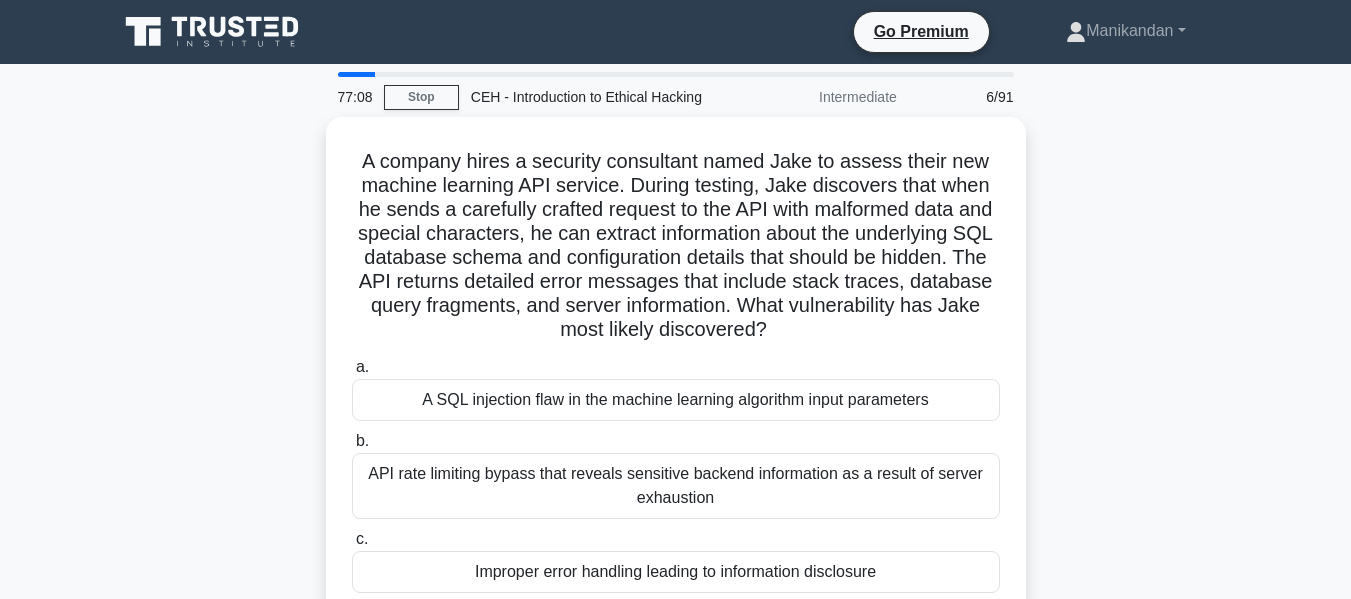 scroll, scrollTop: 16, scrollLeft: 0, axis: vertical 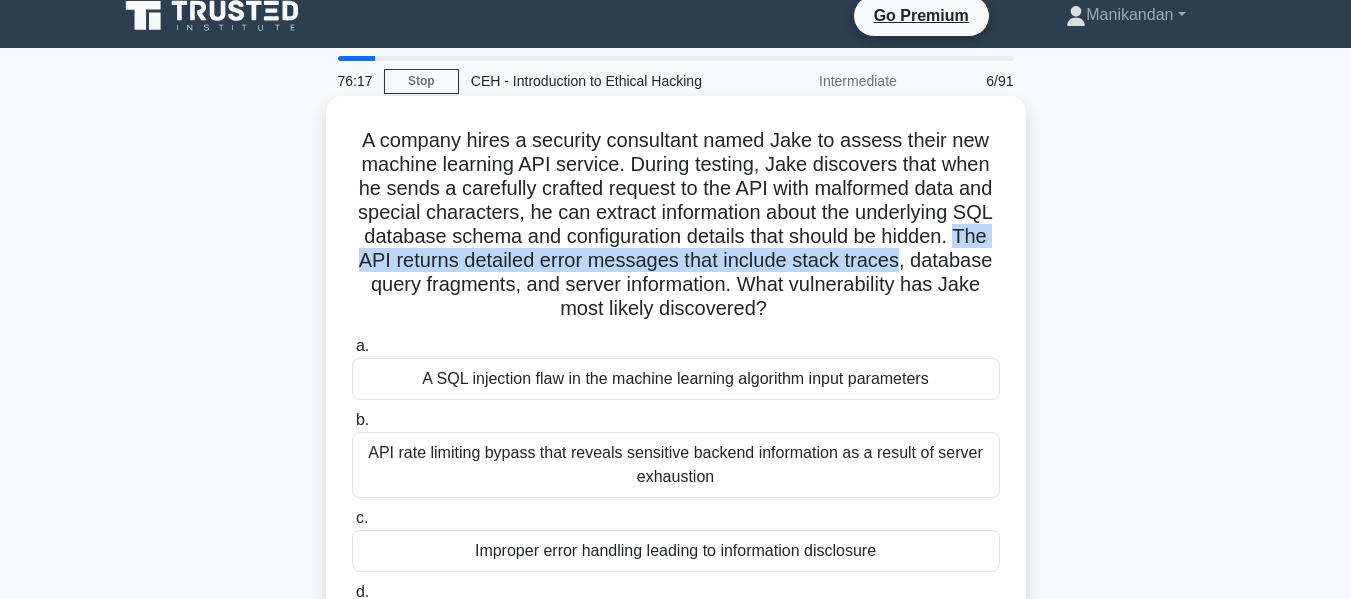 drag, startPoint x: 965, startPoint y: 268, endPoint x: 373, endPoint y: 262, distance: 592.0304 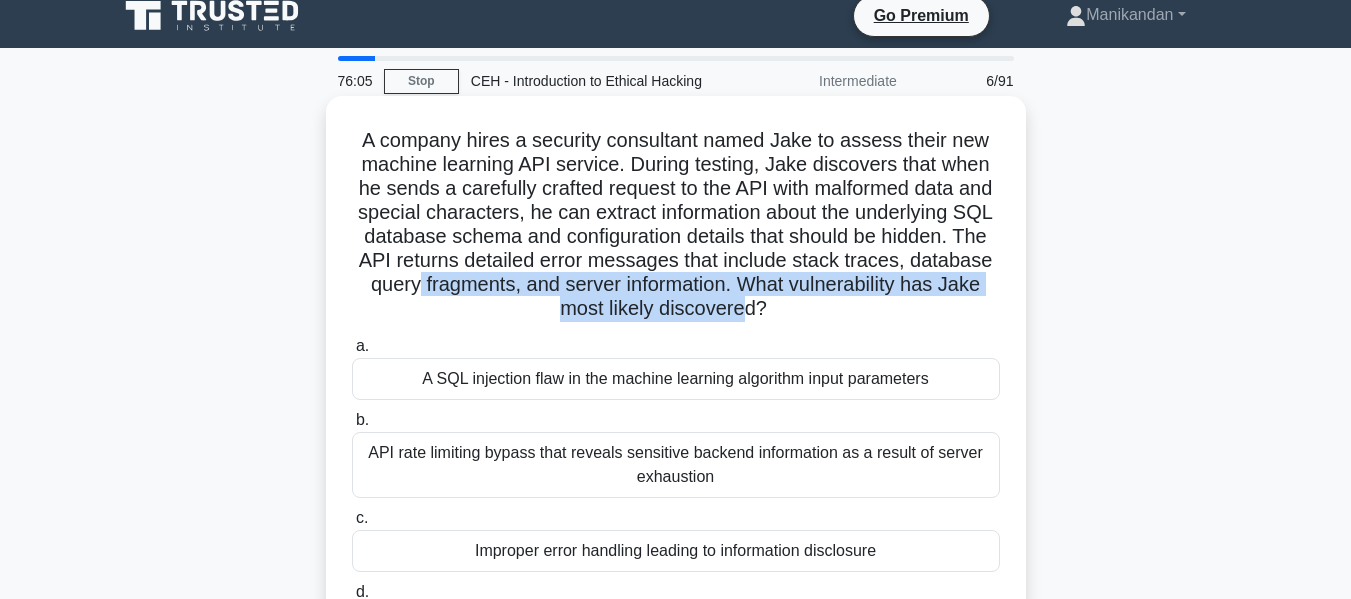 drag, startPoint x: 497, startPoint y: 284, endPoint x: 789, endPoint y: 302, distance: 292.55426 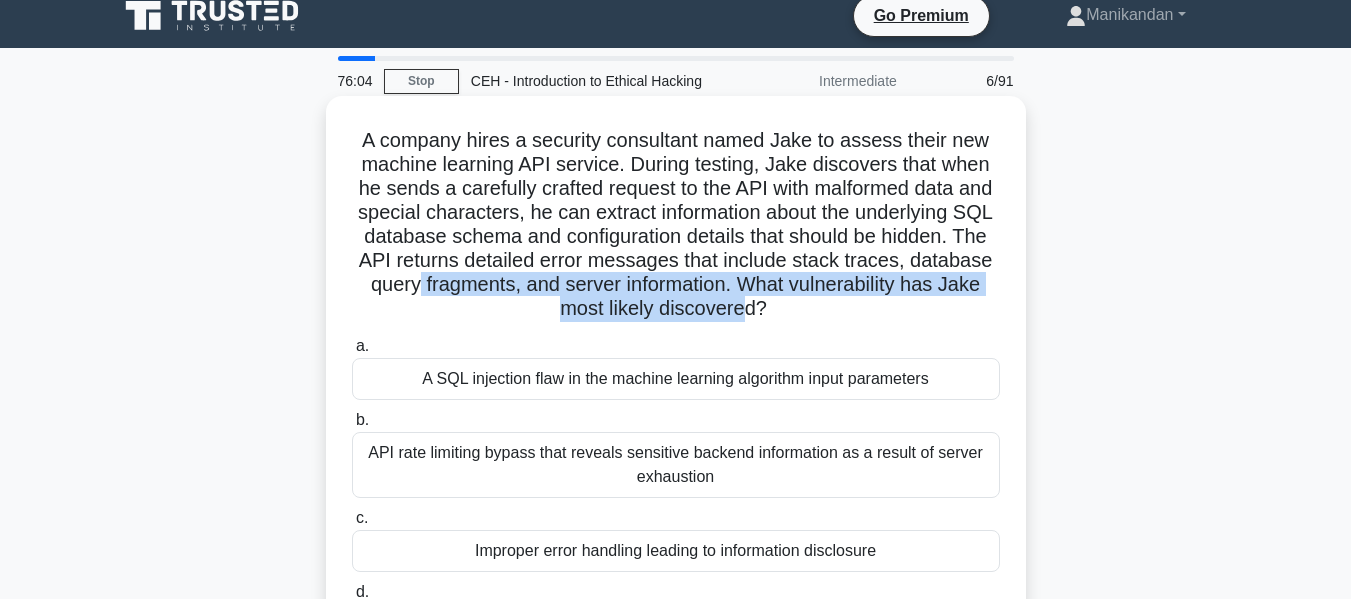 click on "A company hires a security consultant named Jake to assess their new machine learning API service. During testing, Jake discovers that when he sends a carefully crafted request to the API with malformed data and special characters, he can extract information about the underlying SQL database schema and configuration details that should be hidden. The API returns detailed error messages that include stack traces, database query fragments, and server information. What vulnerability has Jake most likely discovered?
.spinner_0XTQ{transform-origin:center;animation:spinner_y6GP .75s linear infinite}@keyframes spinner_y6GP{100%{transform:rotate(360deg)}}" at bounding box center [676, 225] 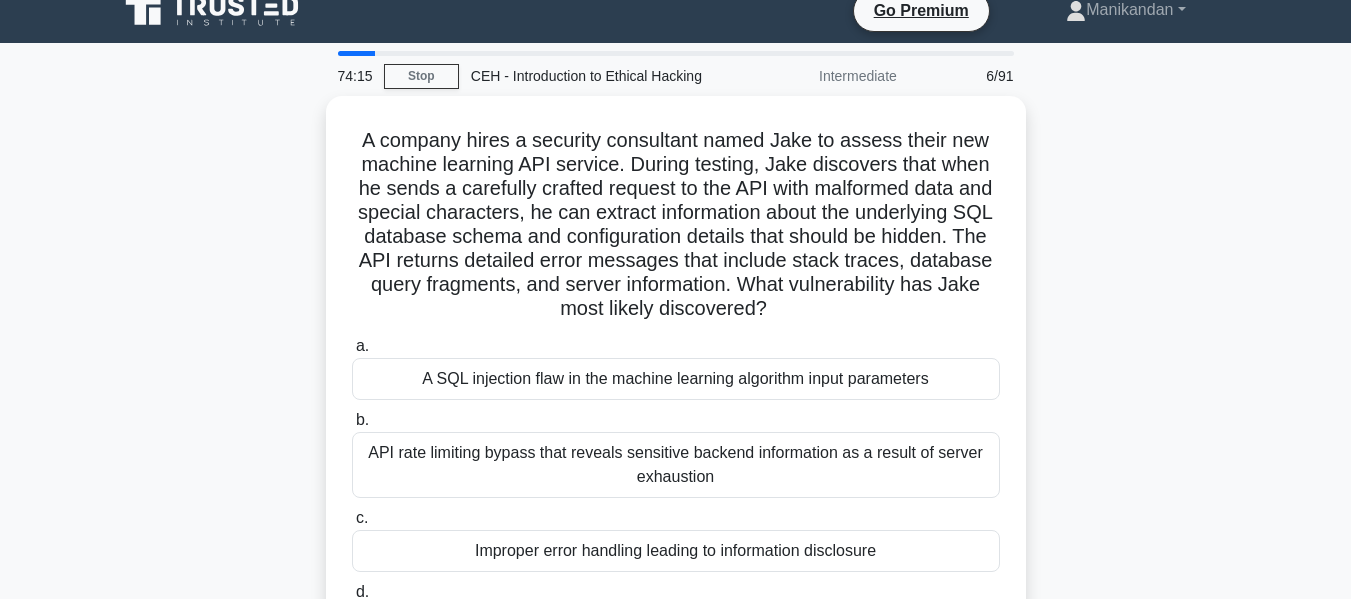 scroll, scrollTop: 20, scrollLeft: 0, axis: vertical 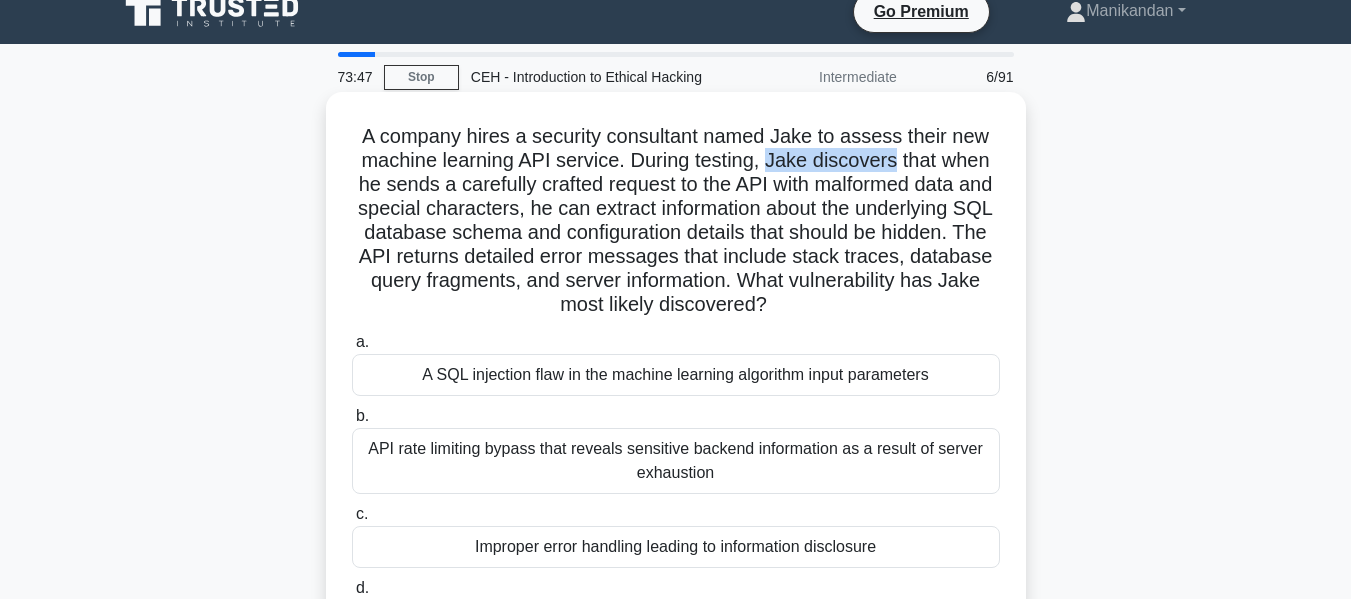 drag, startPoint x: 772, startPoint y: 156, endPoint x: 899, endPoint y: 163, distance: 127.192764 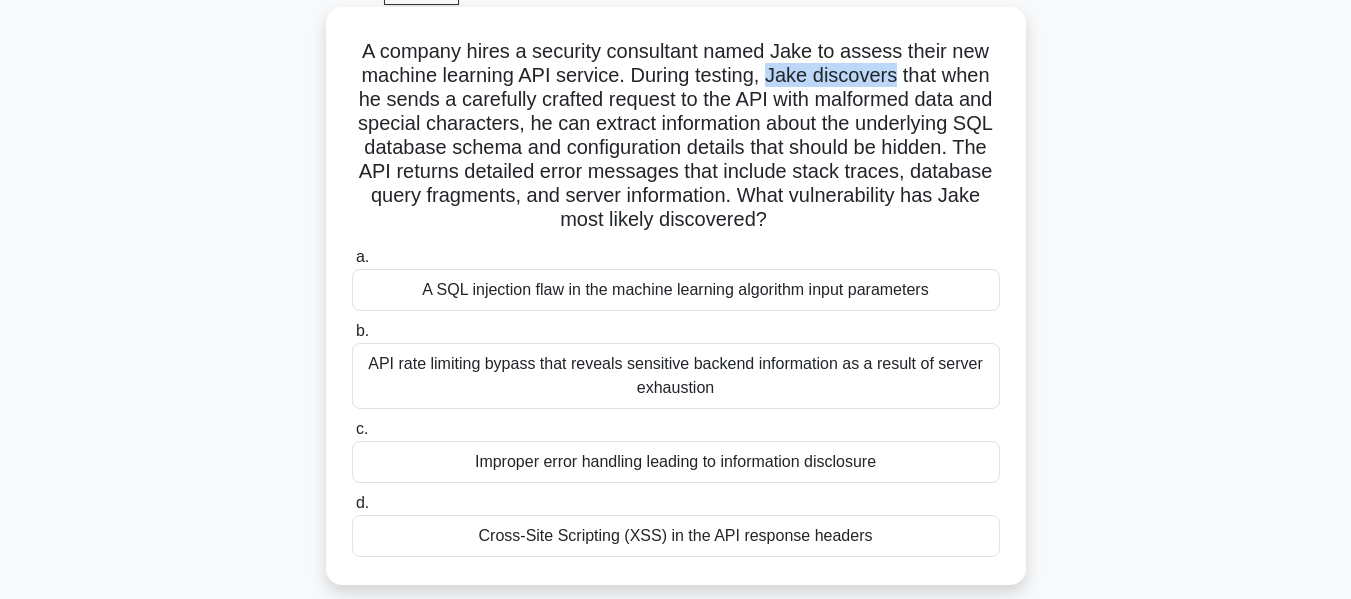 scroll, scrollTop: 106, scrollLeft: 0, axis: vertical 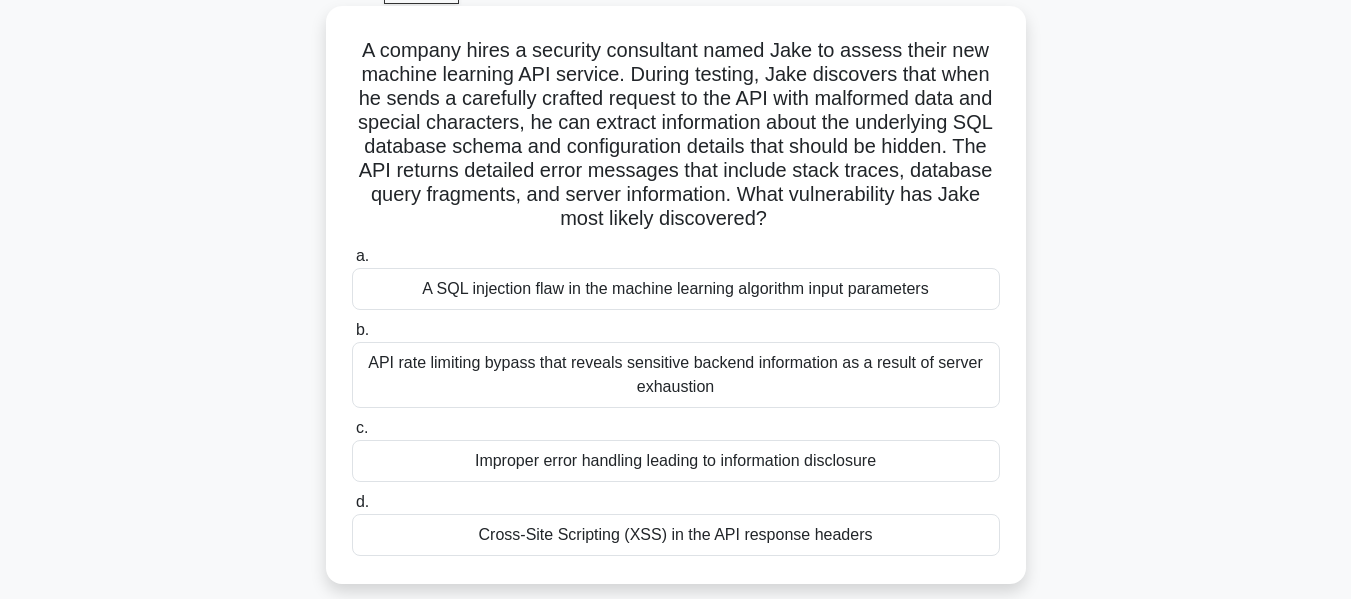 click on "A SQL injection flaw in the machine learning algorithm input parameters" at bounding box center [676, 289] 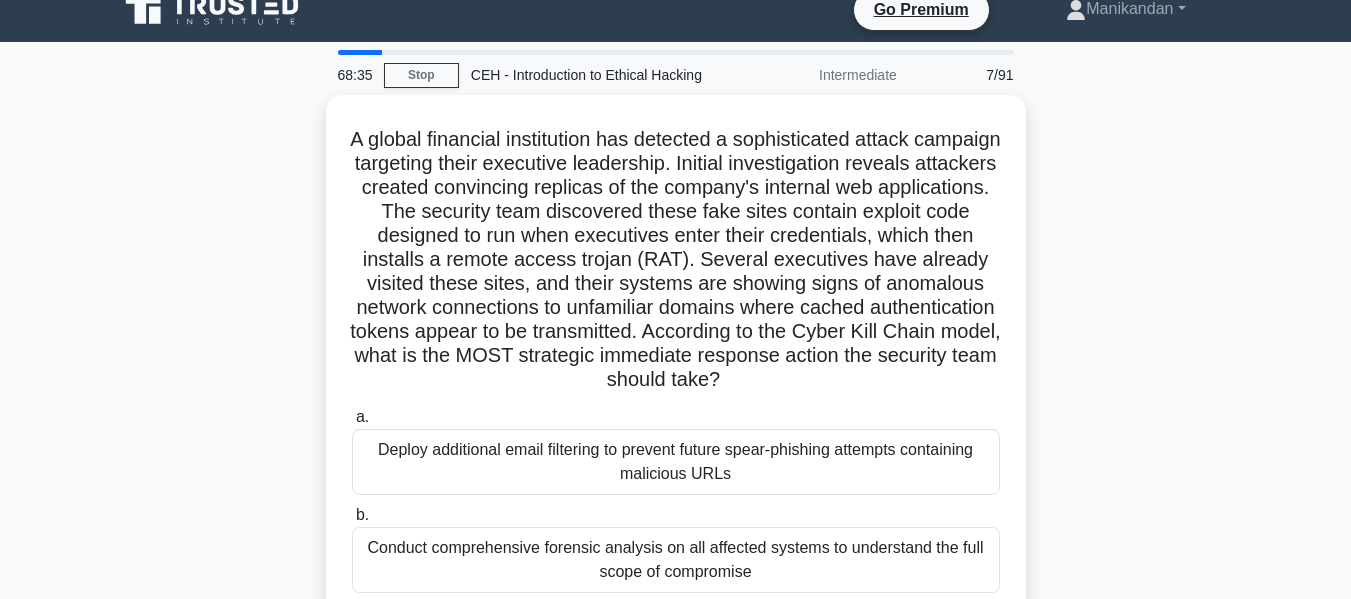 scroll, scrollTop: 23, scrollLeft: 0, axis: vertical 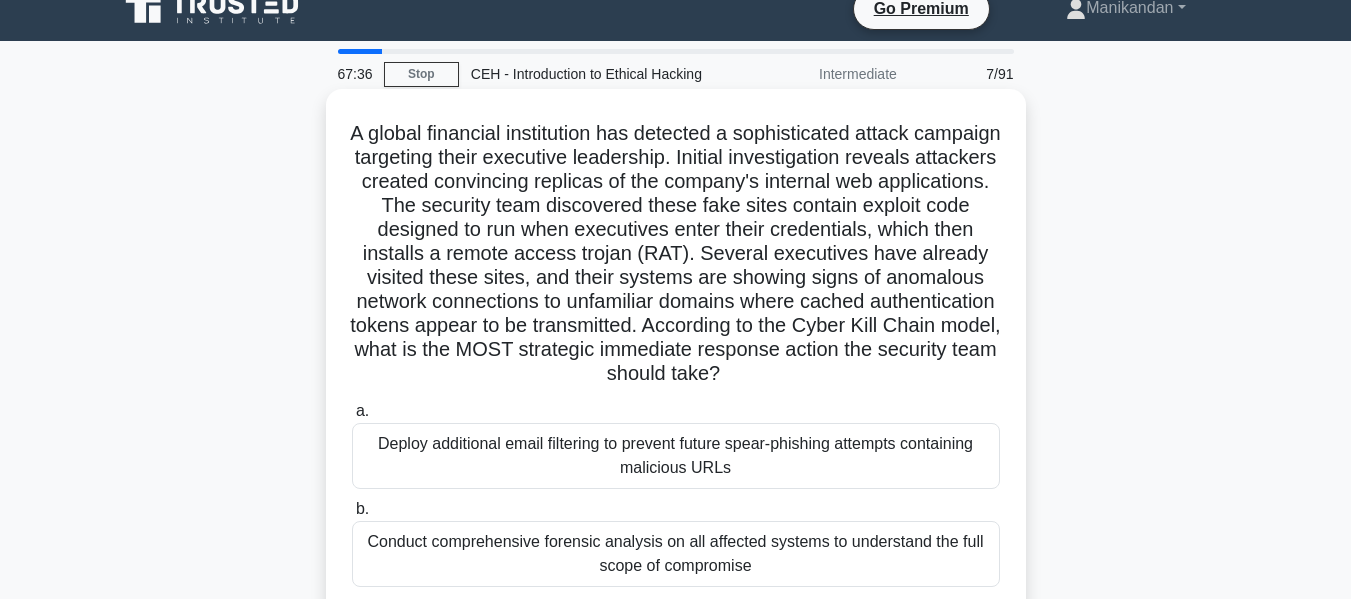click on "A global financial institution has detected a sophisticated attack campaign targeting their executive leadership. Initial investigation reveals attackers created convincing replicas of the company's internal web applications. The security team discovered these fake sites contain exploit code designed to run when executives enter their credentials, which then installs a remote access trojan (RAT). Several executives have already visited these sites, and their systems are showing signs of anomalous network connections to unfamiliar domains where cached authentication tokens appear to be transmitted. According to the Cyber Kill Chain model, what is the MOST strategic immediate response action the security team should take?
.spinner_0XTQ{transform-origin:center;animation:spinner_y6GP .75s linear infinite}@keyframes spinner_y6GP{100%{transform:rotate(360deg)}}" at bounding box center [676, 254] 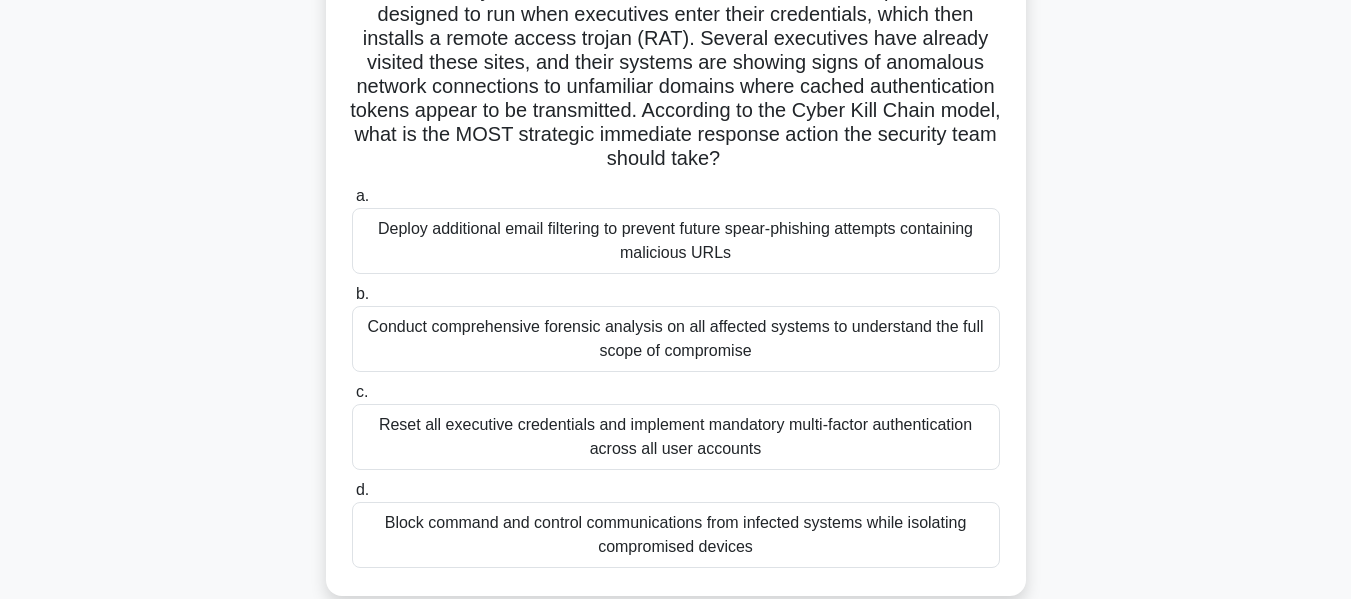 scroll, scrollTop: 239, scrollLeft: 0, axis: vertical 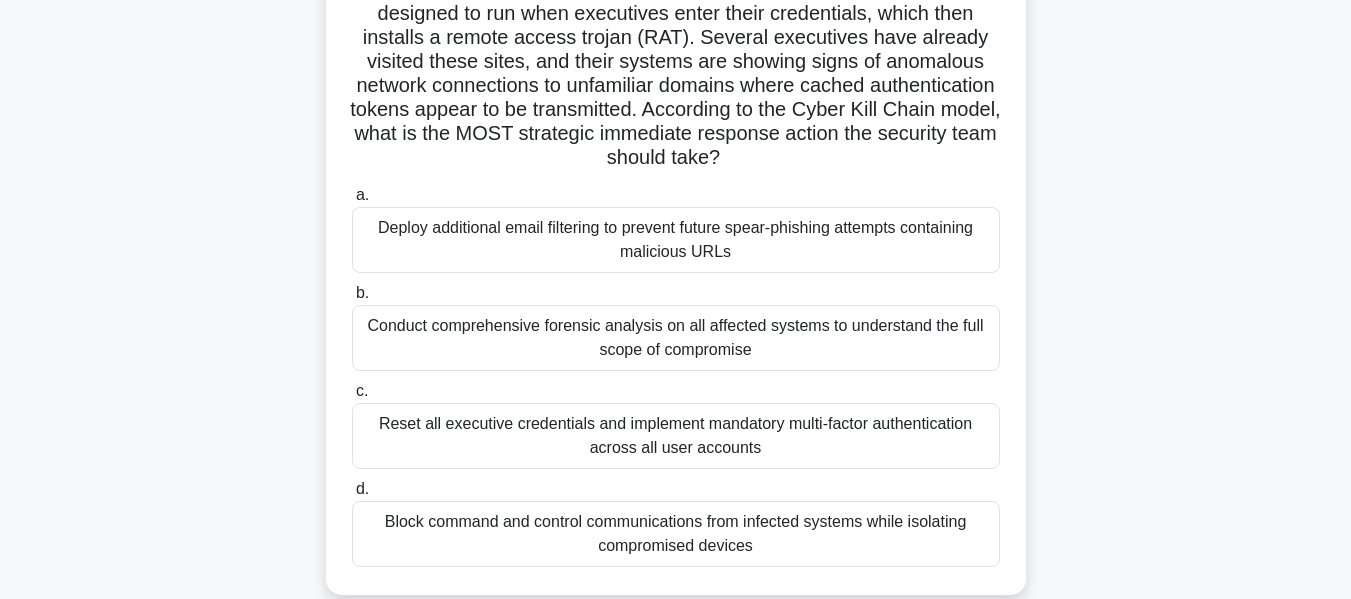 click on "Deploy additional email filtering to prevent future spear-phishing attempts containing malicious URLs" at bounding box center [676, 240] 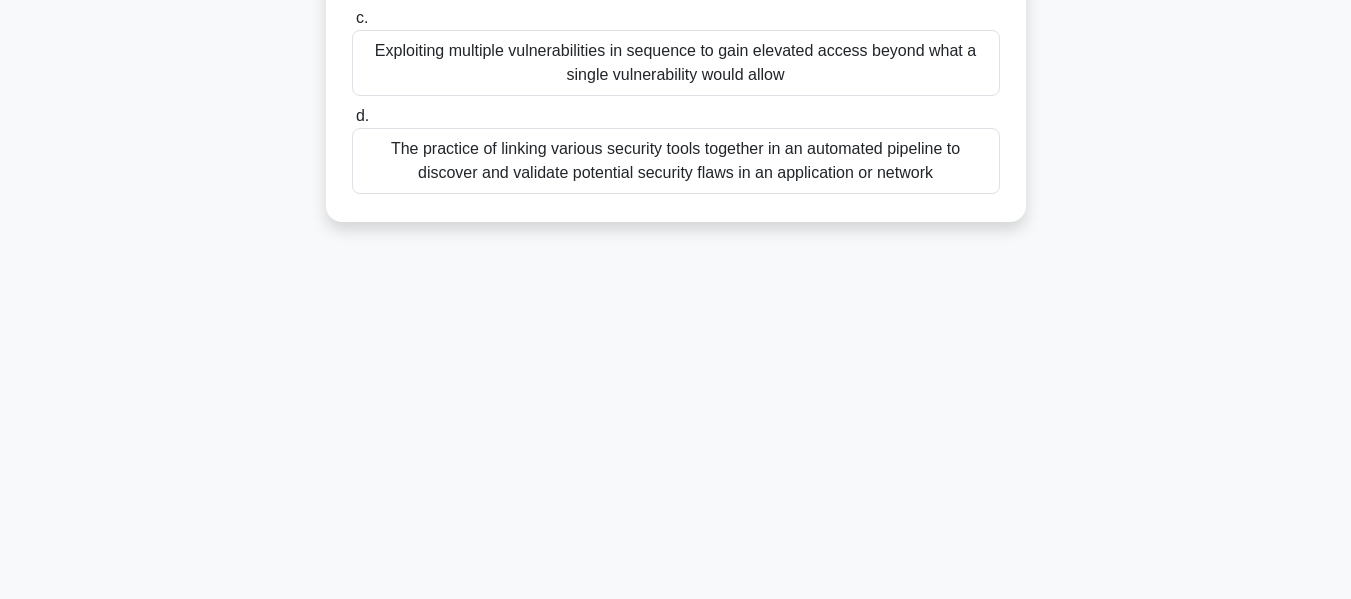scroll, scrollTop: 0, scrollLeft: 0, axis: both 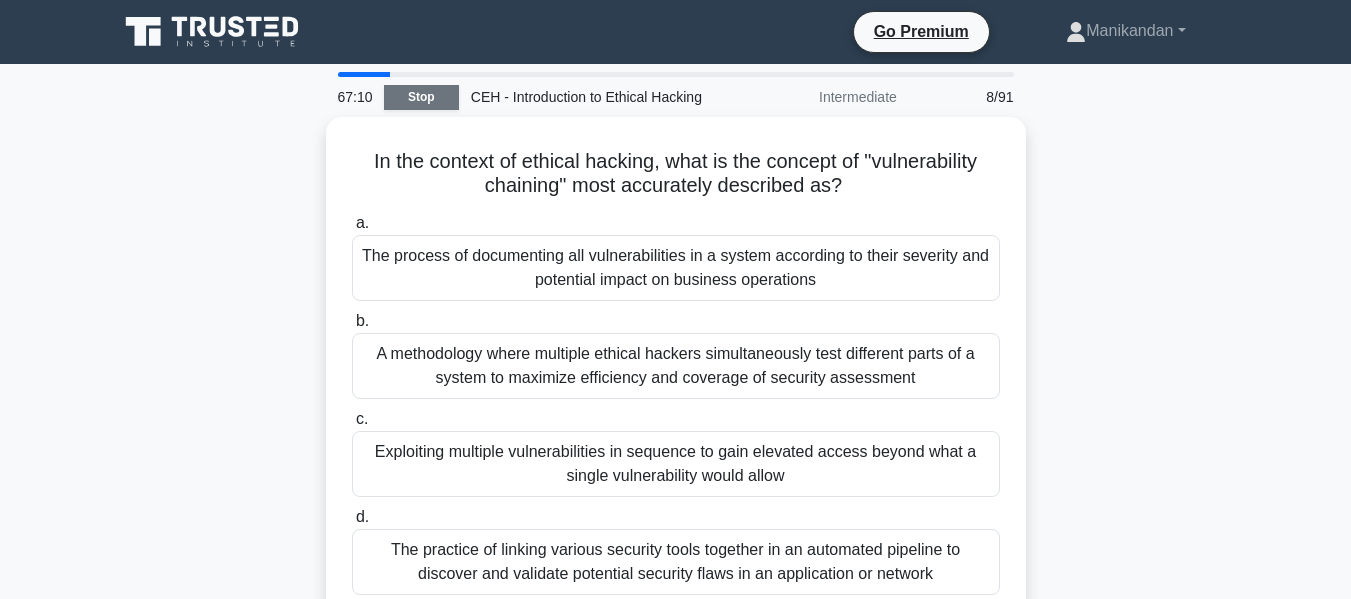 click on "Stop" at bounding box center (421, 97) 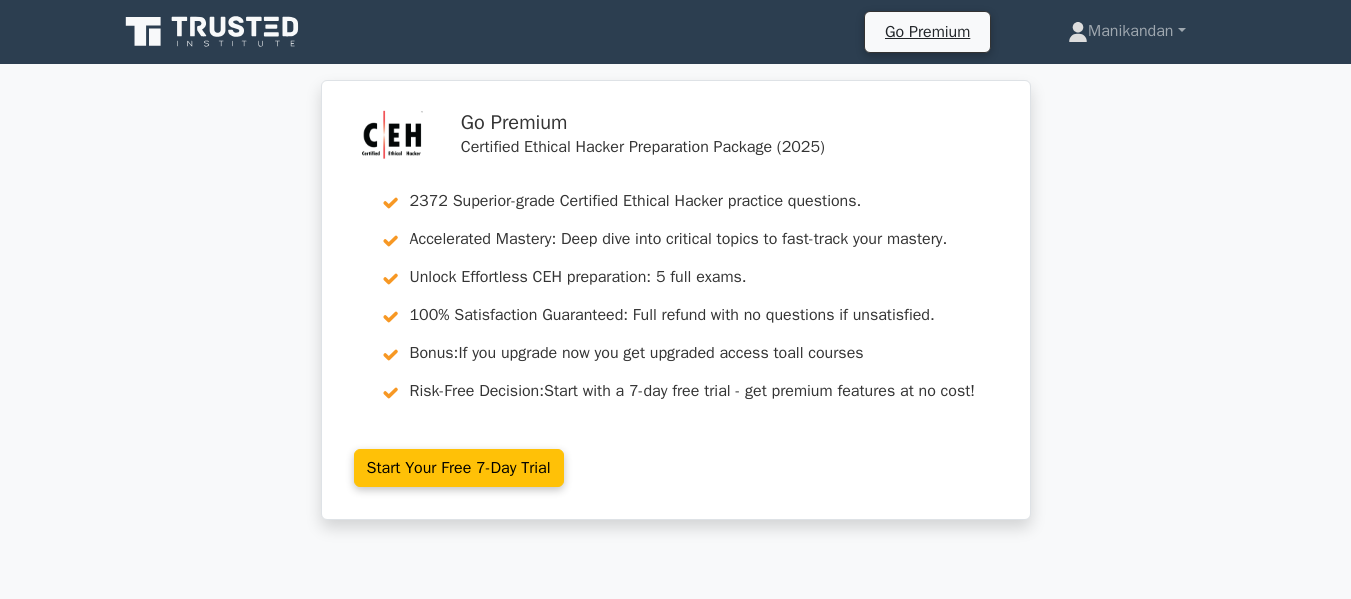scroll, scrollTop: 0, scrollLeft: 0, axis: both 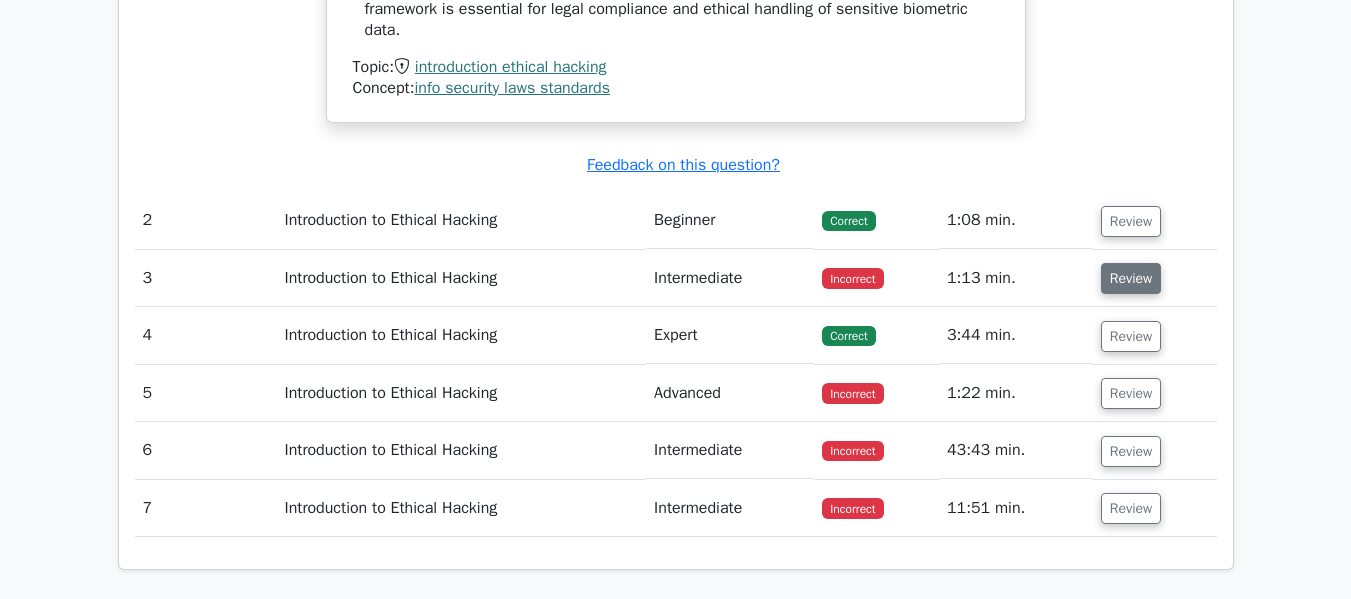click on "Review" at bounding box center (1131, 278) 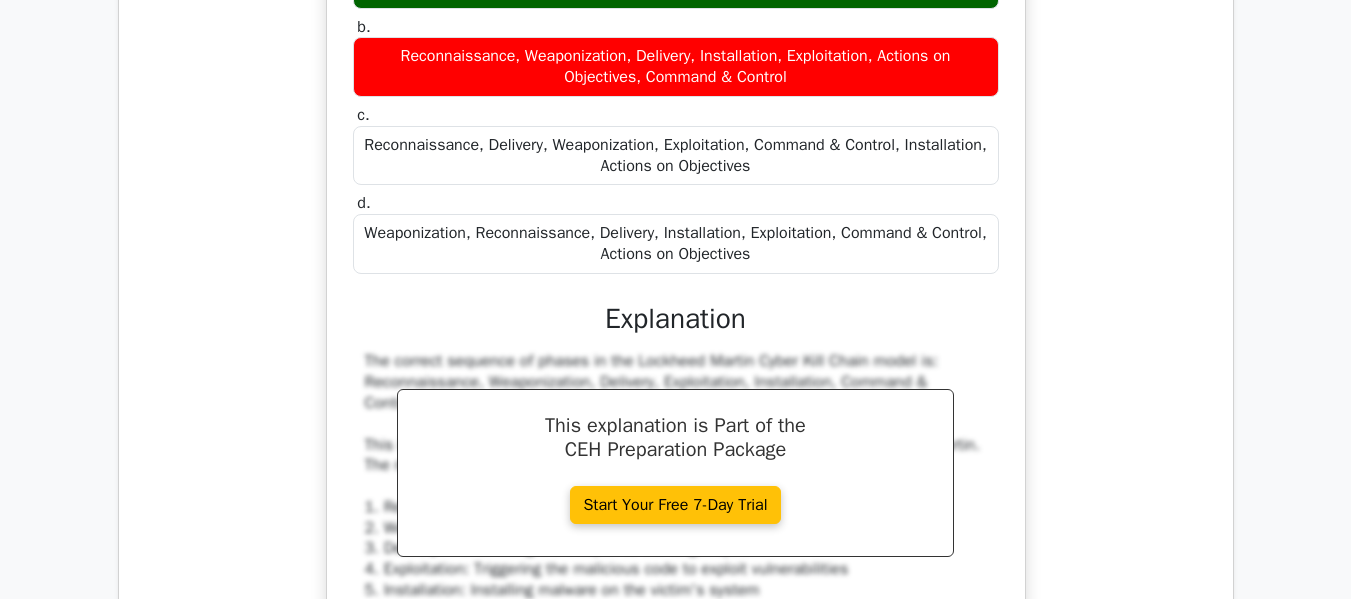 scroll, scrollTop: 3277, scrollLeft: 0, axis: vertical 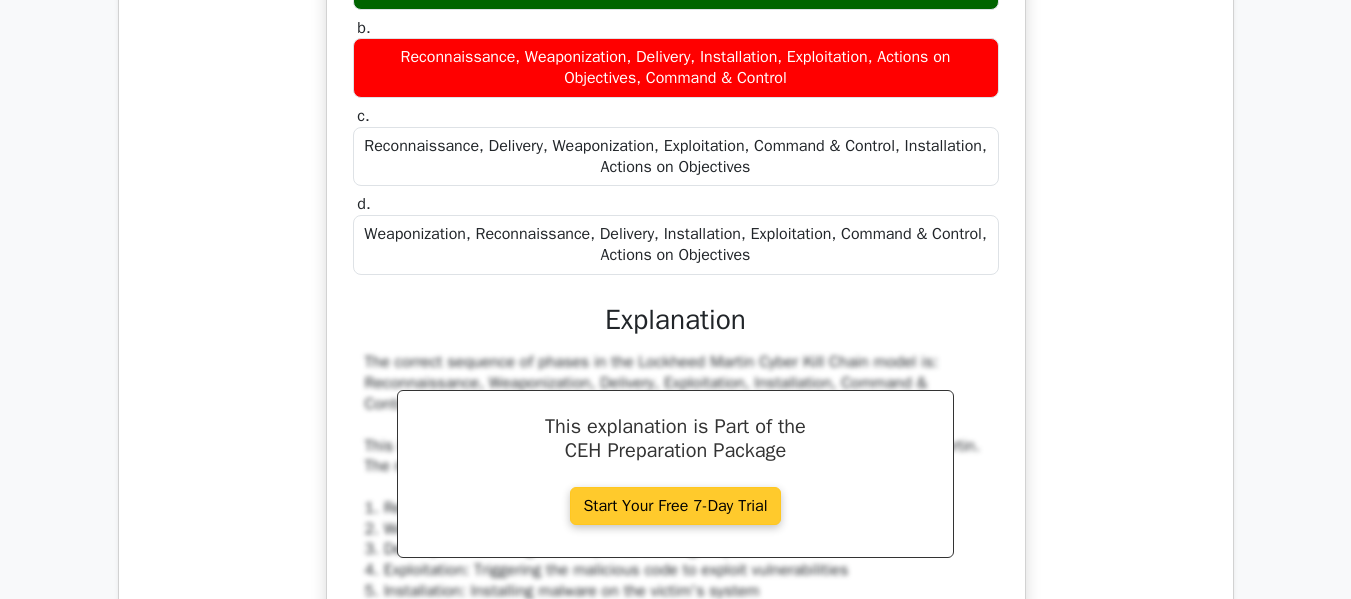 click on "Start Your Free 7-Day Trial" at bounding box center (675, 506) 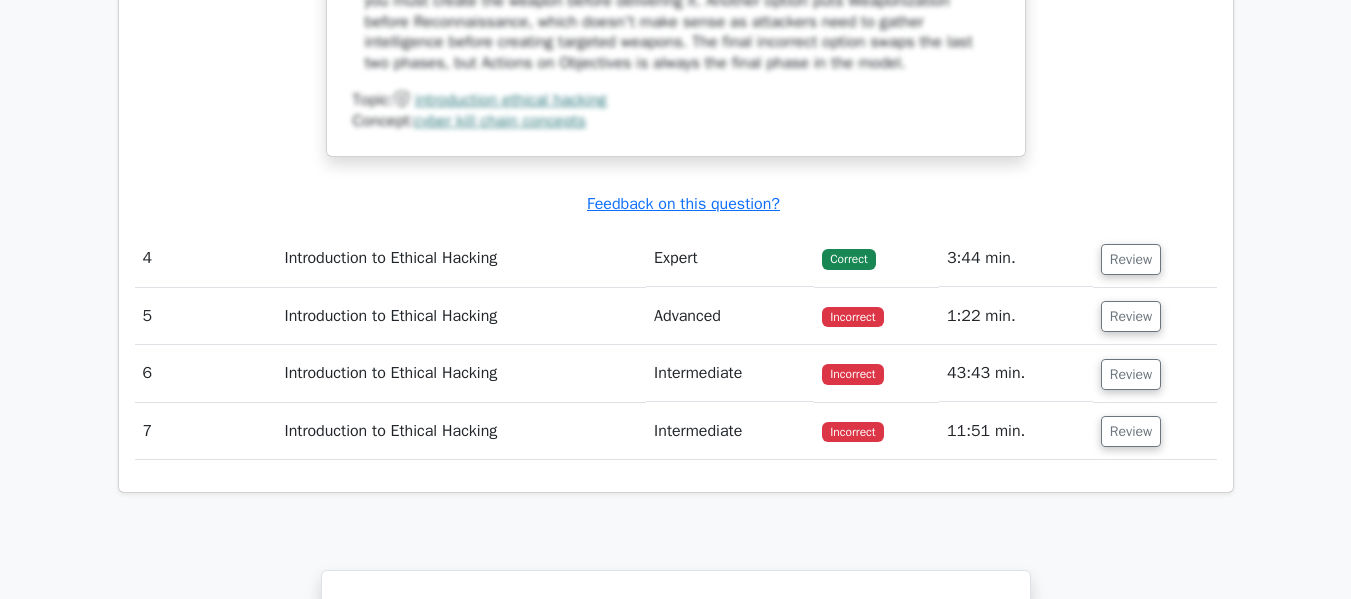 scroll, scrollTop: 4098, scrollLeft: 0, axis: vertical 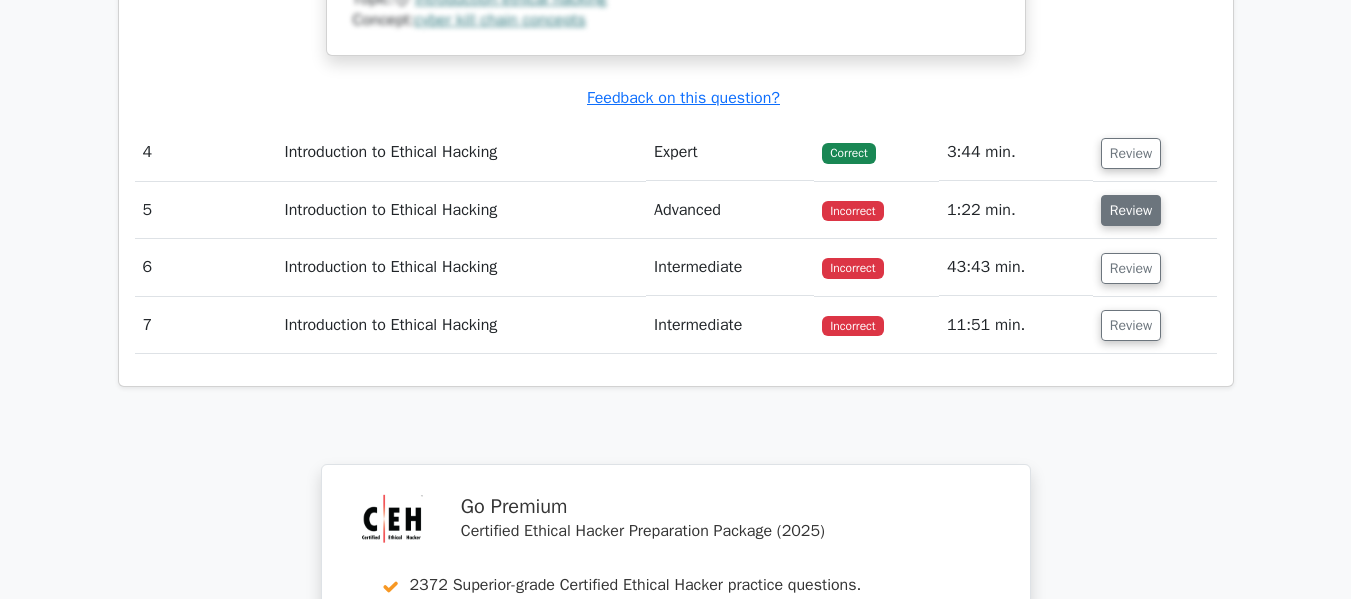 click on "Review" at bounding box center [1131, 210] 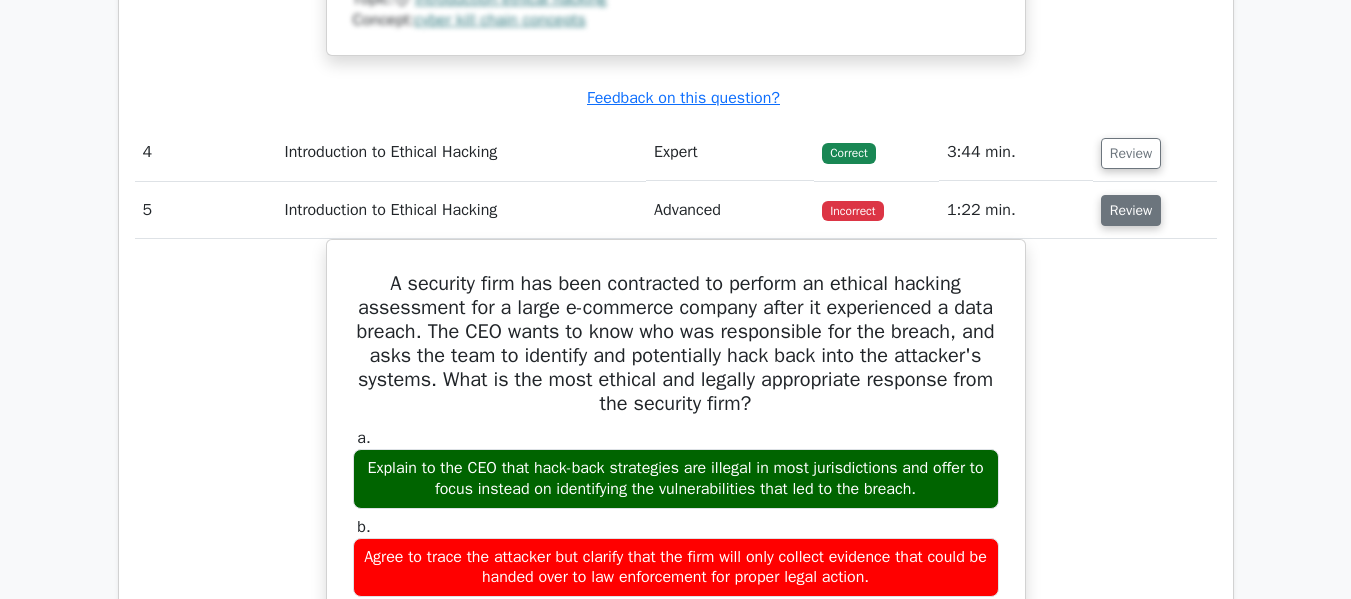 click on "Review" at bounding box center (1131, 210) 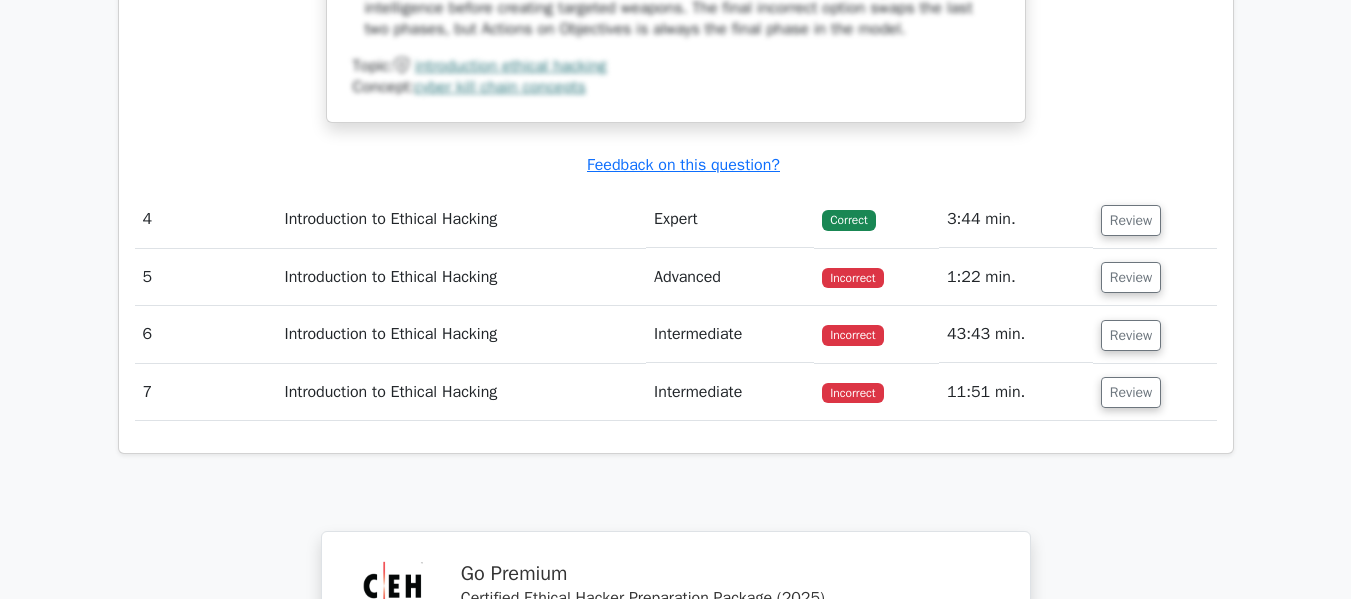 scroll, scrollTop: 4026, scrollLeft: 0, axis: vertical 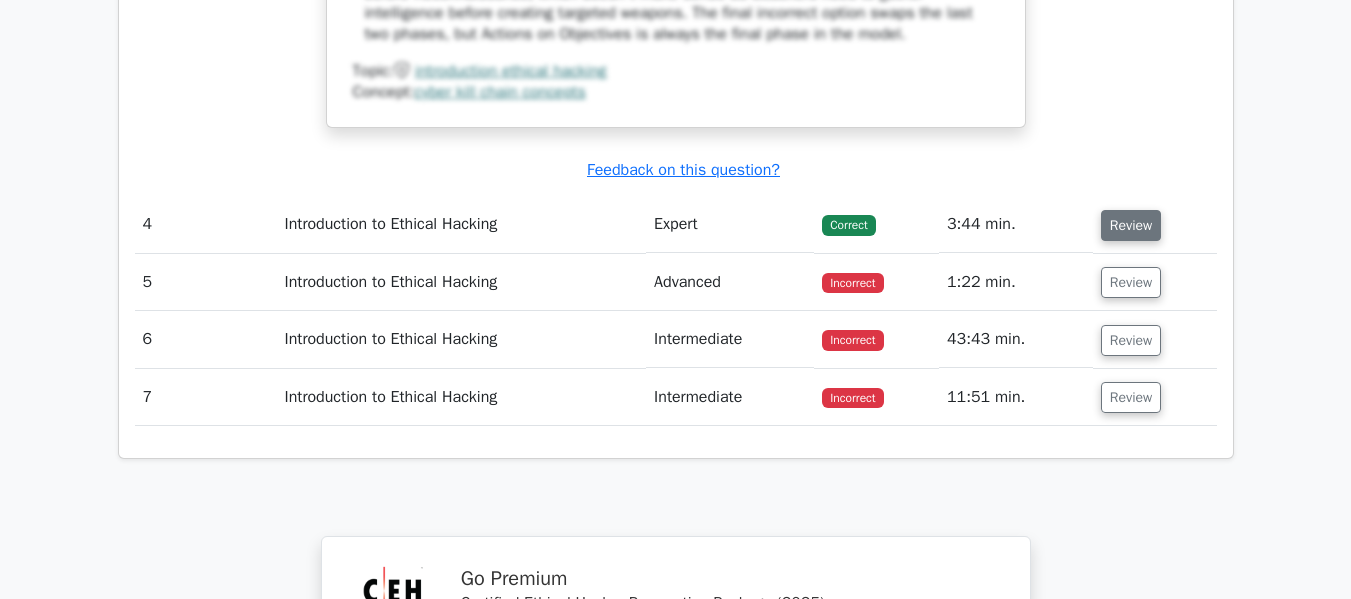 click on "Review" at bounding box center [1131, 225] 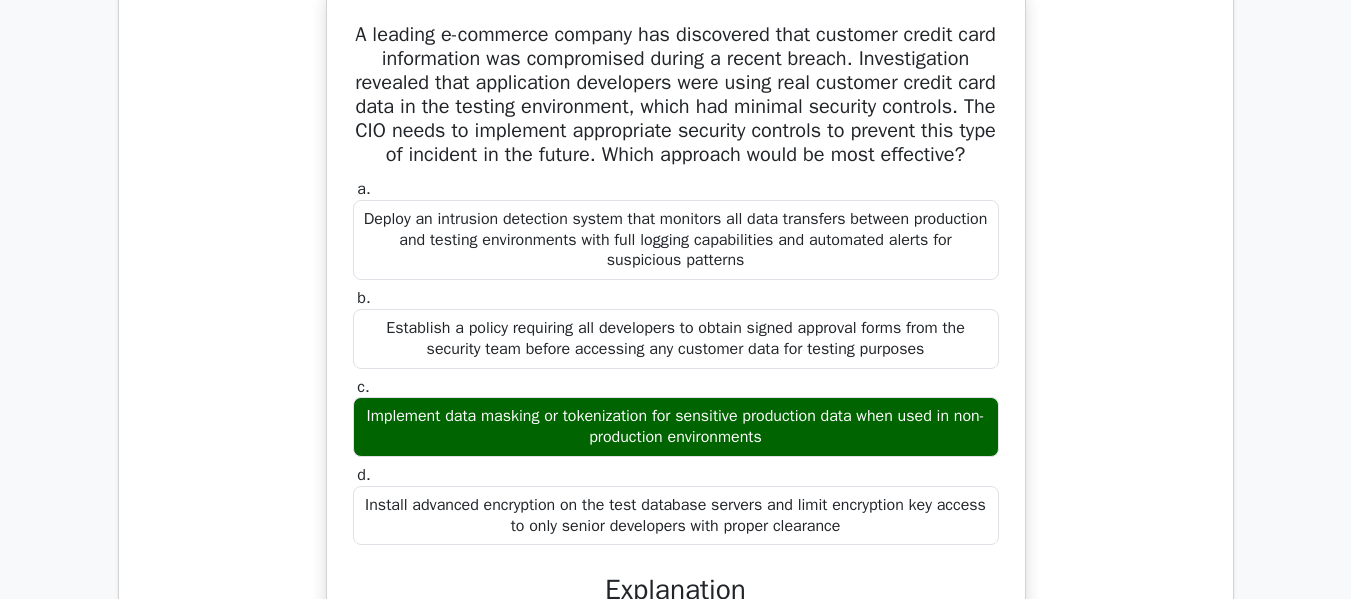 scroll, scrollTop: 3995, scrollLeft: 0, axis: vertical 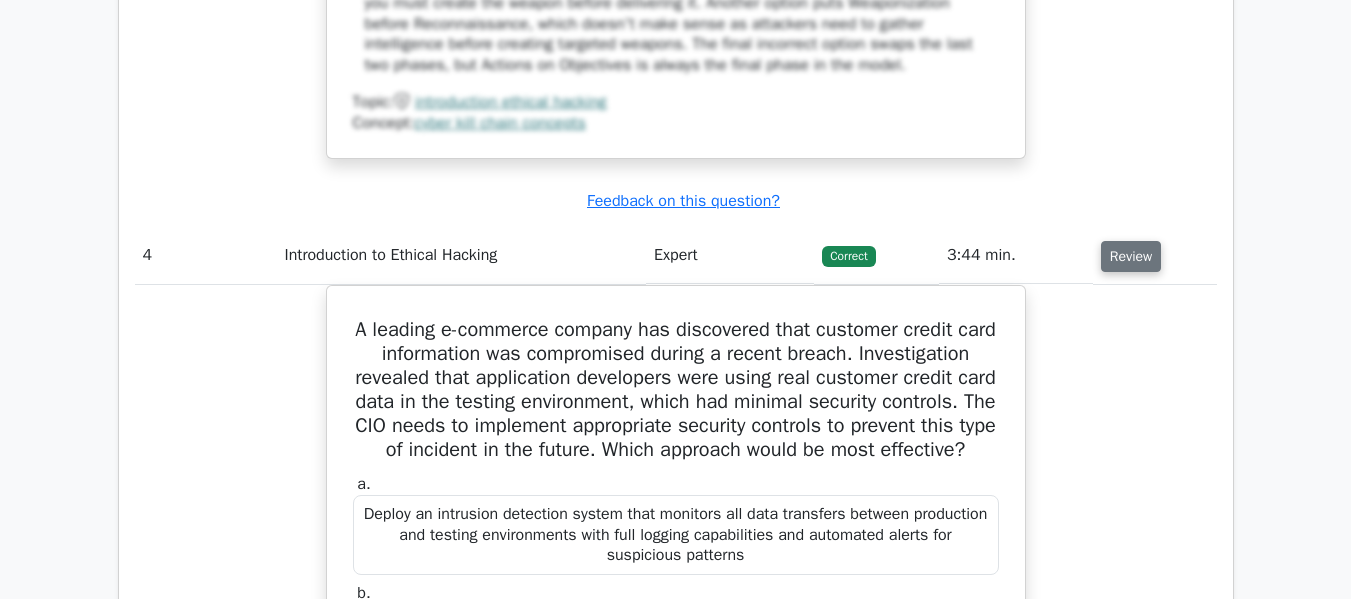 click on "Review" at bounding box center [1131, 256] 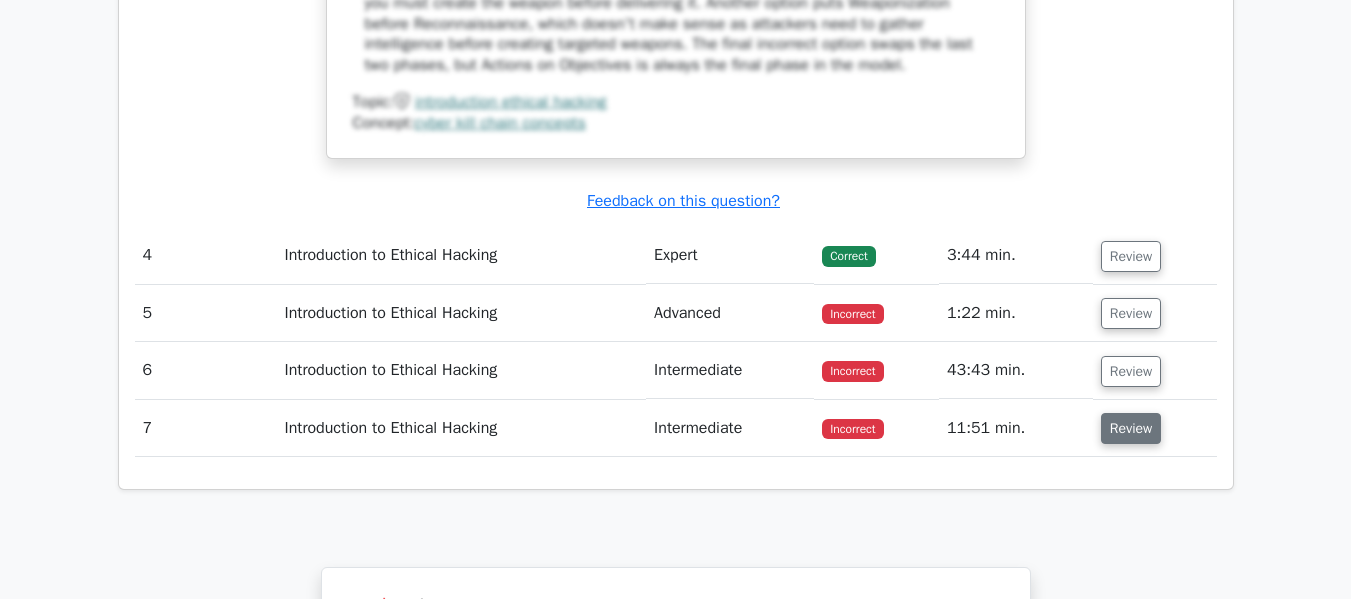 click on "Review" at bounding box center (1131, 428) 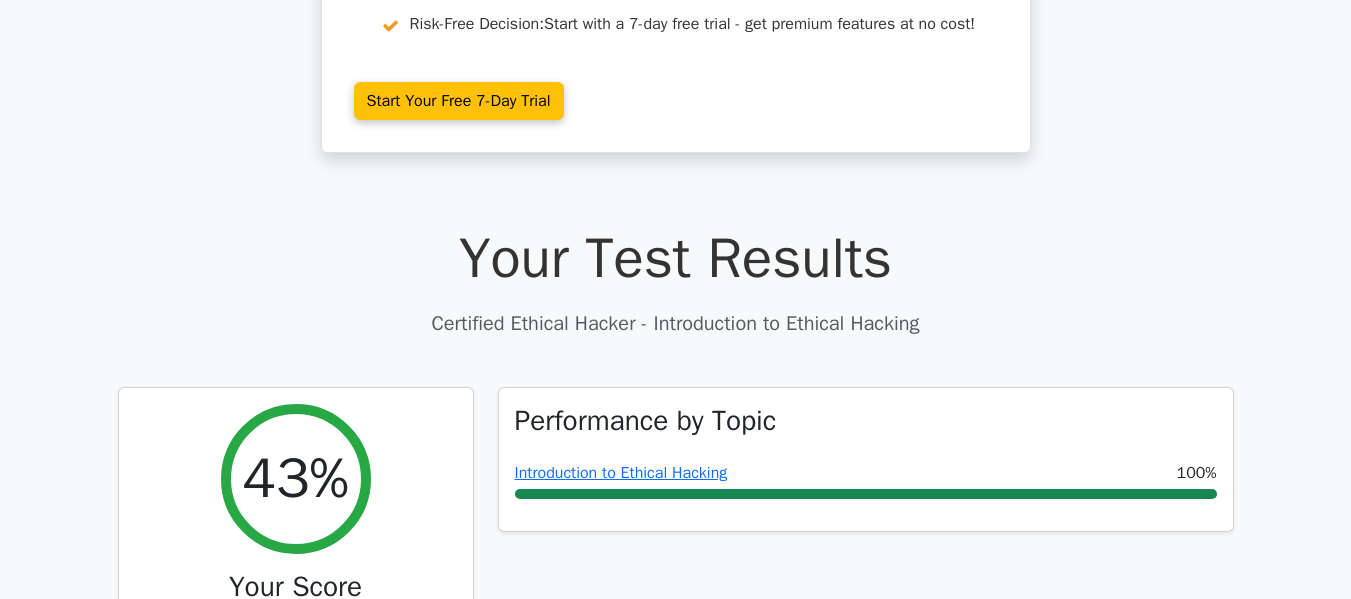 scroll, scrollTop: 0, scrollLeft: 0, axis: both 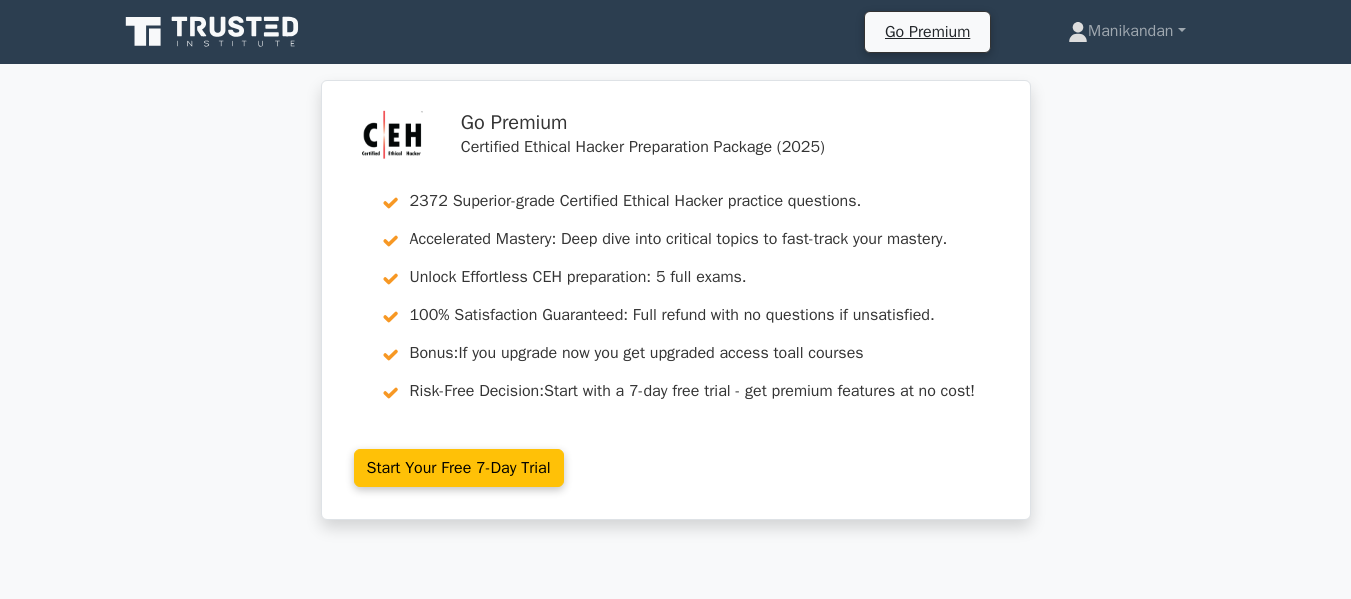 click 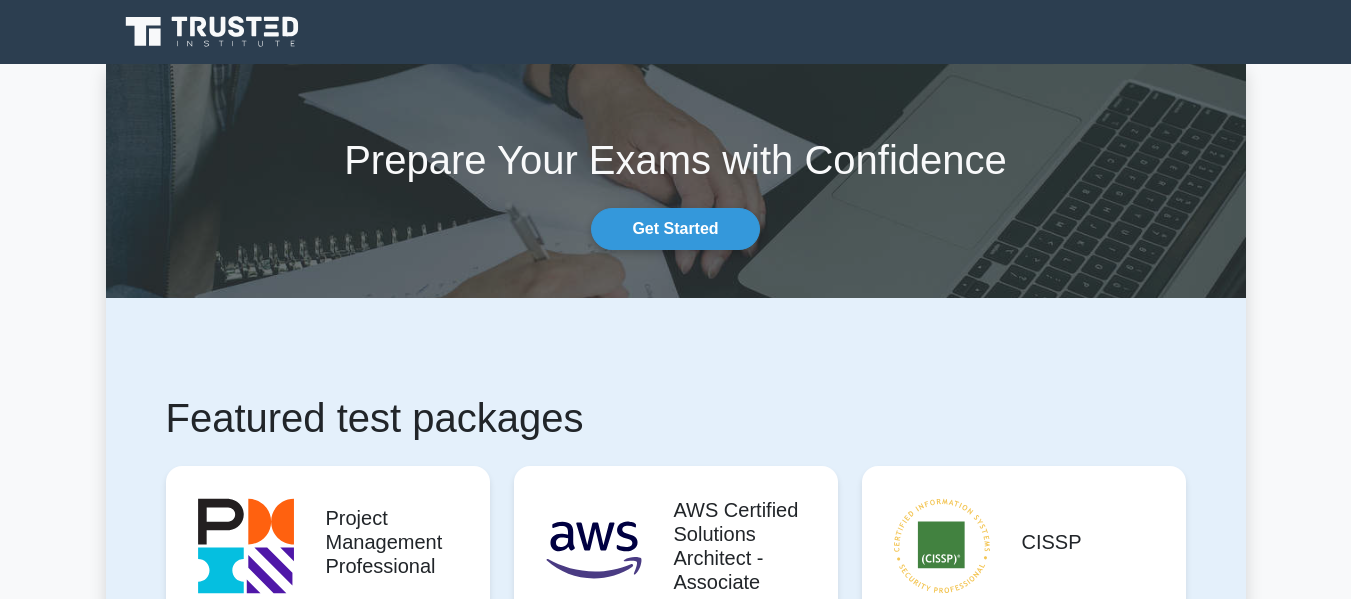 scroll, scrollTop: 0, scrollLeft: 0, axis: both 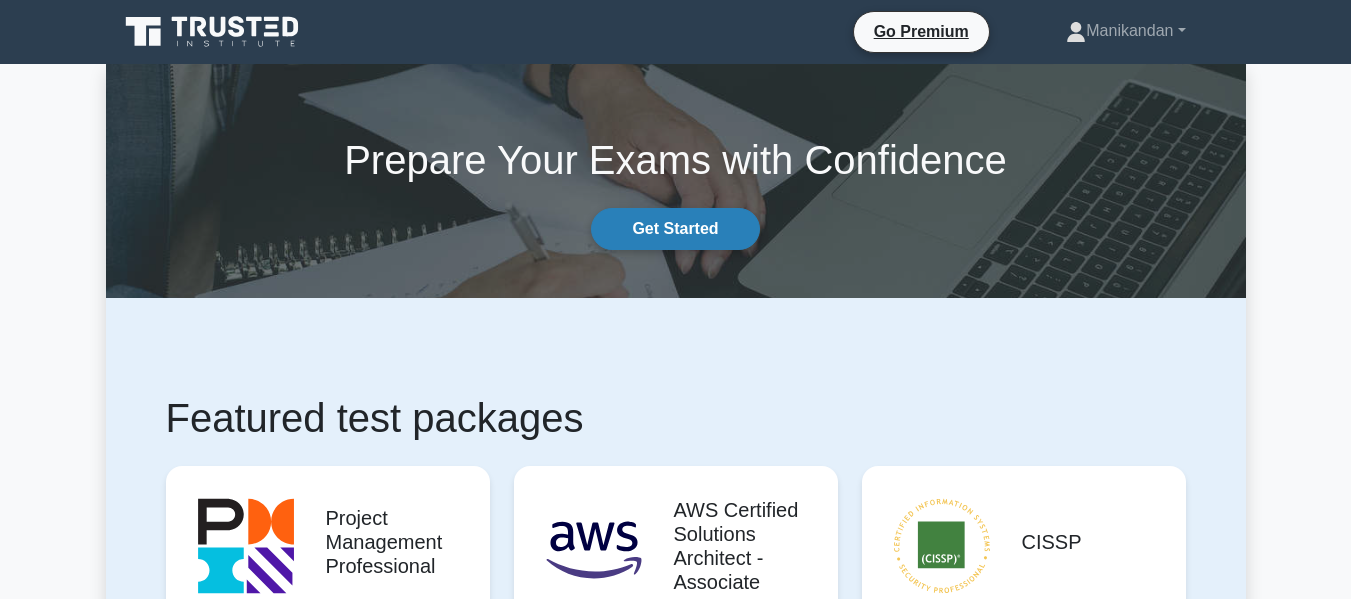 click on "Get Started" at bounding box center [675, 229] 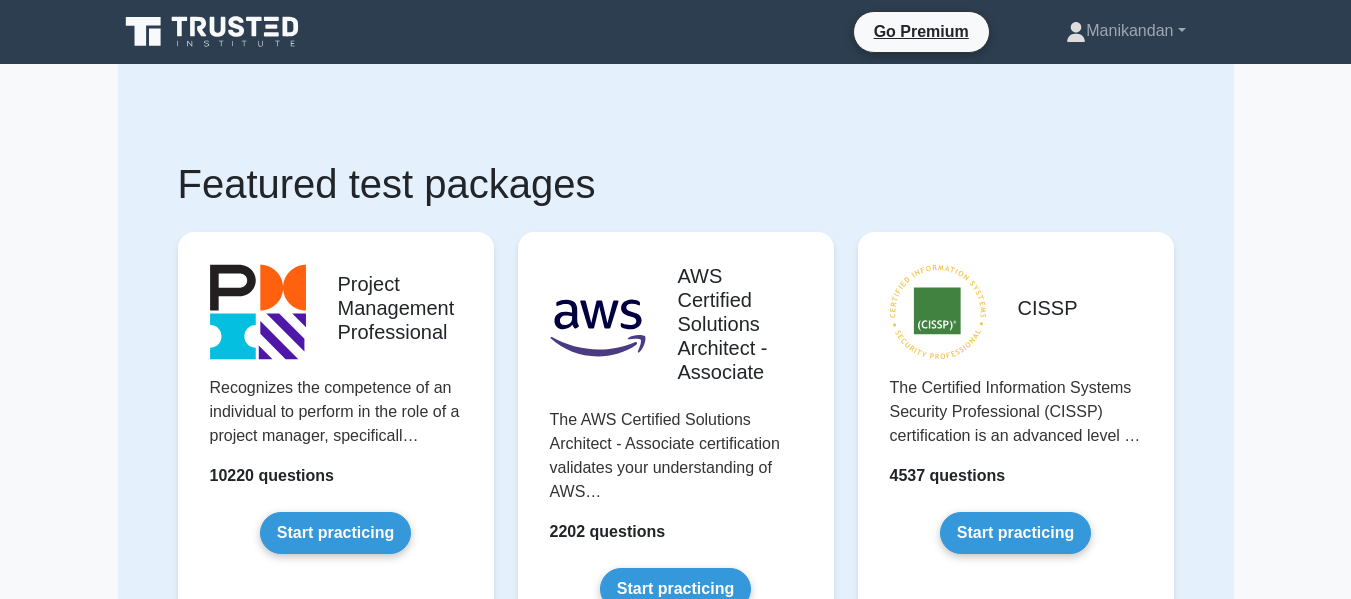 scroll, scrollTop: 0, scrollLeft: 0, axis: both 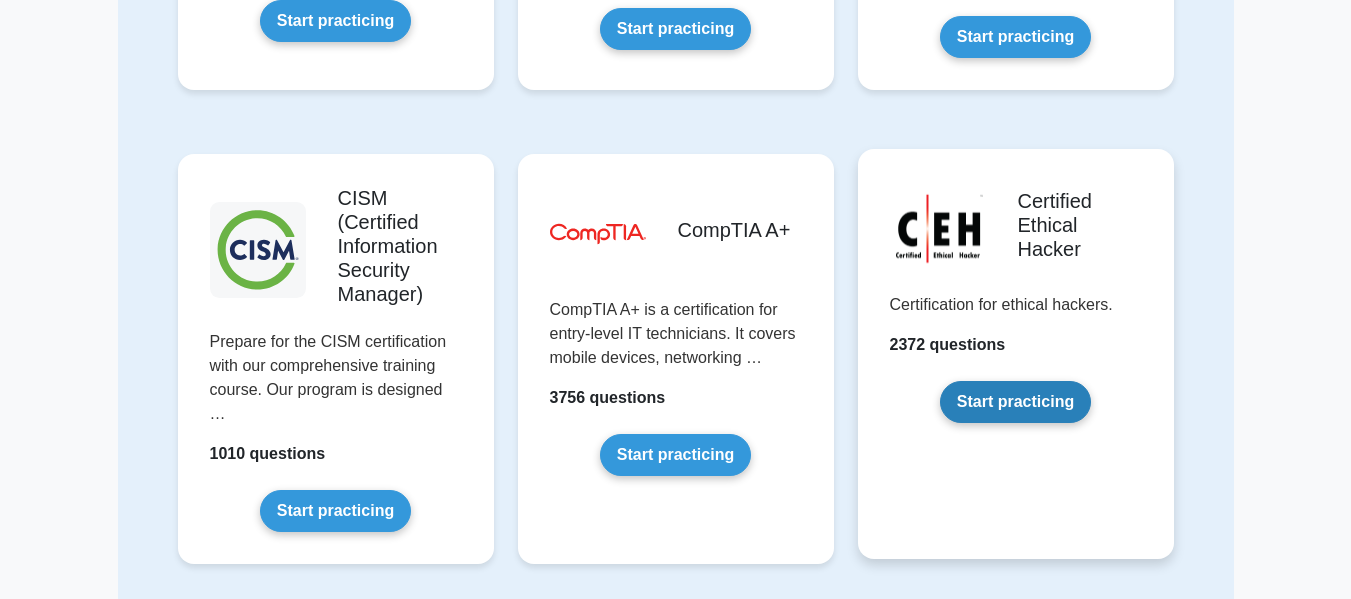 click on "Start practicing" at bounding box center (1015, 402) 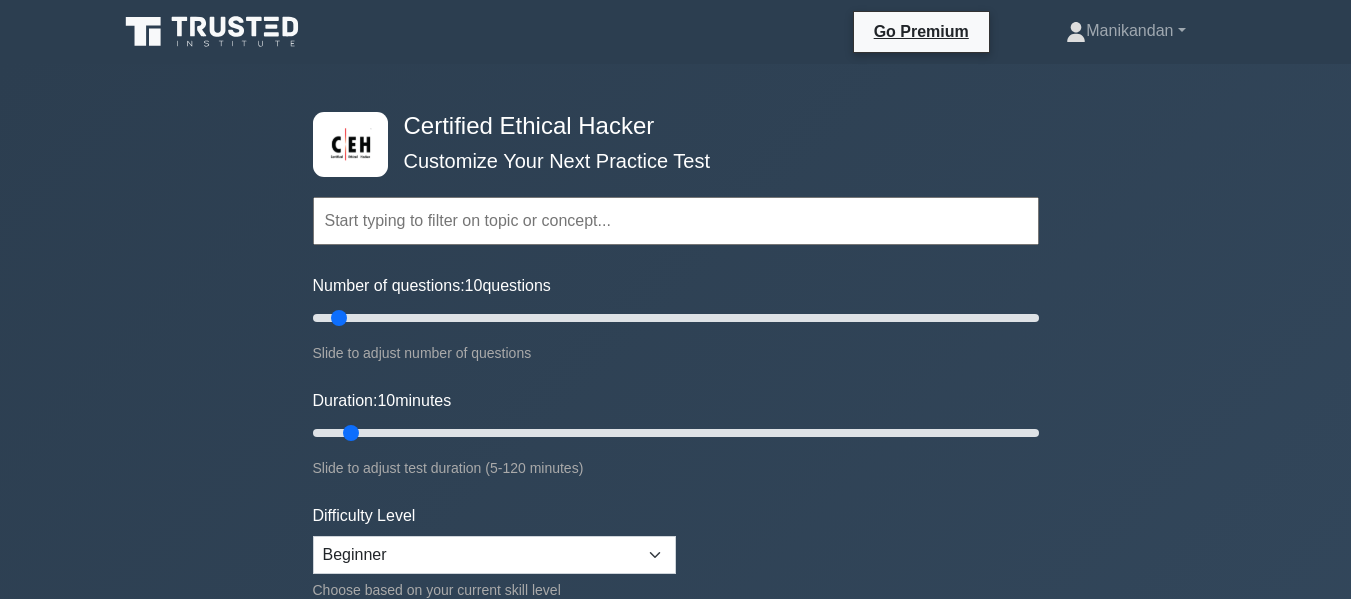 scroll, scrollTop: 0, scrollLeft: 0, axis: both 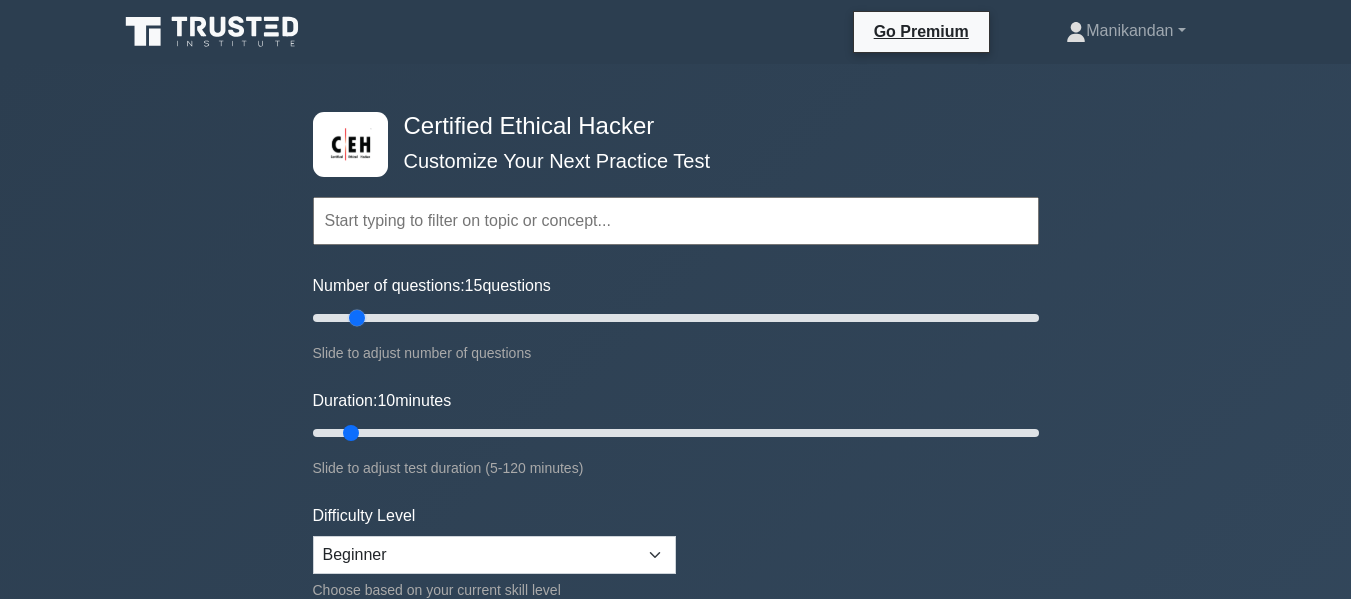 drag, startPoint x: 334, startPoint y: 314, endPoint x: 360, endPoint y: 321, distance: 26.925823 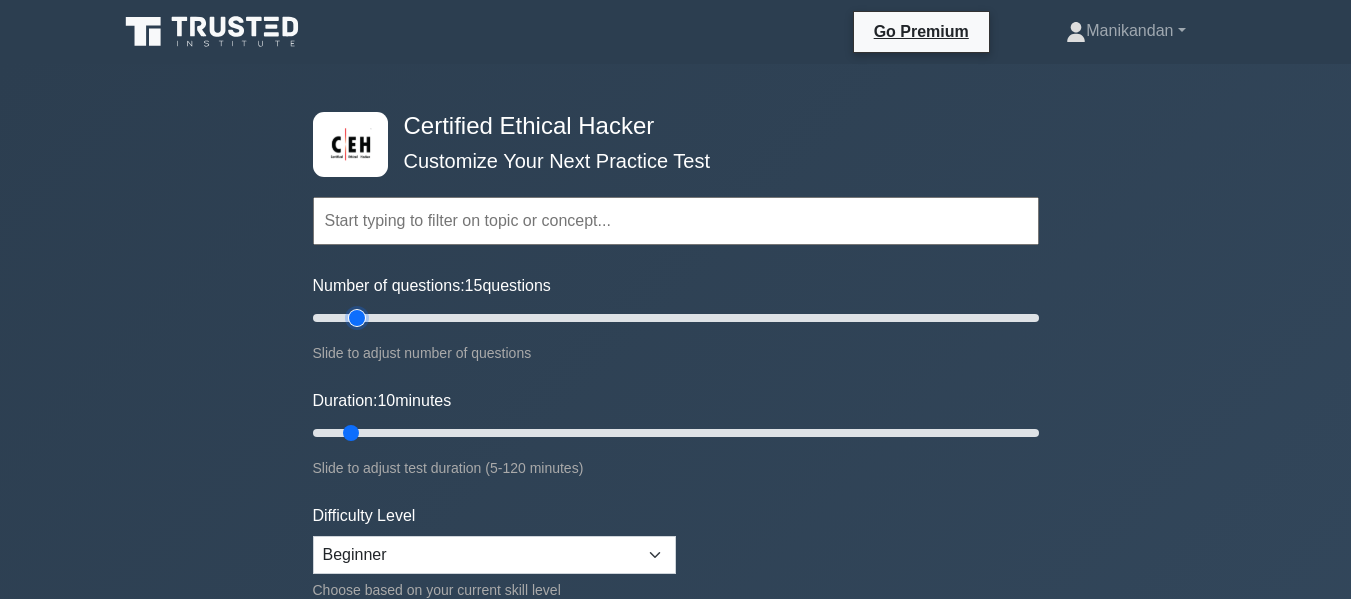 type on "15" 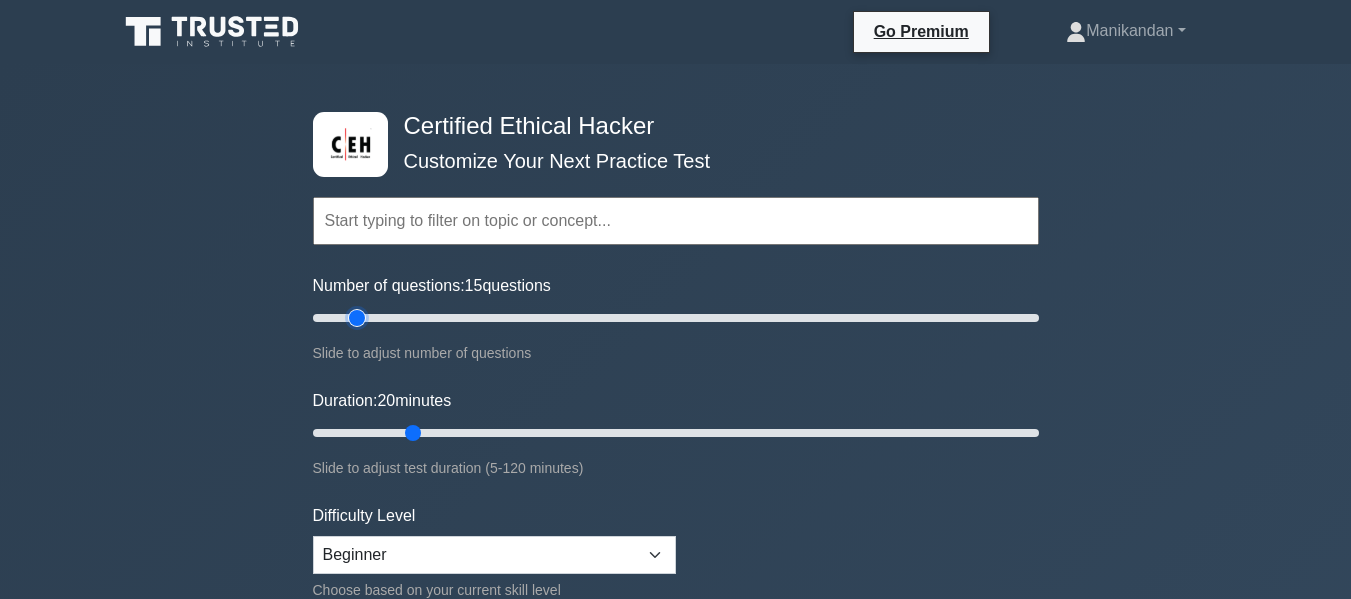 drag, startPoint x: 350, startPoint y: 430, endPoint x: 399, endPoint y: 432, distance: 49.0408 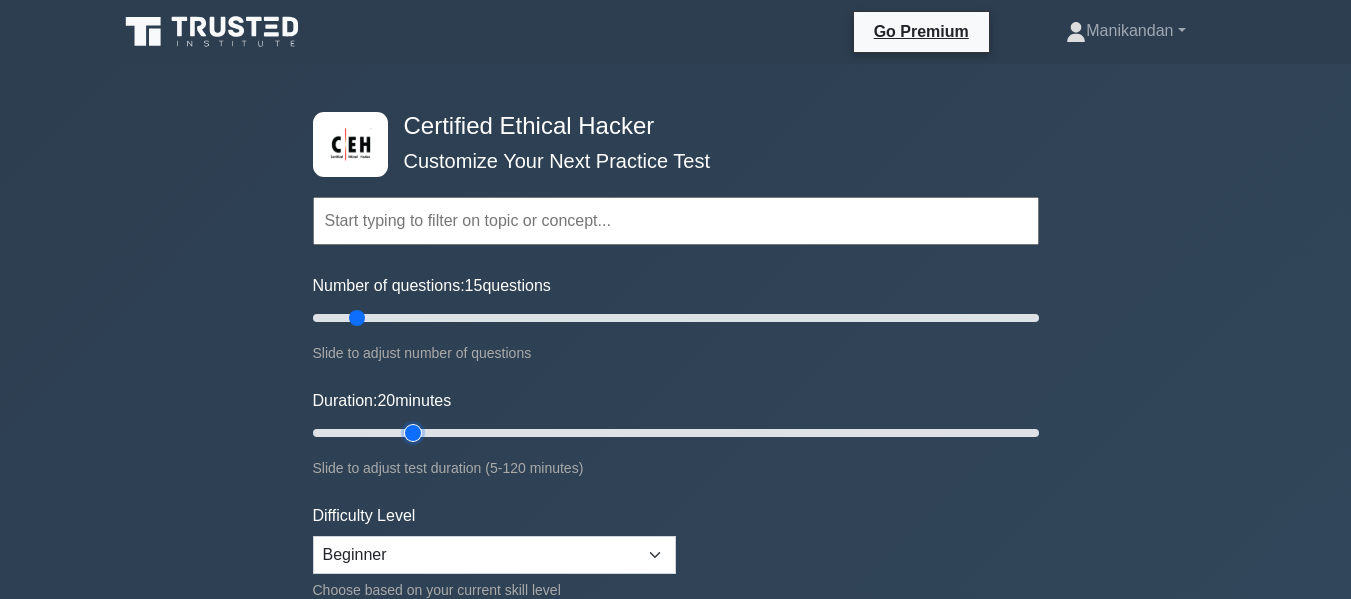 type on "20" 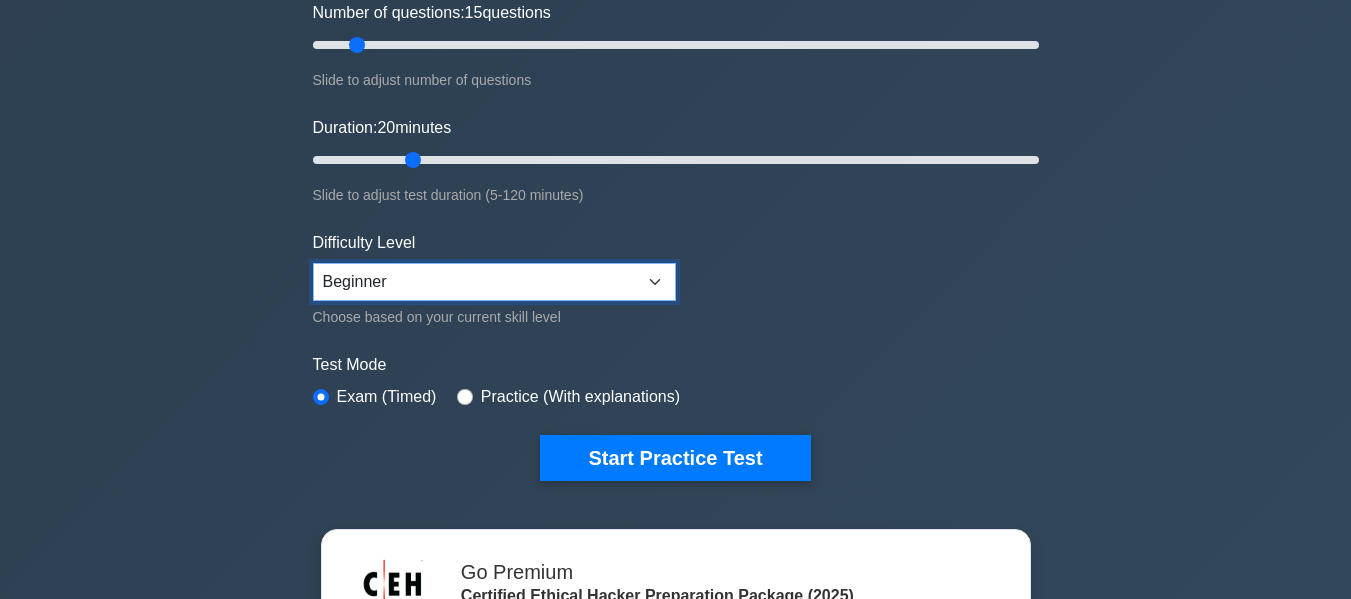 click on "Beginner
Intermediate
Expert" at bounding box center (494, 282) 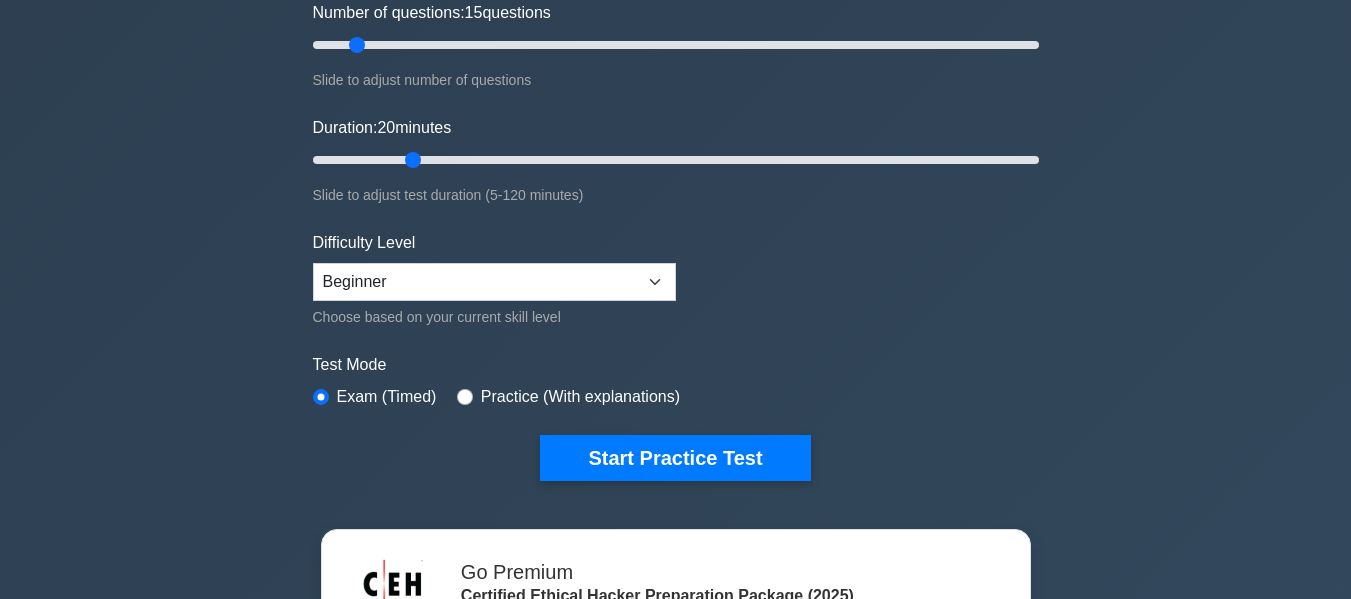click on "Topics
Introduction to Ethical Hacking
Footprinting and Reconnaissance
Scanning Networks
Enumeration
Vulnerability Analysis
System Hacking
Malware Threats
Sniffing
Social Engineering" at bounding box center (676, 172) 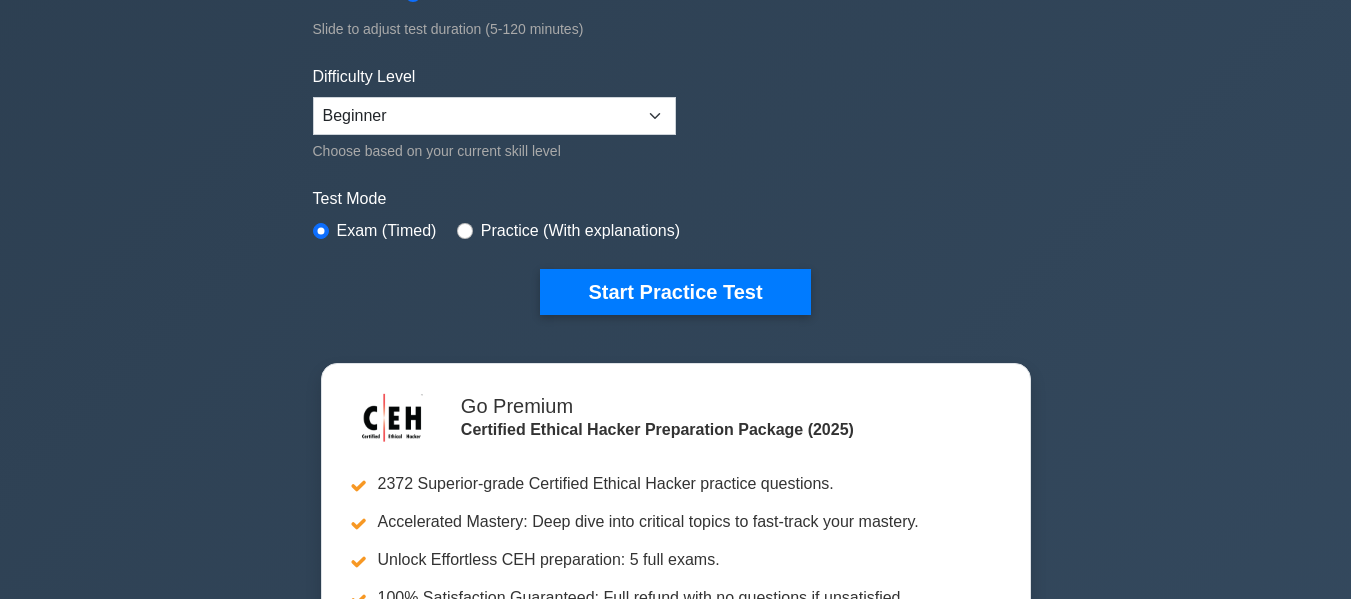 scroll, scrollTop: 440, scrollLeft: 0, axis: vertical 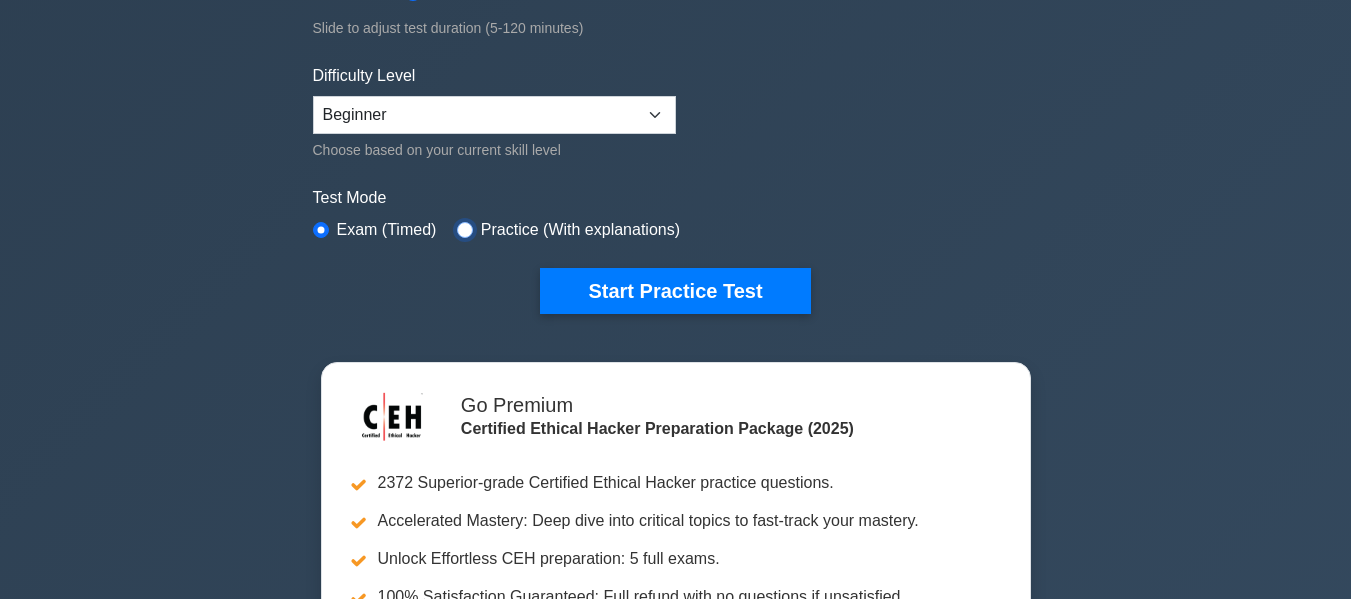 click at bounding box center [465, 230] 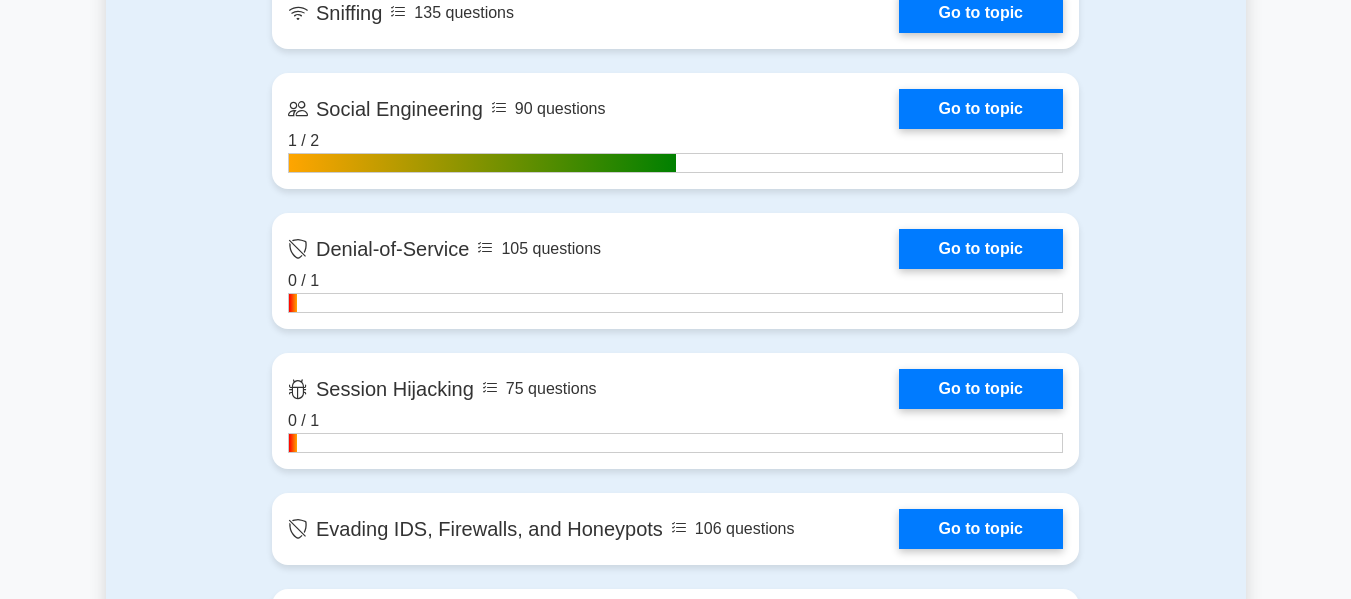 scroll, scrollTop: 2315, scrollLeft: 0, axis: vertical 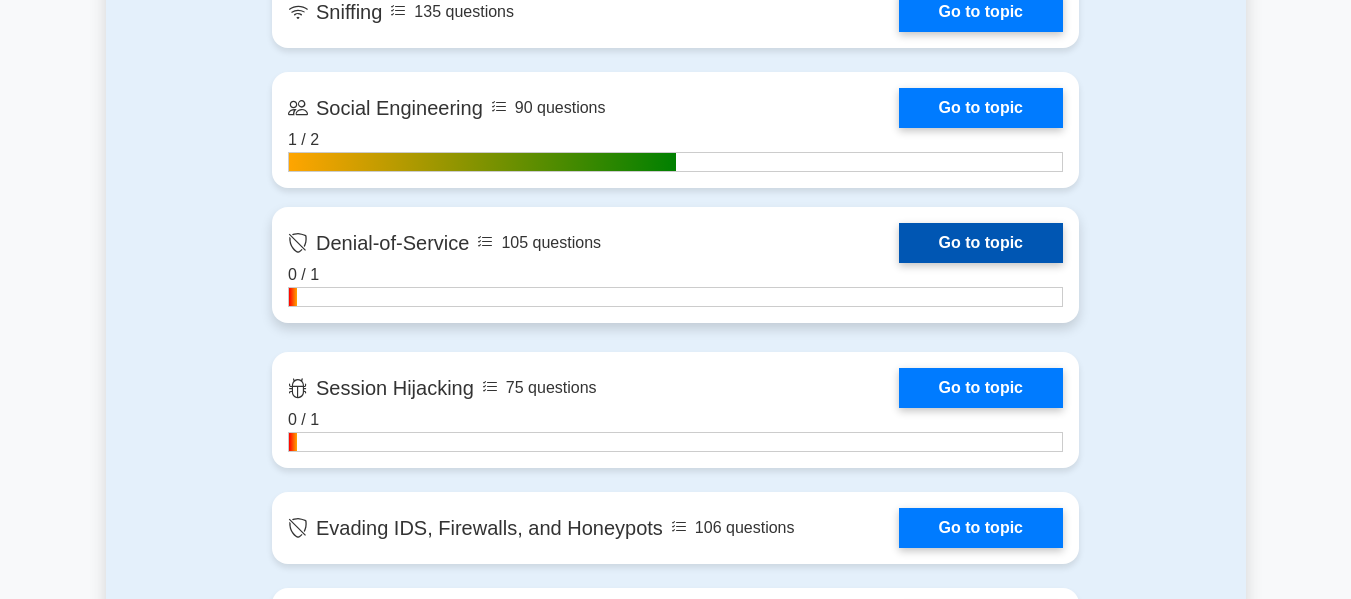 click on "Go to topic" at bounding box center (981, 243) 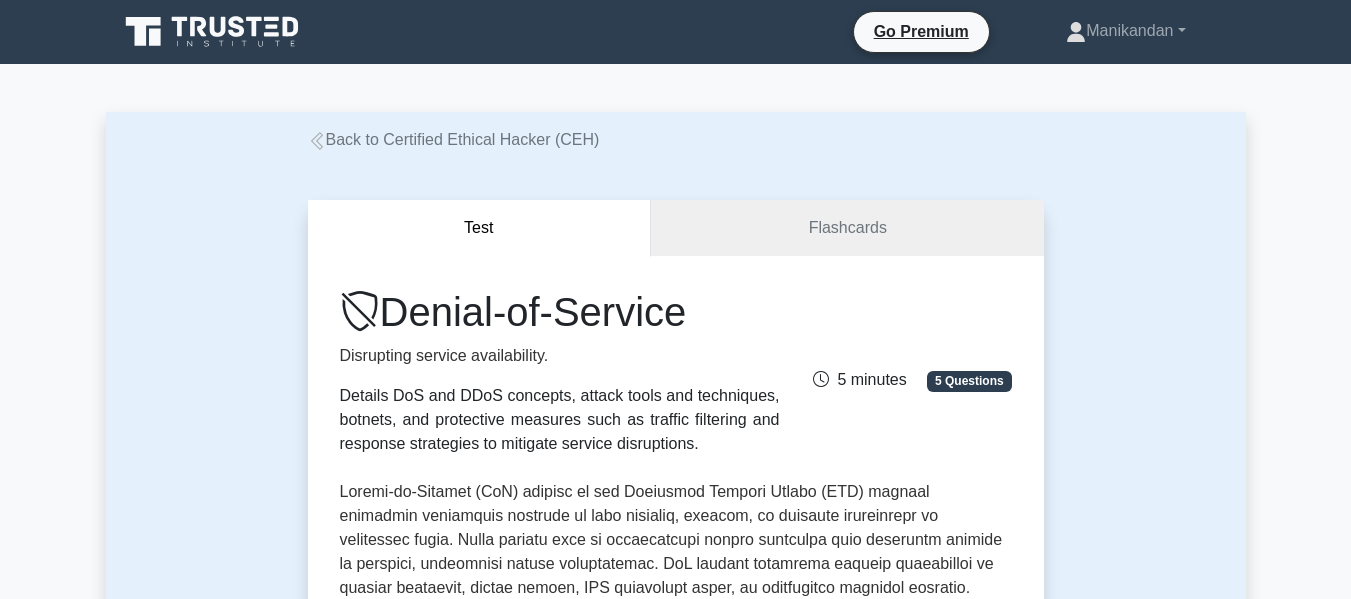 scroll, scrollTop: 540, scrollLeft: 0, axis: vertical 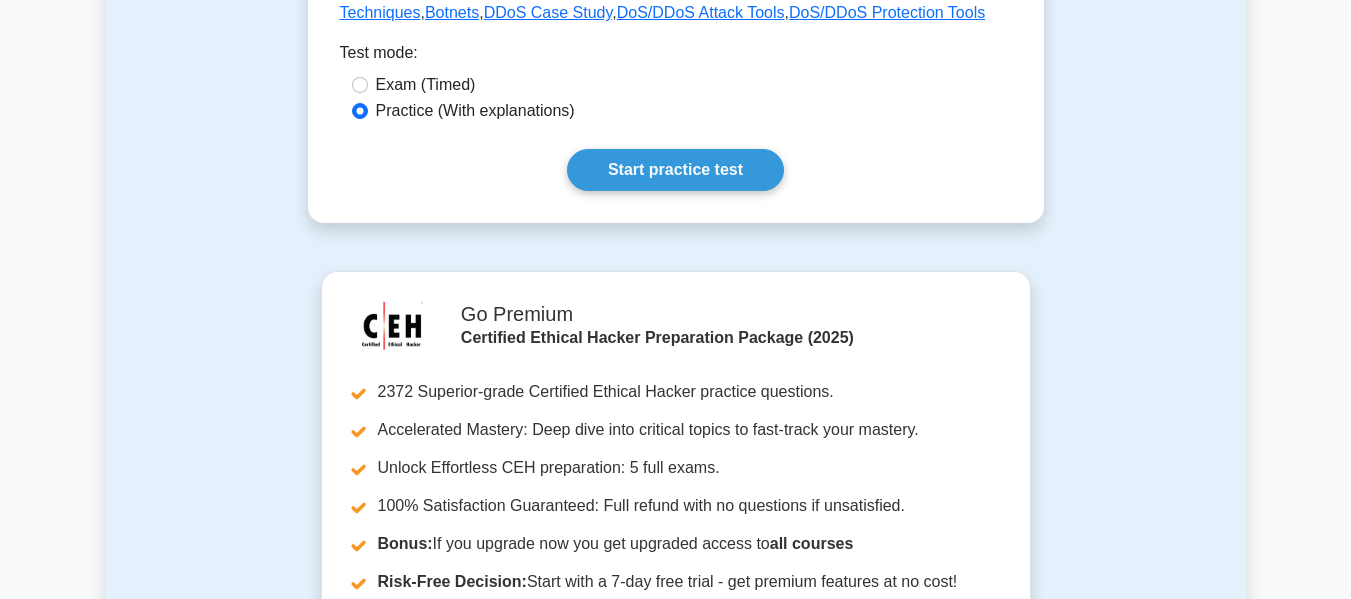 drag, startPoint x: 740, startPoint y: 313, endPoint x: 1217, endPoint y: 242, distance: 482.25513 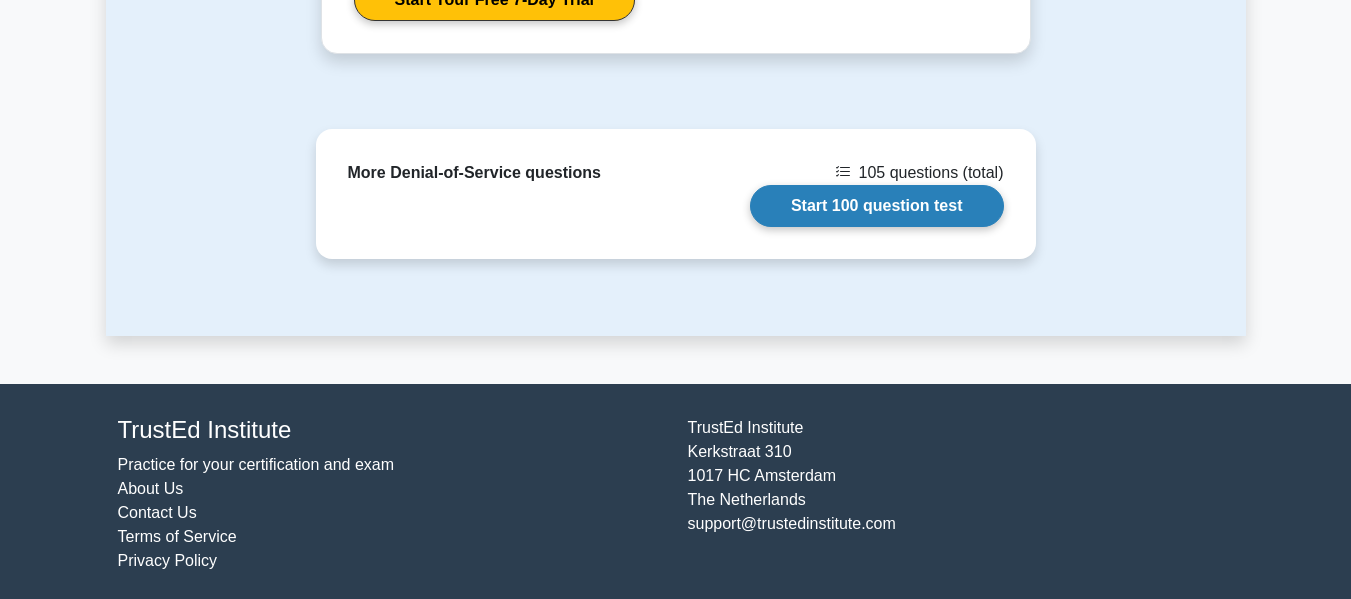 click on "Start 100 question test" at bounding box center [877, 206] 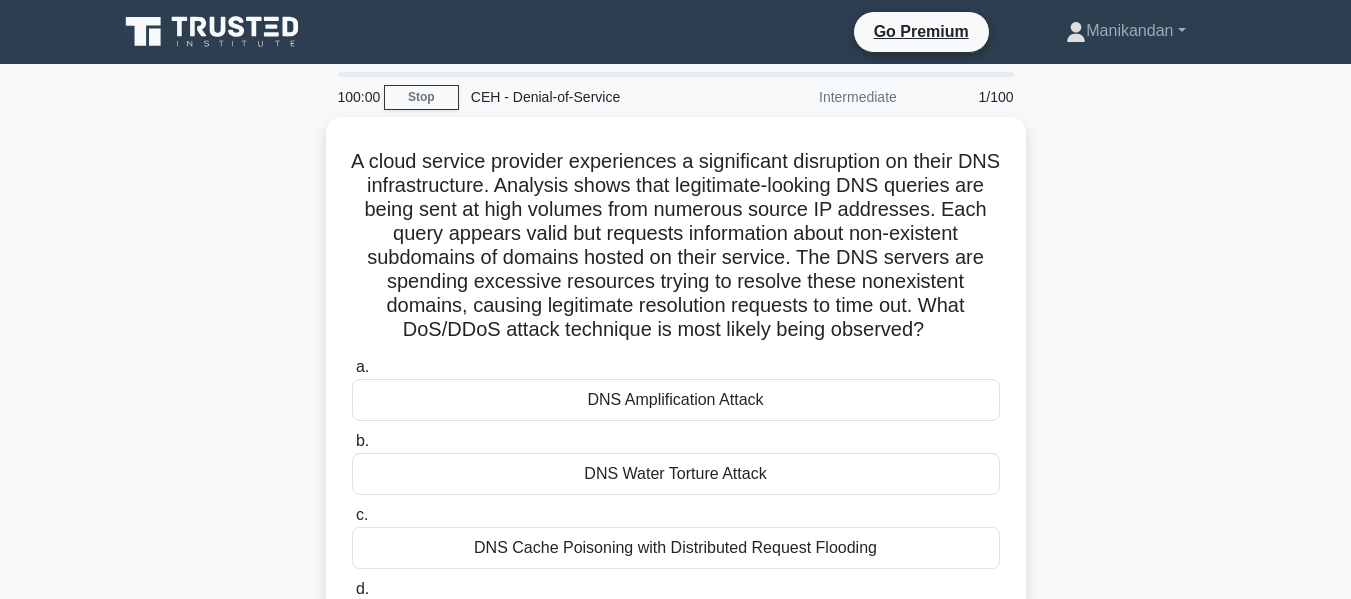 scroll, scrollTop: 0, scrollLeft: 0, axis: both 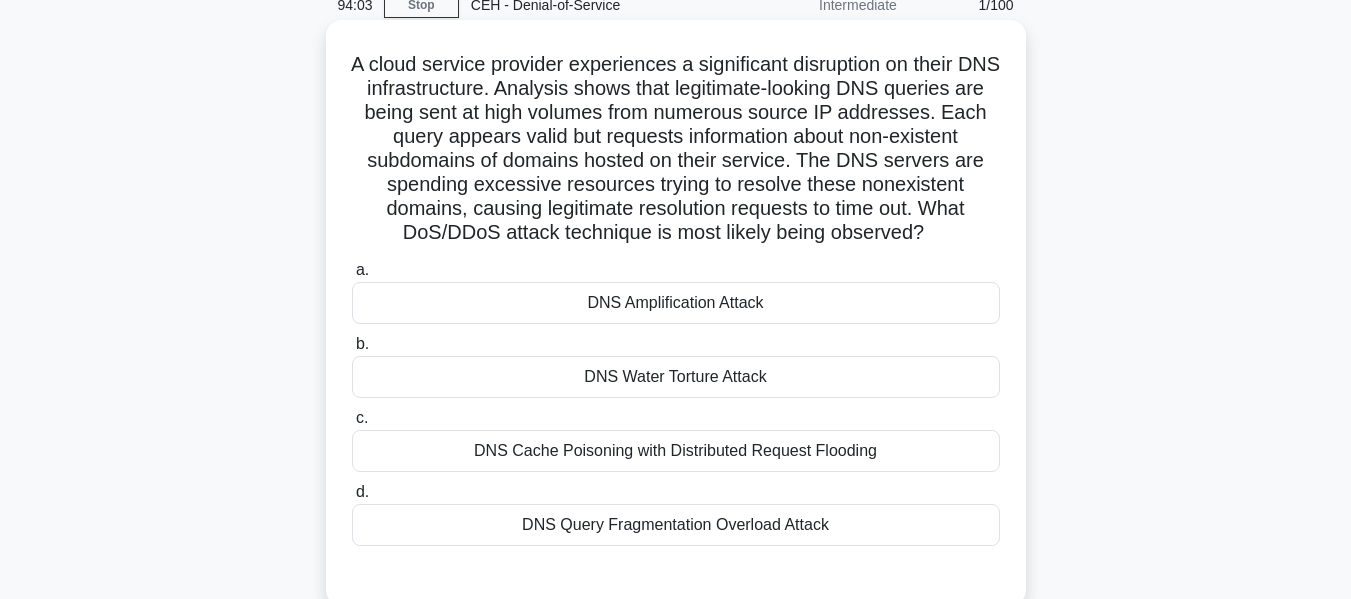 click on "DNS Amplification Attack" at bounding box center (676, 303) 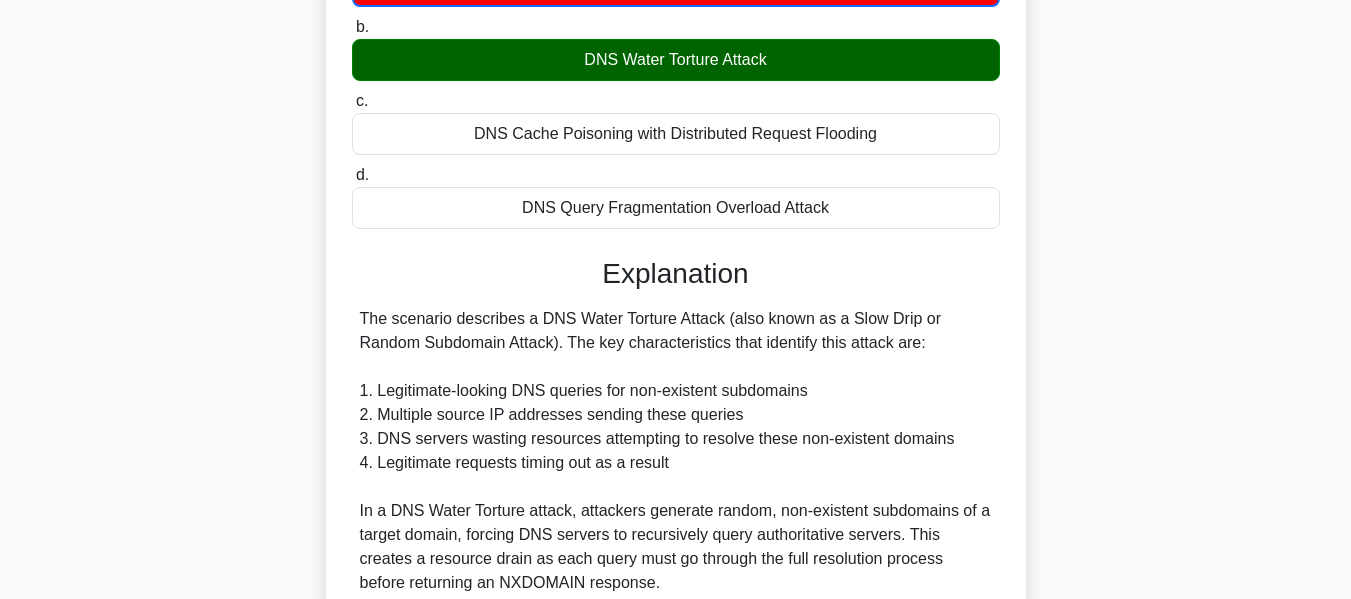 scroll, scrollTop: 418, scrollLeft: 0, axis: vertical 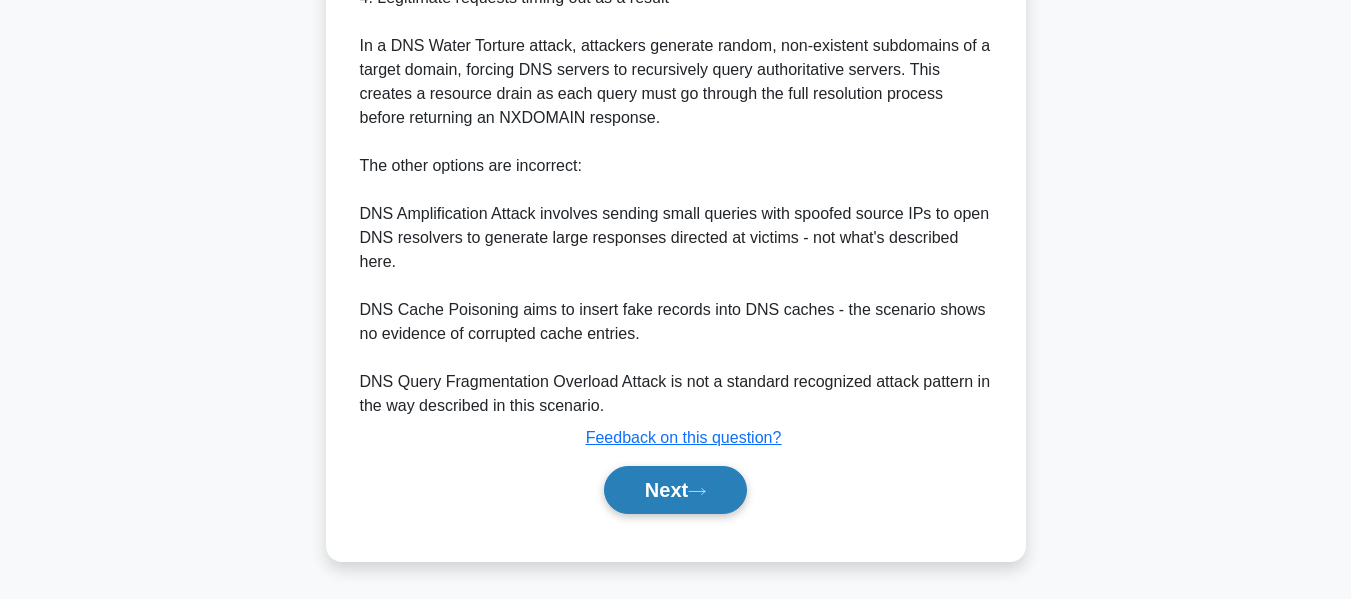 drag, startPoint x: 679, startPoint y: 418, endPoint x: 677, endPoint y: 480, distance: 62.03225 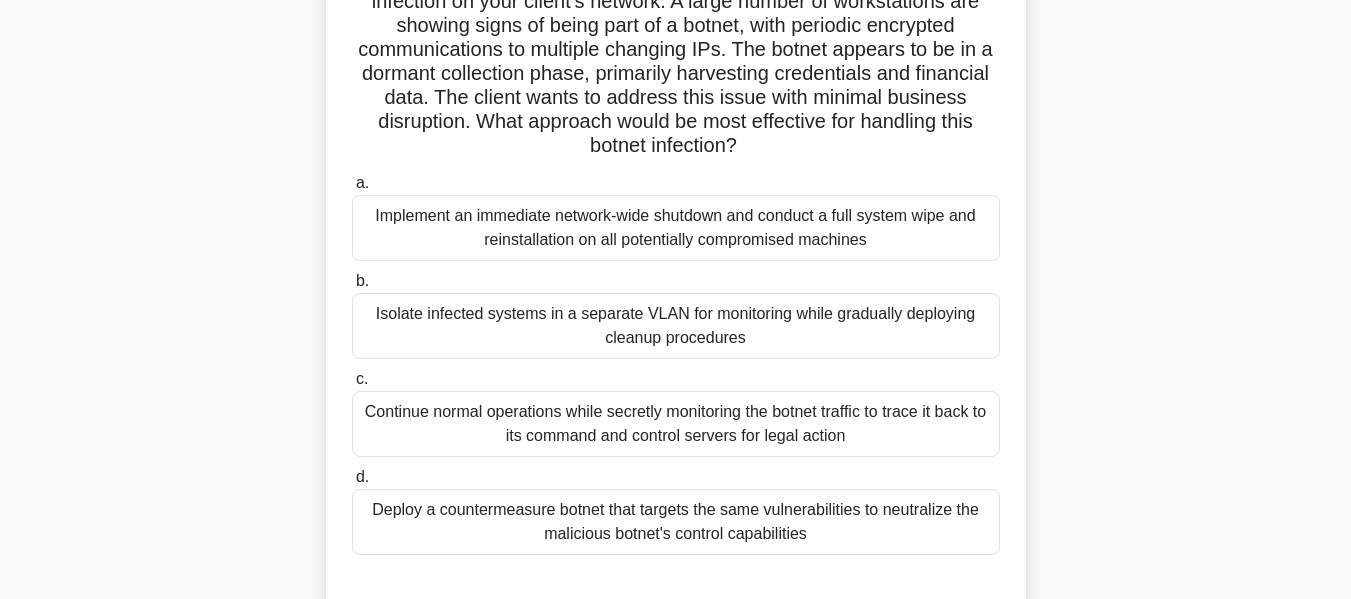 scroll, scrollTop: 180, scrollLeft: 0, axis: vertical 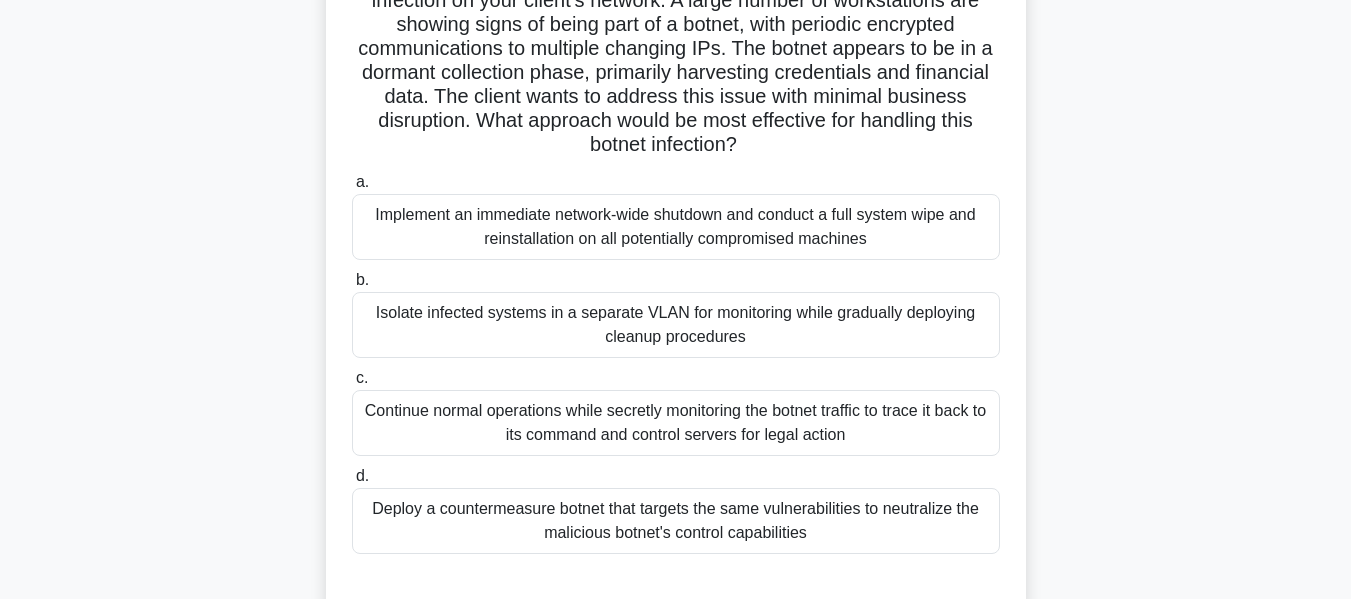 click on "Isolate infected systems in a separate VLAN for monitoring while gradually deploying cleanup procedures" at bounding box center (676, 325) 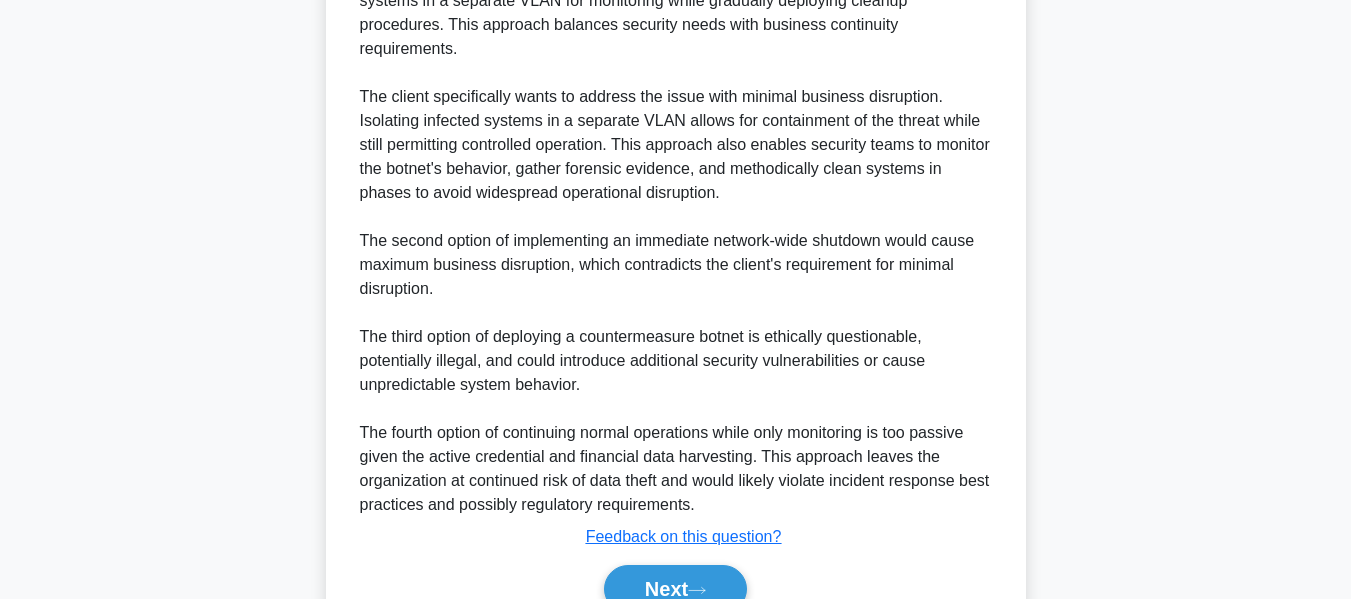 scroll, scrollTop: 870, scrollLeft: 0, axis: vertical 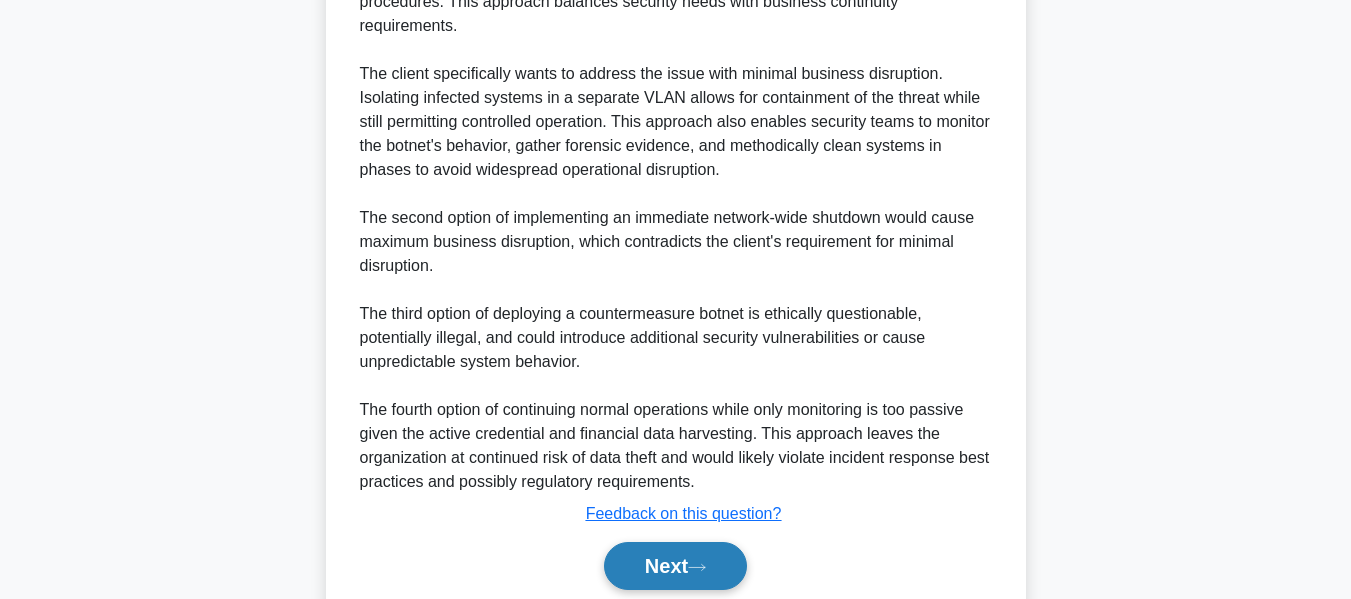 click on "Next" at bounding box center (675, 566) 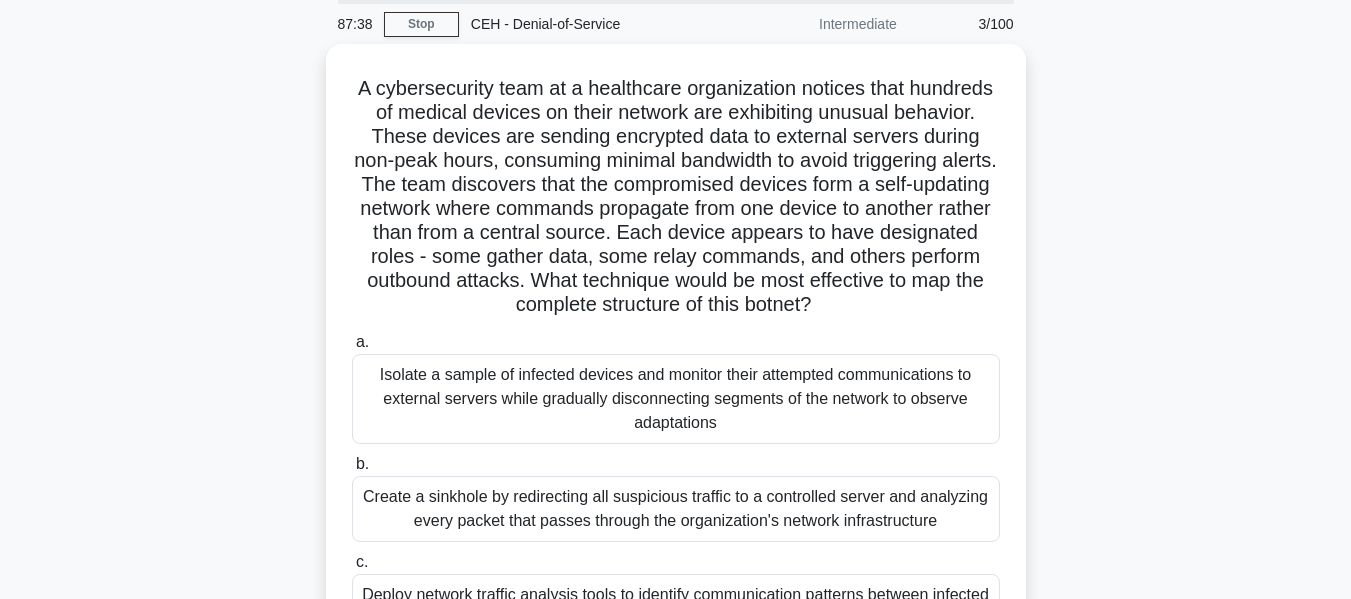scroll, scrollTop: 72, scrollLeft: 0, axis: vertical 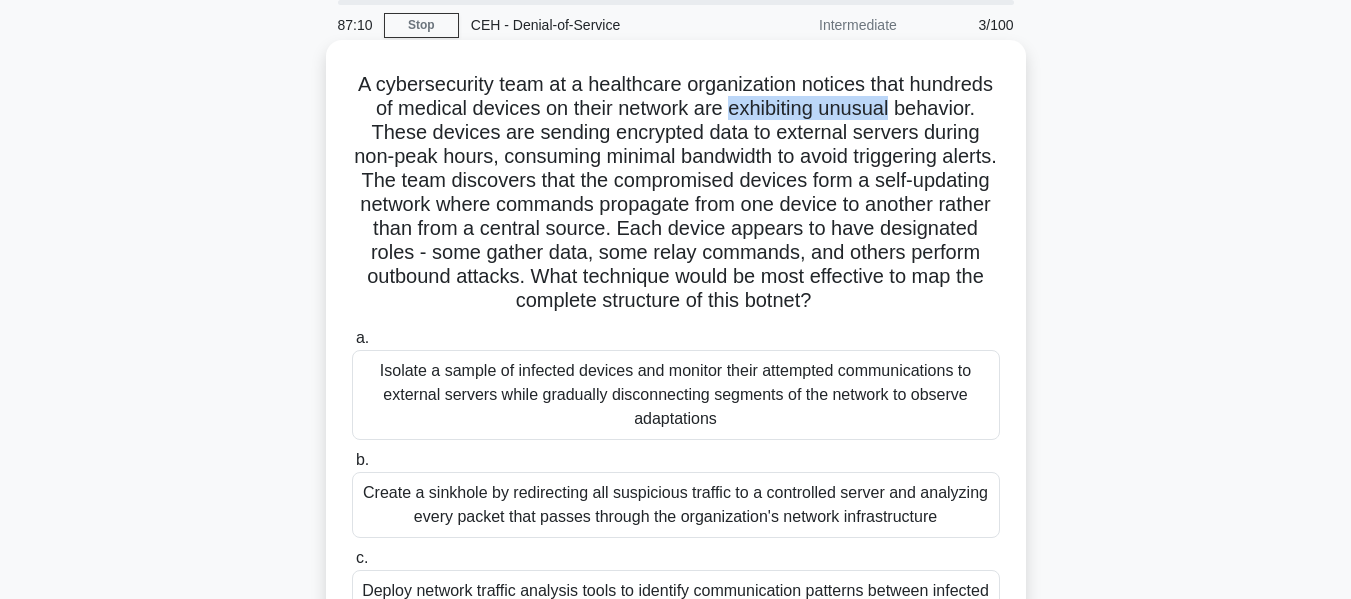 drag, startPoint x: 818, startPoint y: 108, endPoint x: 991, endPoint y: 105, distance: 173.02602 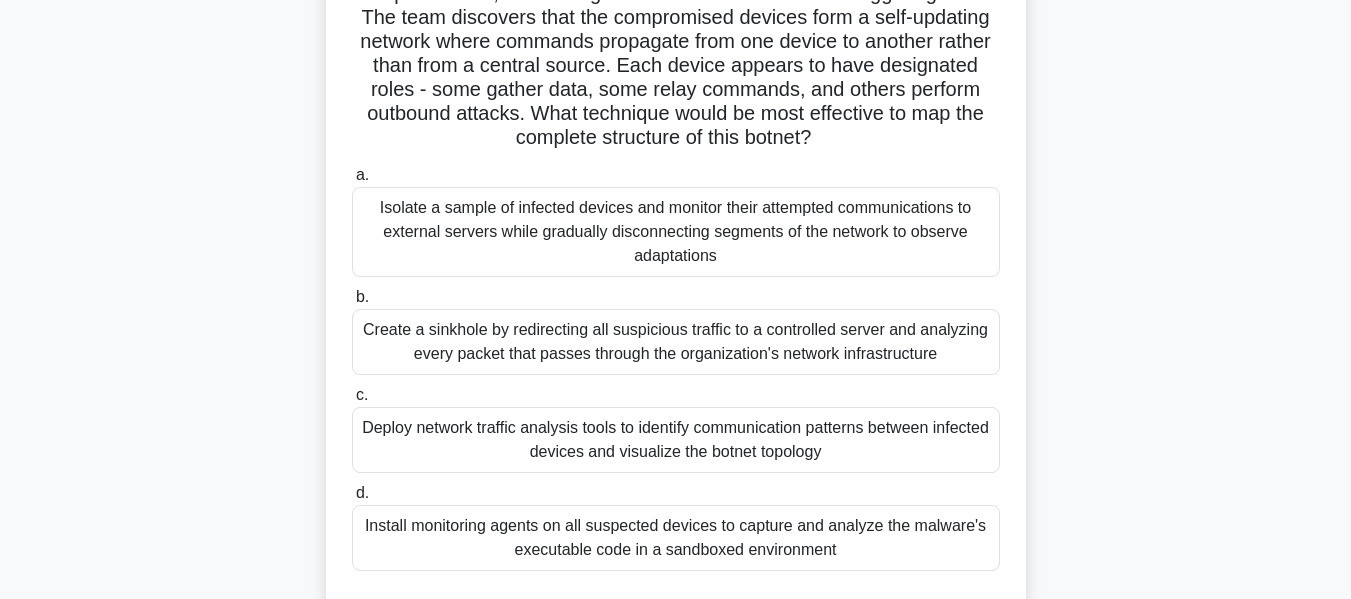 scroll, scrollTop: 236, scrollLeft: 0, axis: vertical 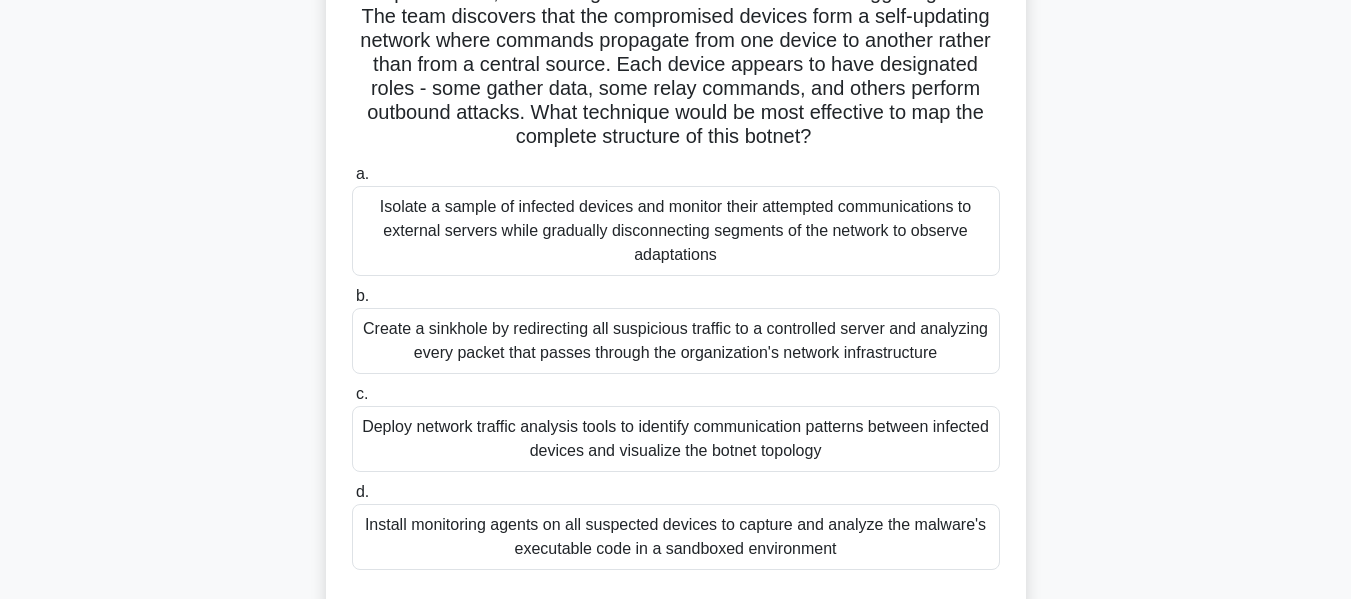 click on "Isolate a sample of infected devices and monitor their attempted communications to external servers while gradually disconnecting segments of the network to observe adaptations" at bounding box center [676, 231] 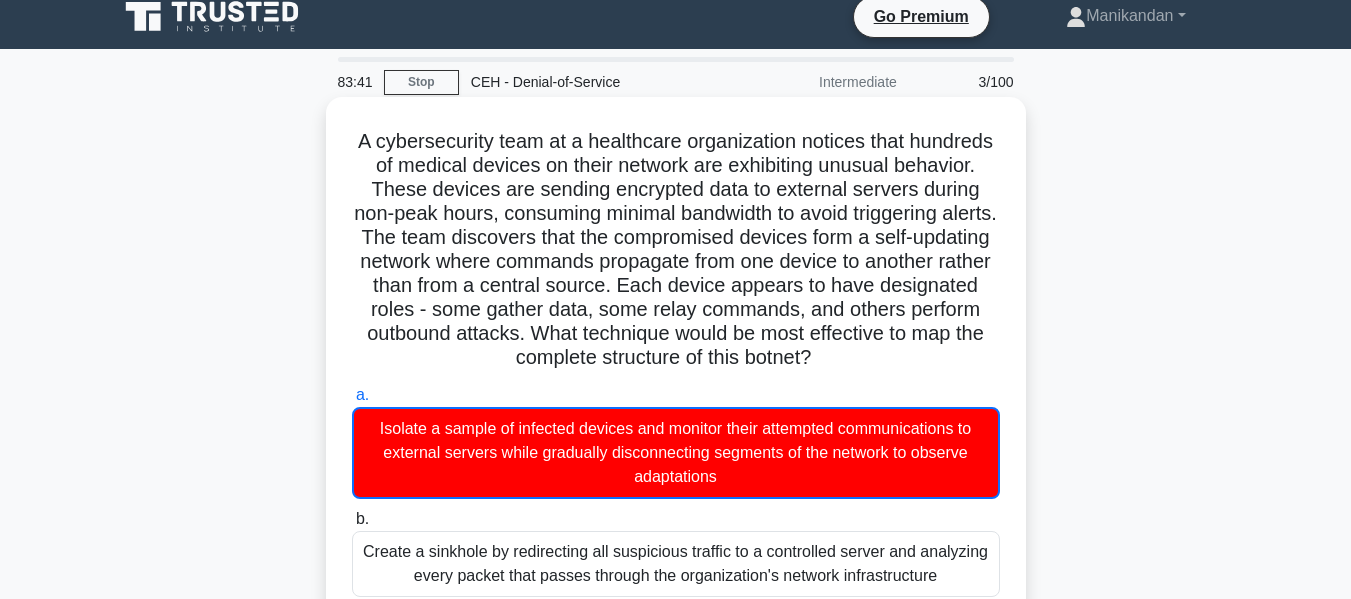 scroll, scrollTop: 114, scrollLeft: 0, axis: vertical 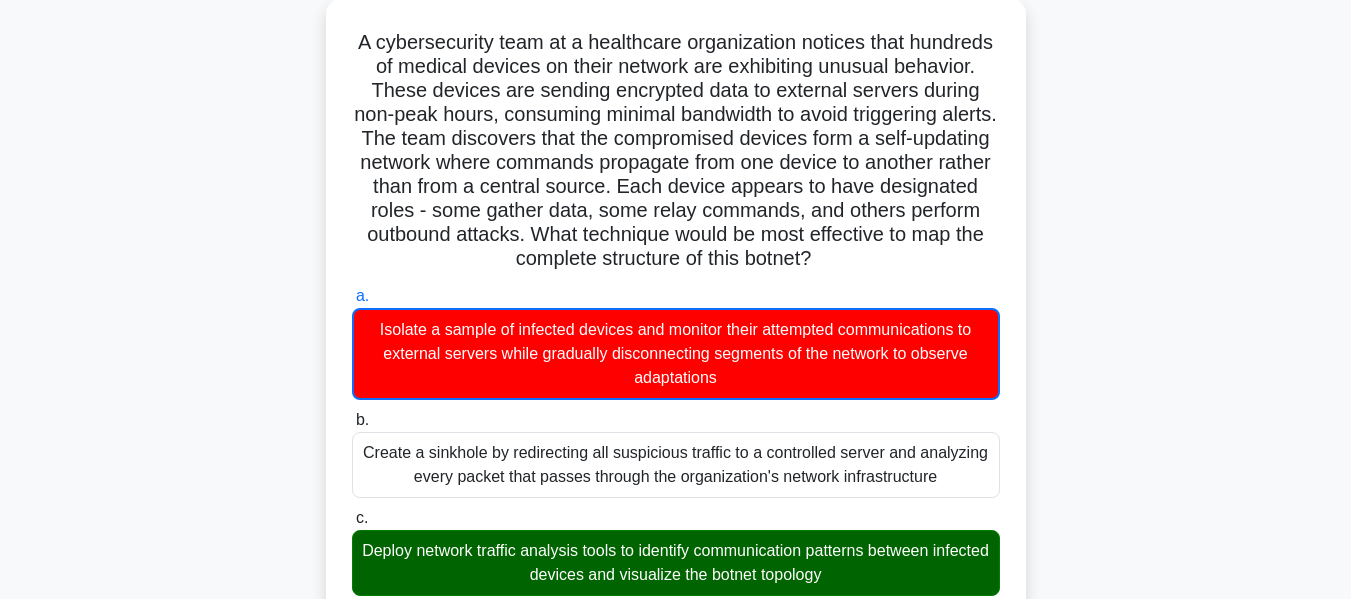 click on "Next" at bounding box center (675, 1420) 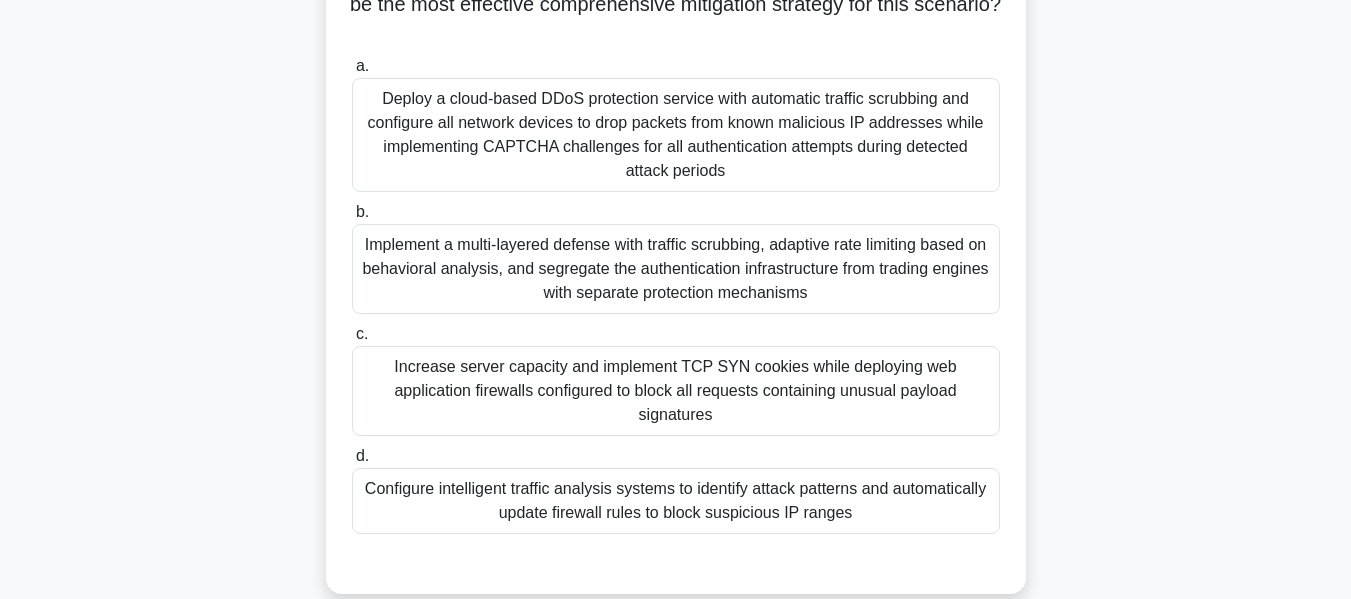 scroll, scrollTop: 441, scrollLeft: 0, axis: vertical 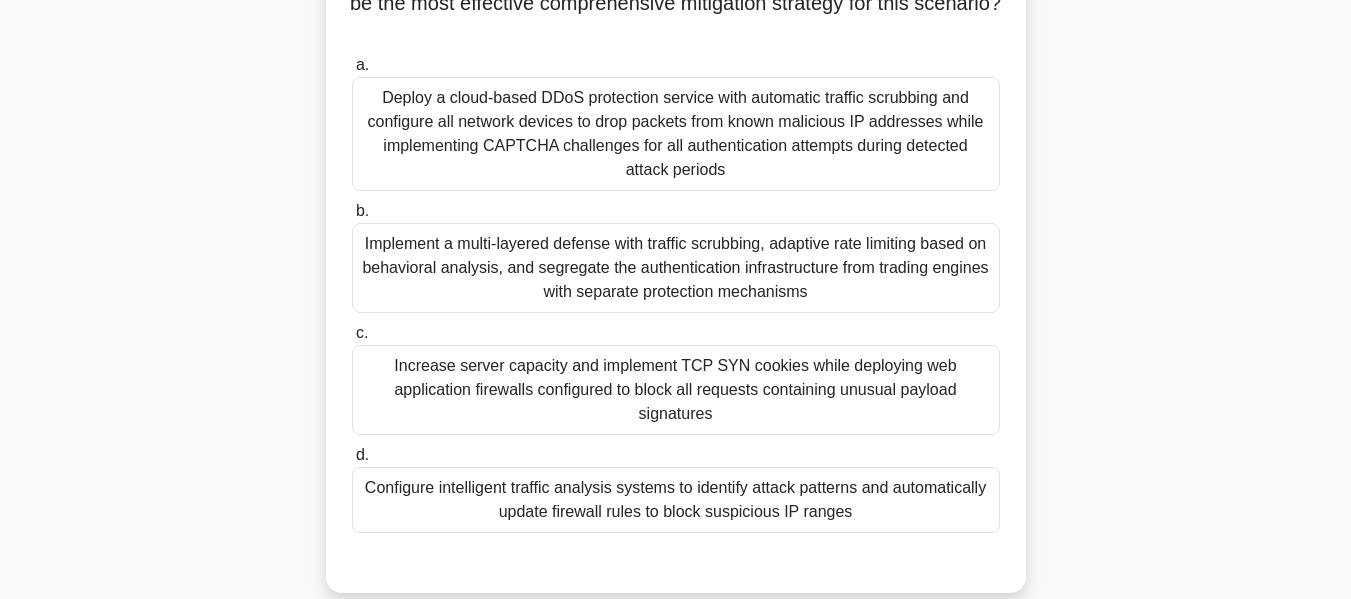 click on "Deploy a cloud-based DDoS protection service with automatic traffic scrubbing and configure all network devices to drop packets from known malicious IP addresses while implementing CAPTCHA challenges for all authentication attempts during detected attack periods" at bounding box center (676, 134) 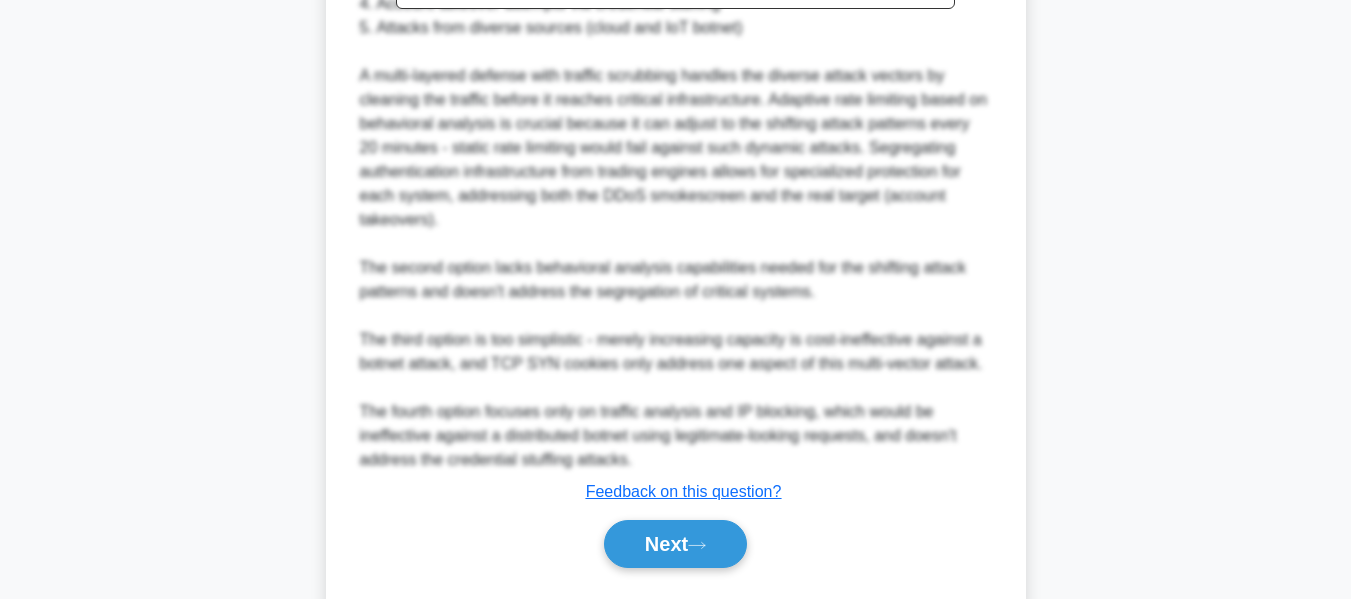 scroll, scrollTop: 1253, scrollLeft: 0, axis: vertical 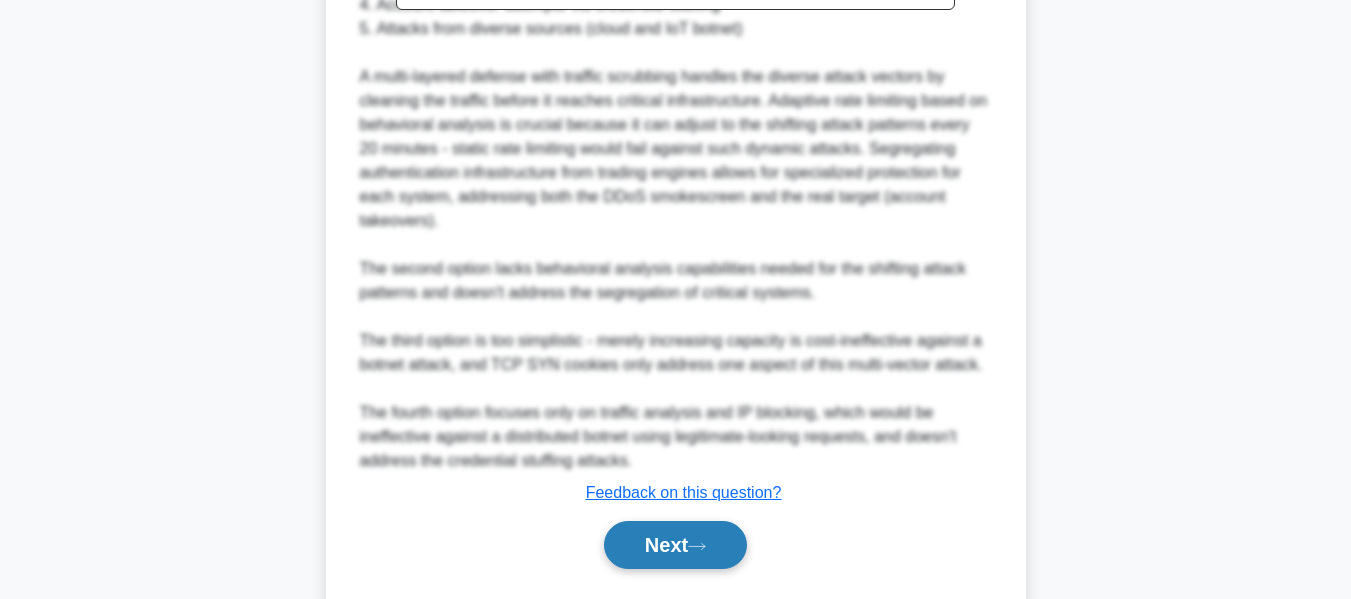 click on "Next" at bounding box center [675, 545] 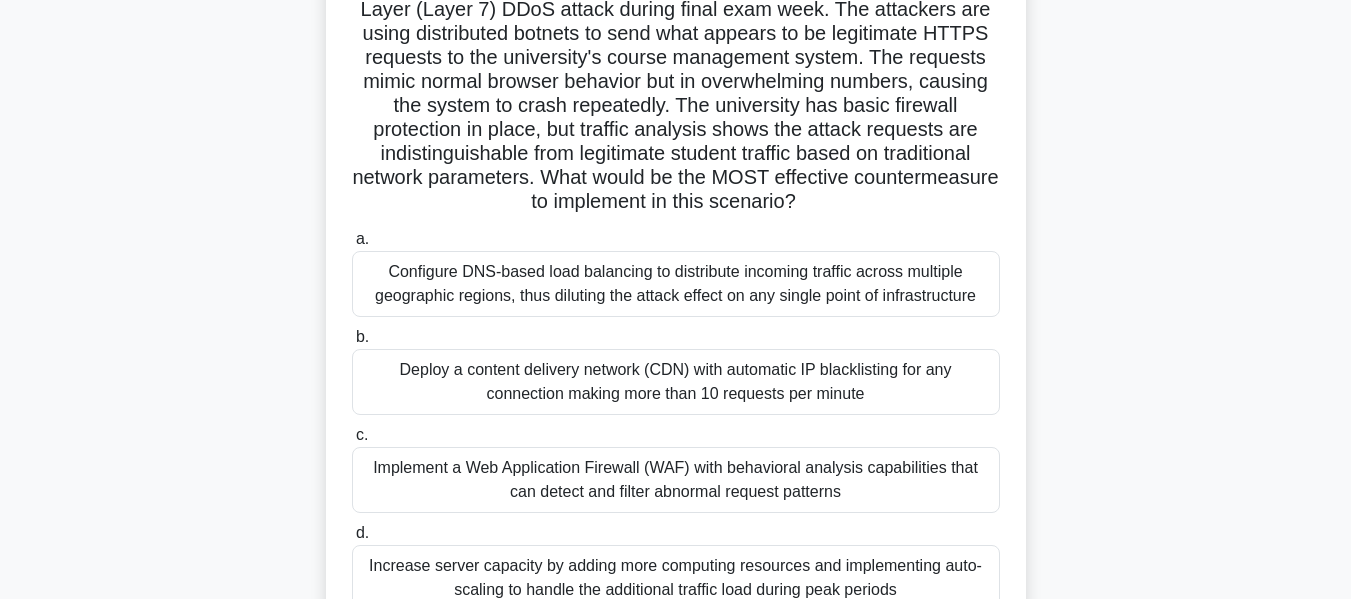 scroll, scrollTop: 170, scrollLeft: 0, axis: vertical 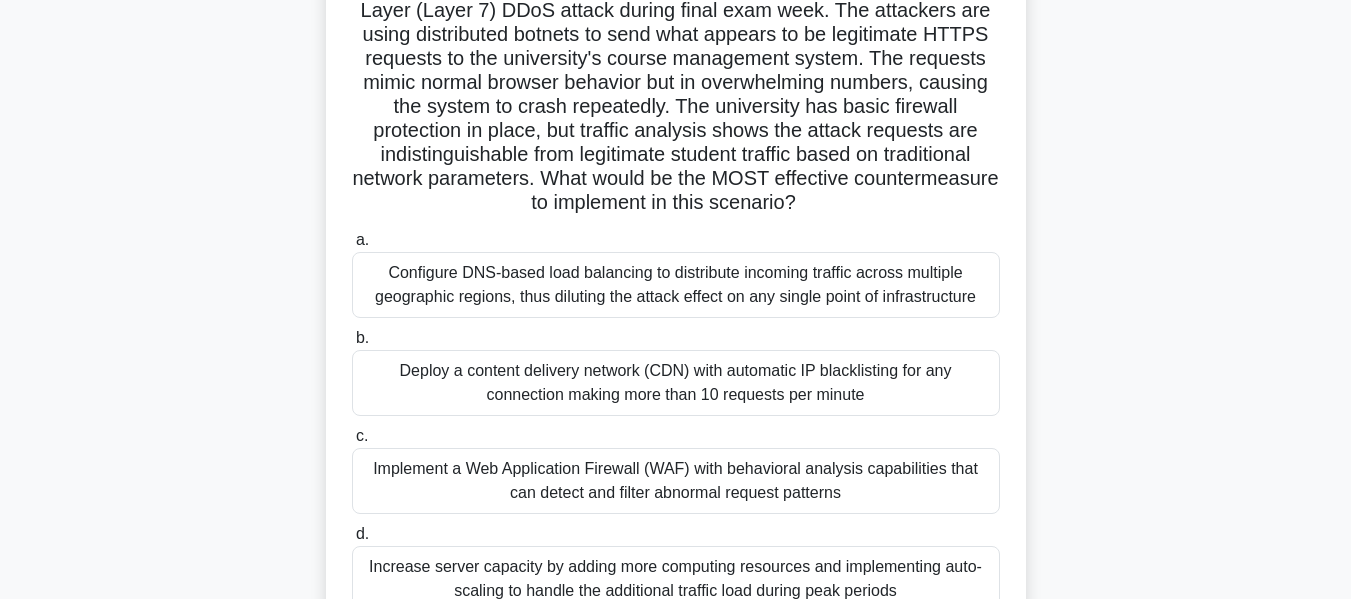 click on "Deploy a content delivery network (CDN) with automatic IP blacklisting for any connection making more than 10 requests per minute" at bounding box center (676, 383) 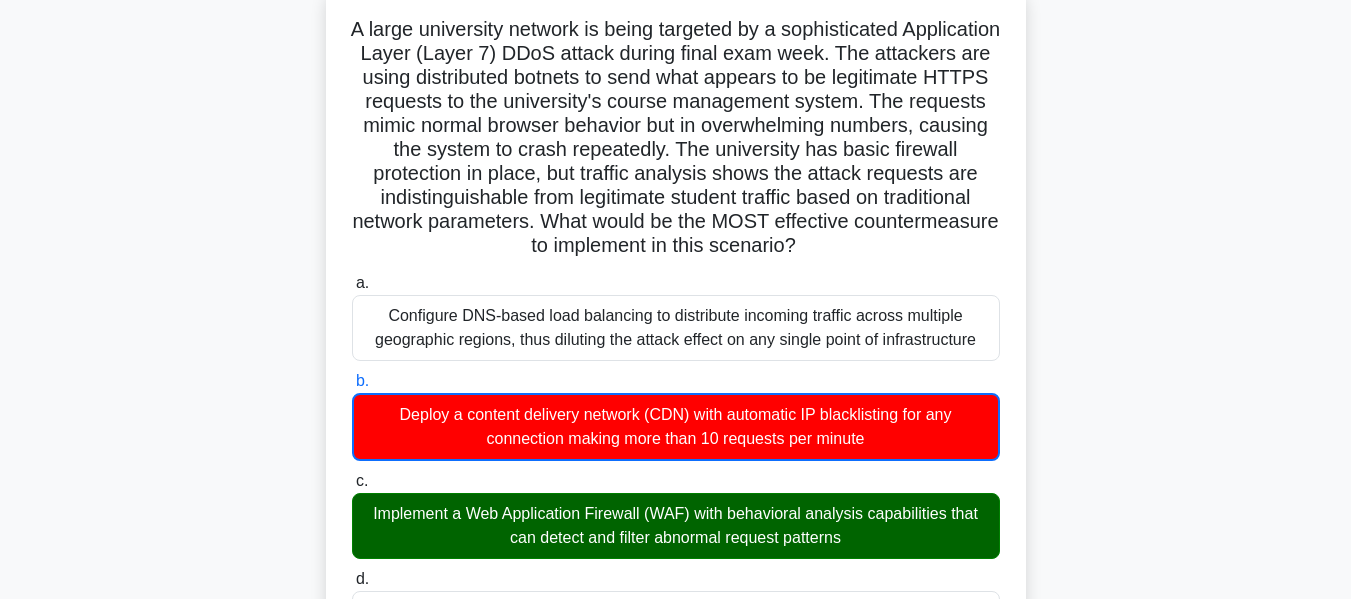 scroll, scrollTop: 126, scrollLeft: 0, axis: vertical 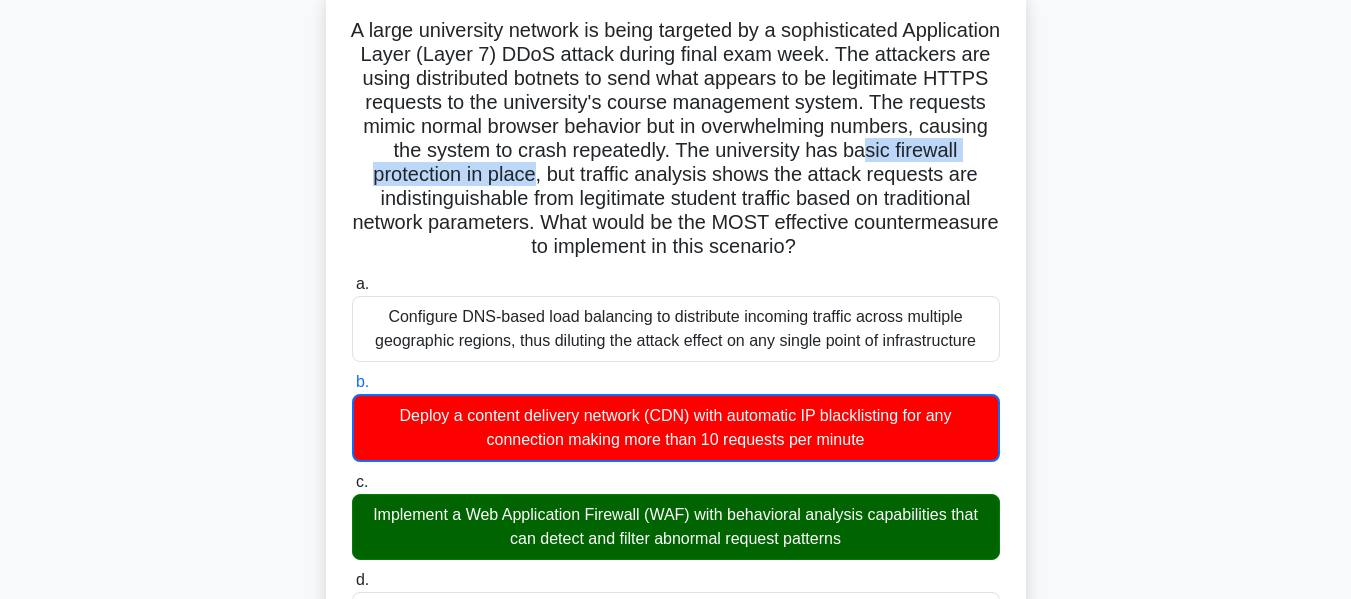 drag, startPoint x: 530, startPoint y: 171, endPoint x: 798, endPoint y: 181, distance: 268.1865 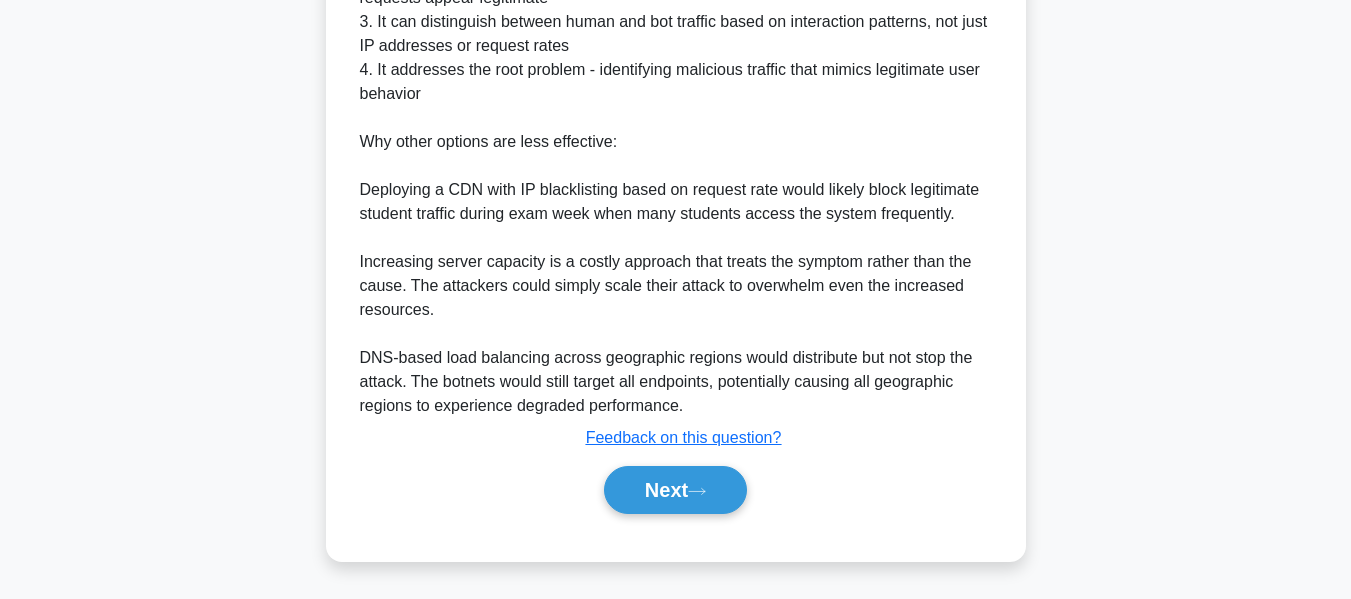 scroll, scrollTop: 1090, scrollLeft: 0, axis: vertical 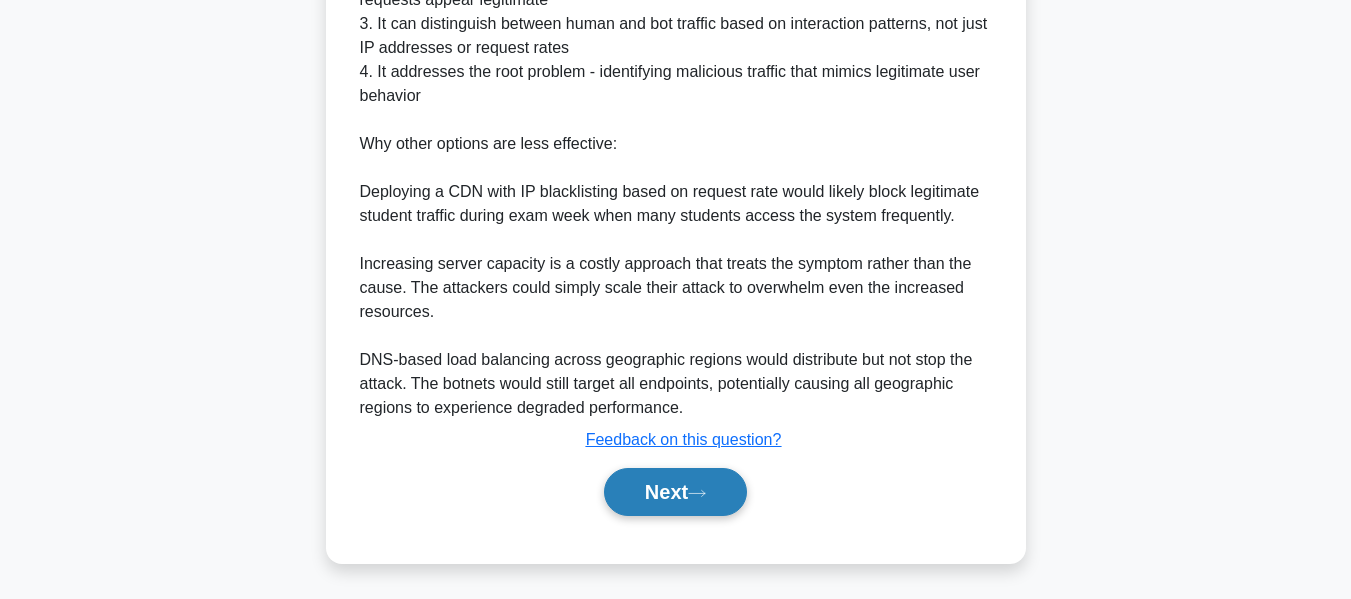 click on "Next" at bounding box center [675, 492] 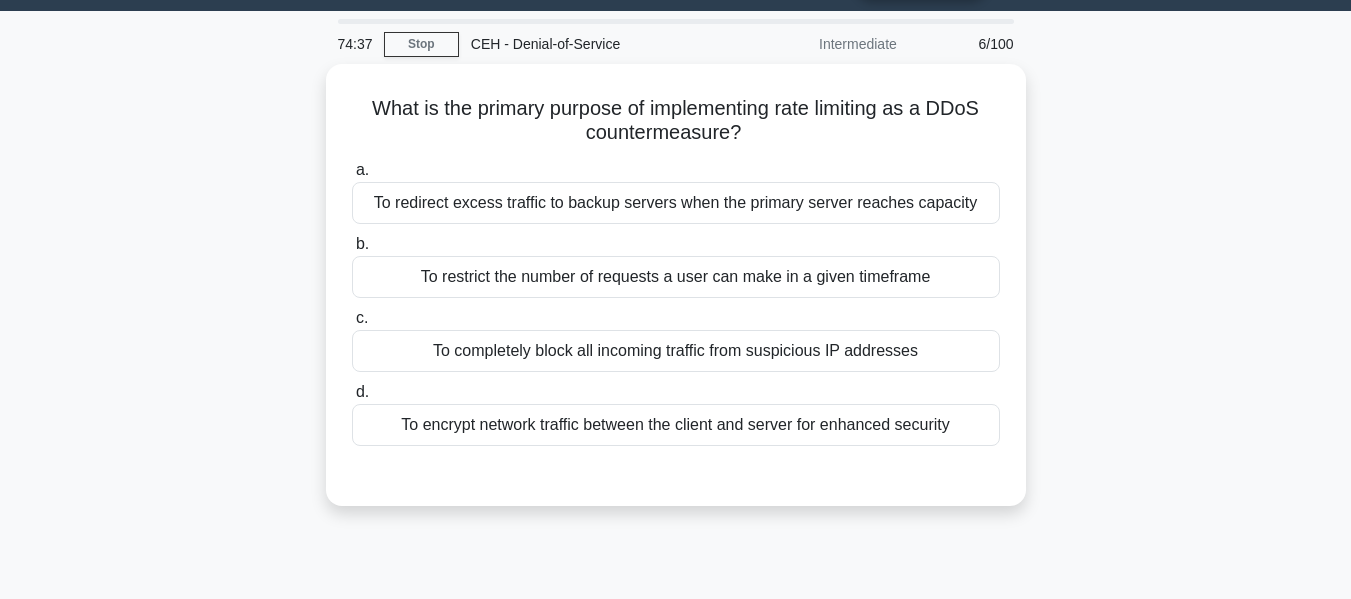 scroll, scrollTop: 0, scrollLeft: 0, axis: both 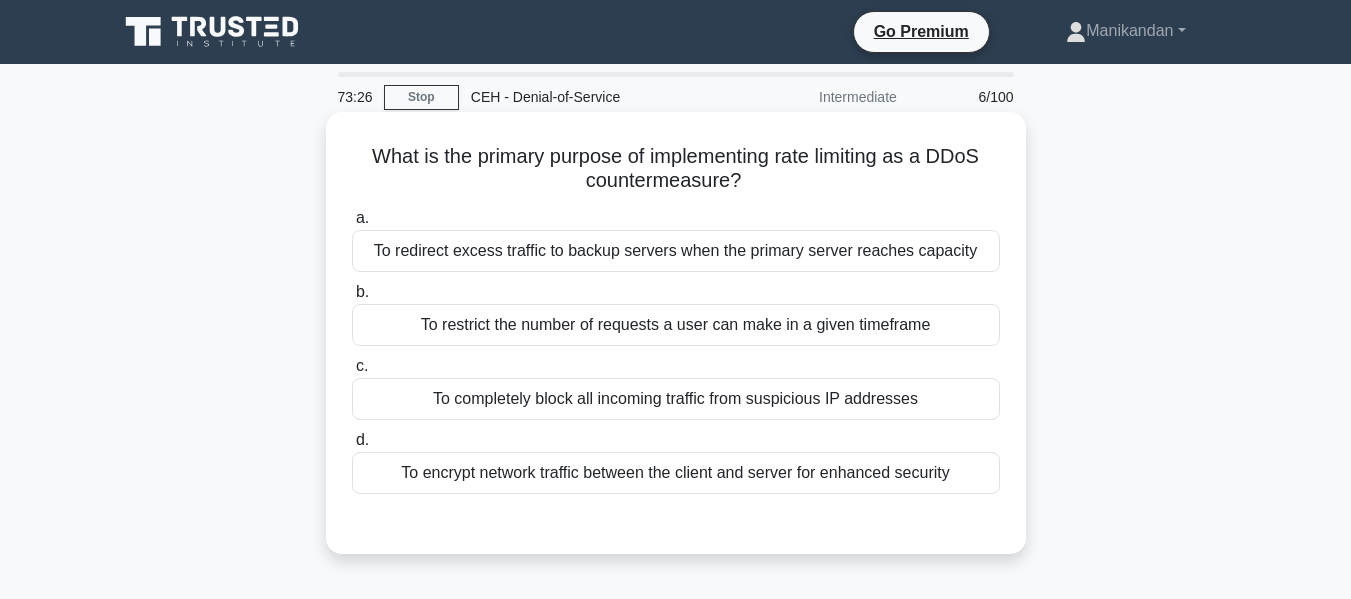 click on "To completely block all incoming traffic from suspicious IP addresses" at bounding box center (676, 399) 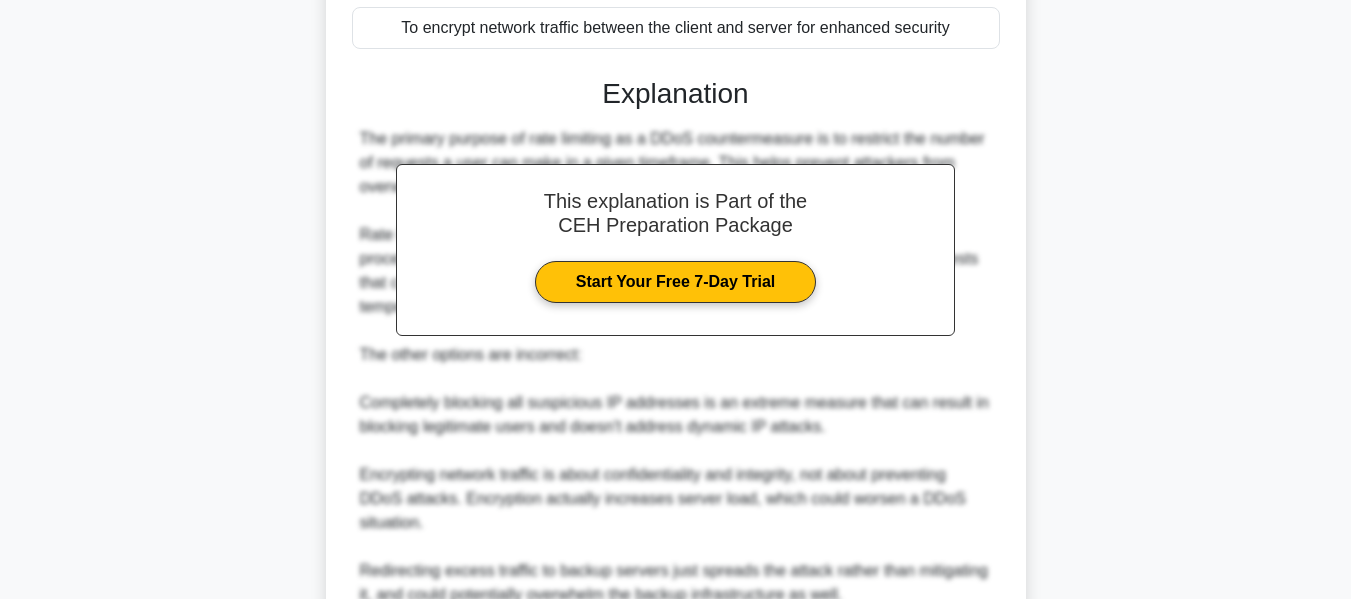 scroll, scrollTop: 625, scrollLeft: 0, axis: vertical 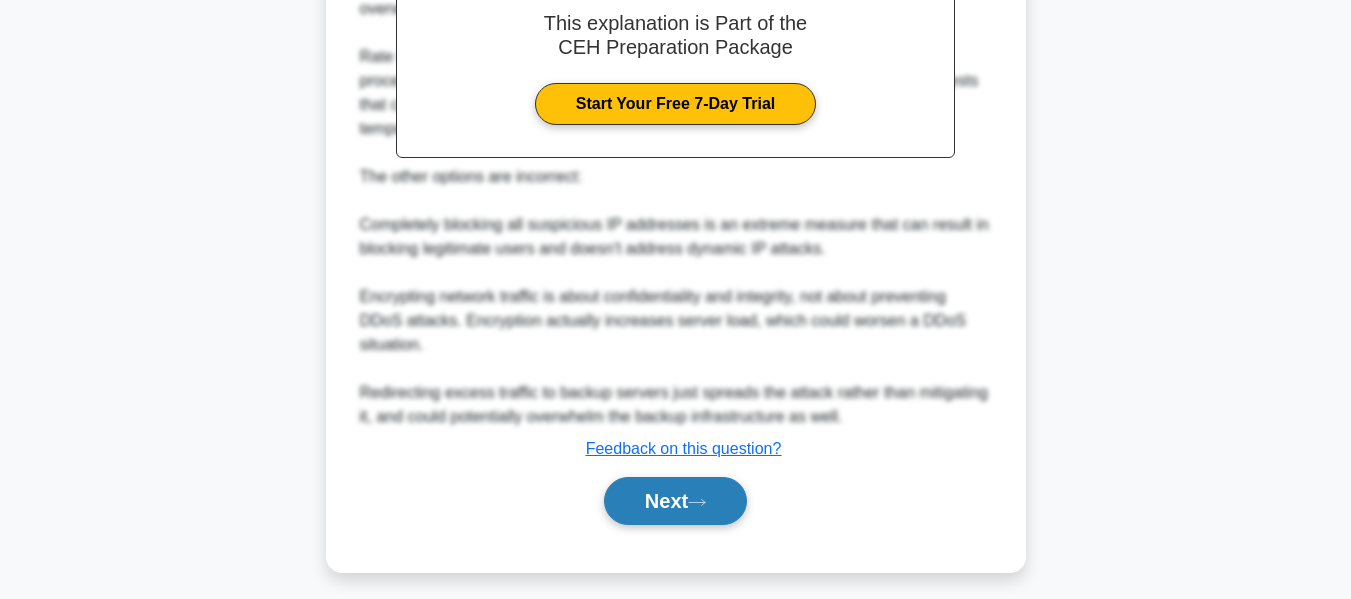 click on "Next" at bounding box center [675, 501] 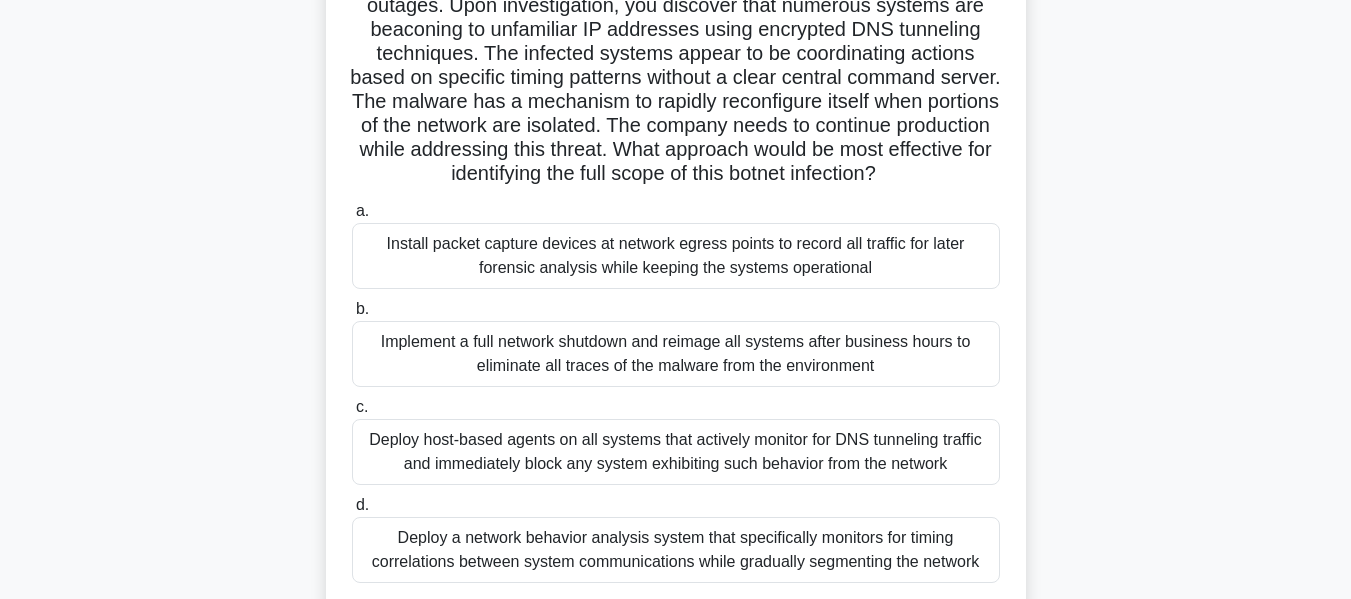 scroll, scrollTop: 197, scrollLeft: 0, axis: vertical 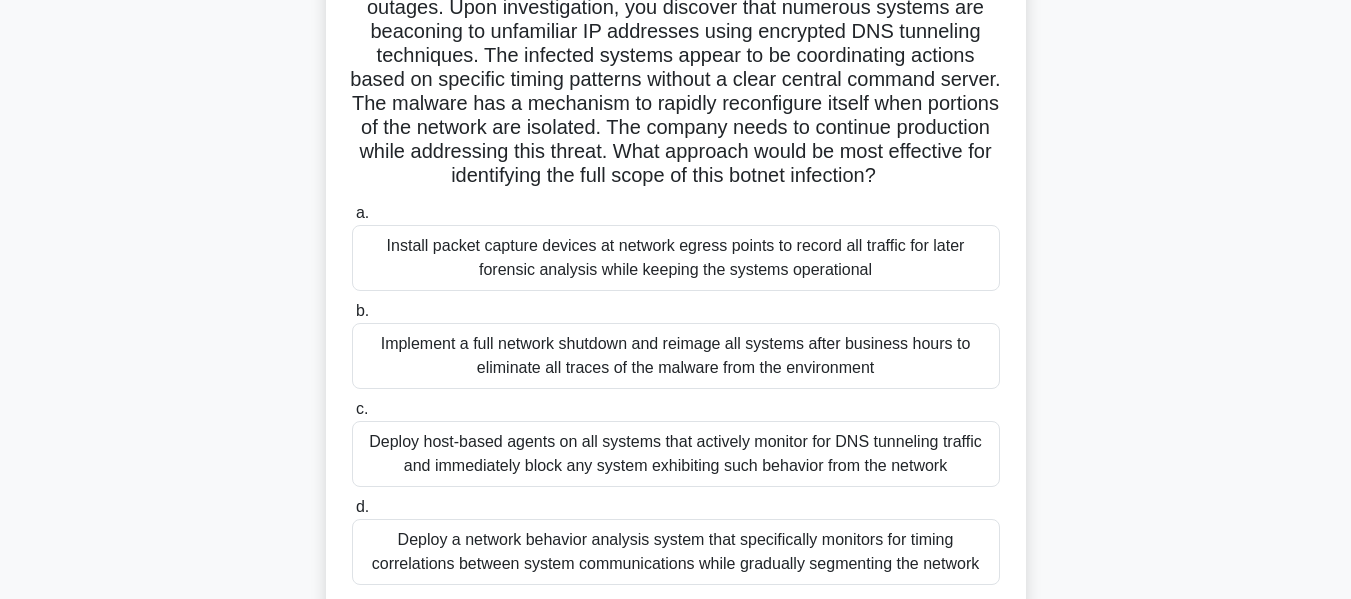 click on "Deploy host-based agents on all systems that actively monitor for DNS tunneling traffic and immediately block any system exhibiting such behavior from the network" at bounding box center [676, 454] 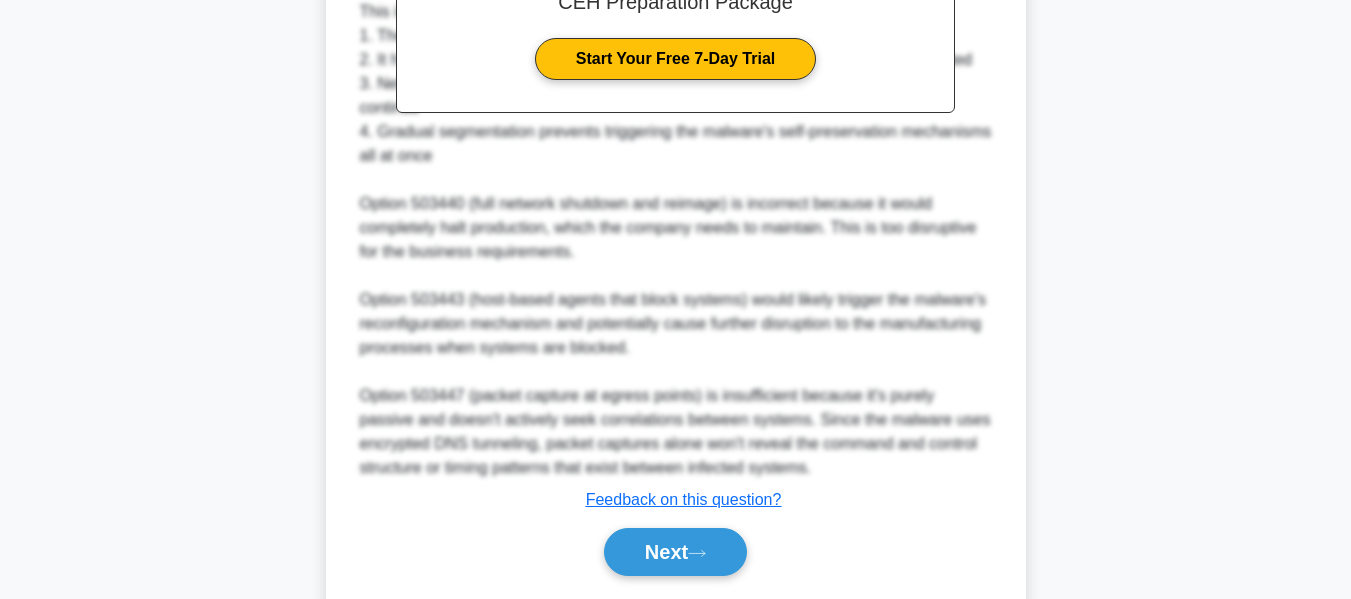 scroll, scrollTop: 1045, scrollLeft: 0, axis: vertical 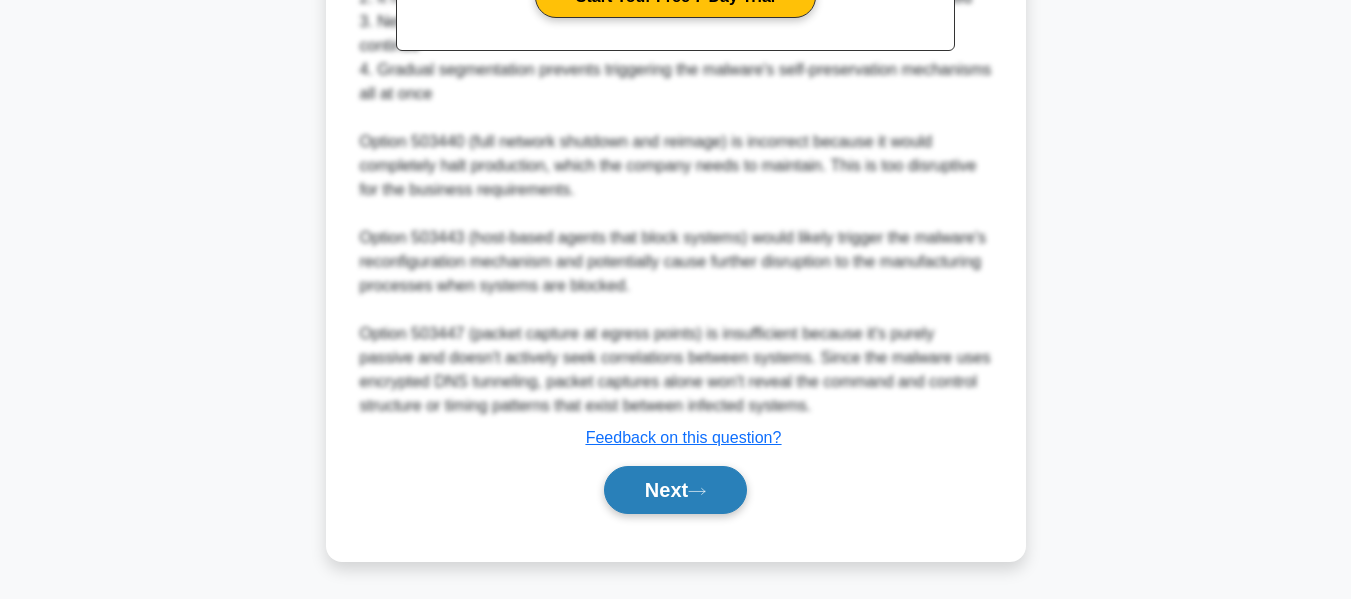 click on "Next" at bounding box center (675, 490) 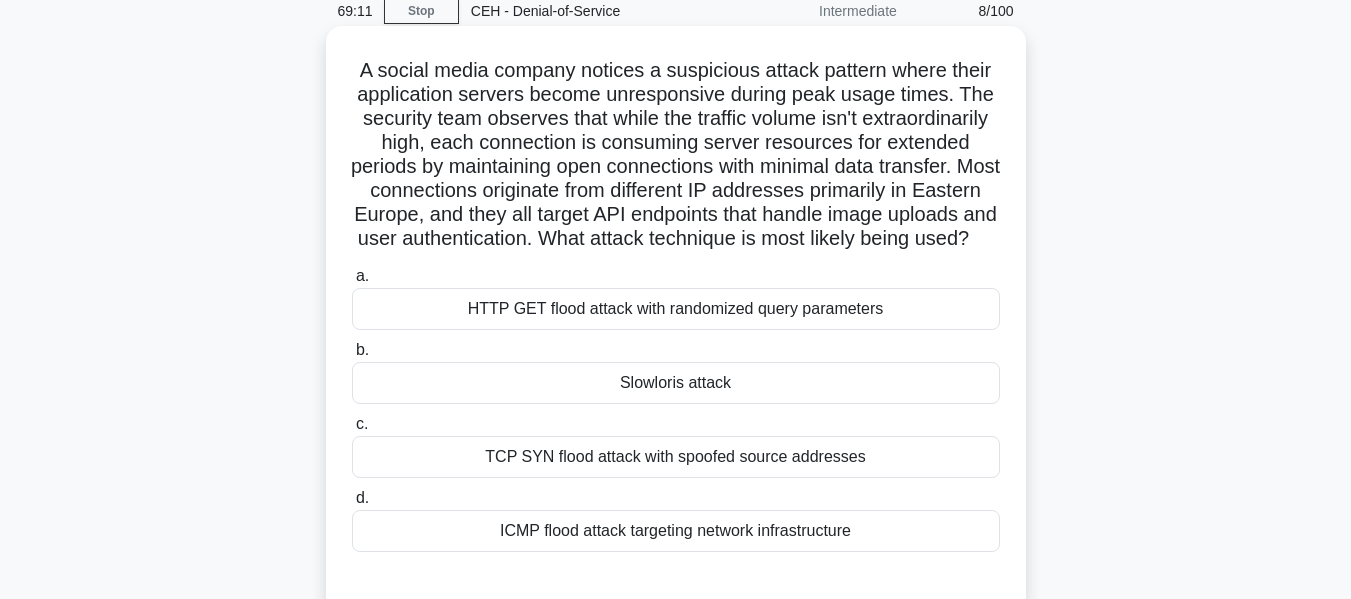 scroll, scrollTop: 85, scrollLeft: 0, axis: vertical 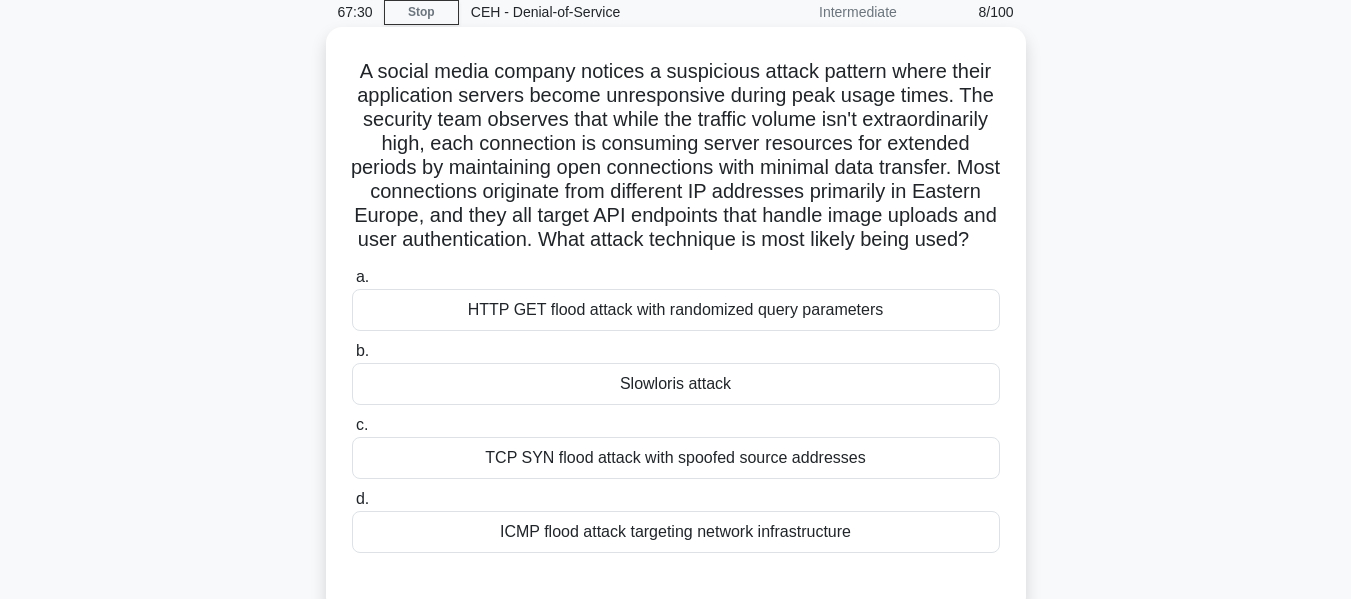 click on "TCP SYN flood attack with spoofed source addresses" at bounding box center [676, 458] 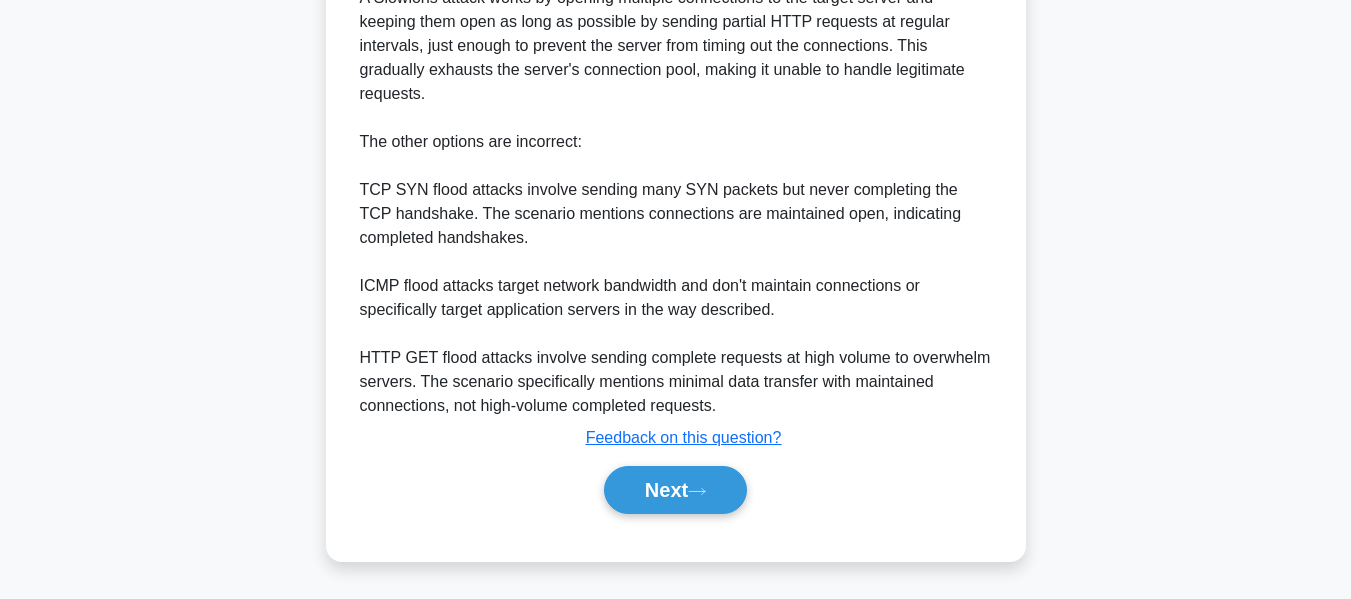 scroll, scrollTop: 923, scrollLeft: 0, axis: vertical 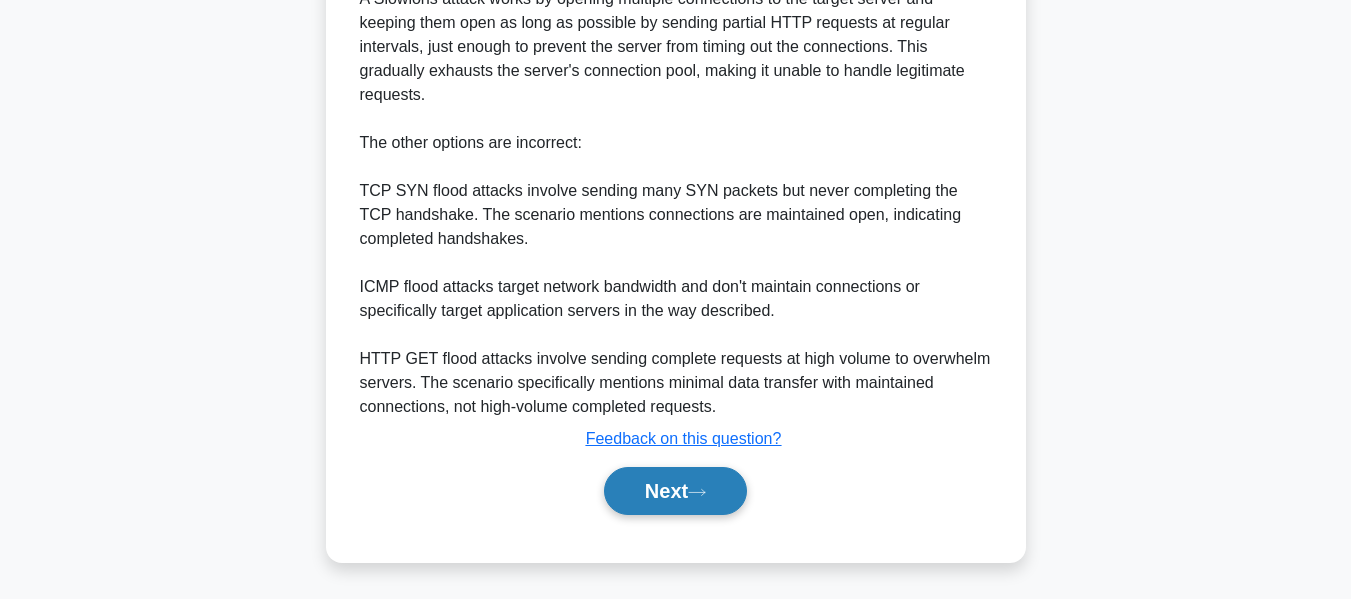 click on "Next" at bounding box center [675, 491] 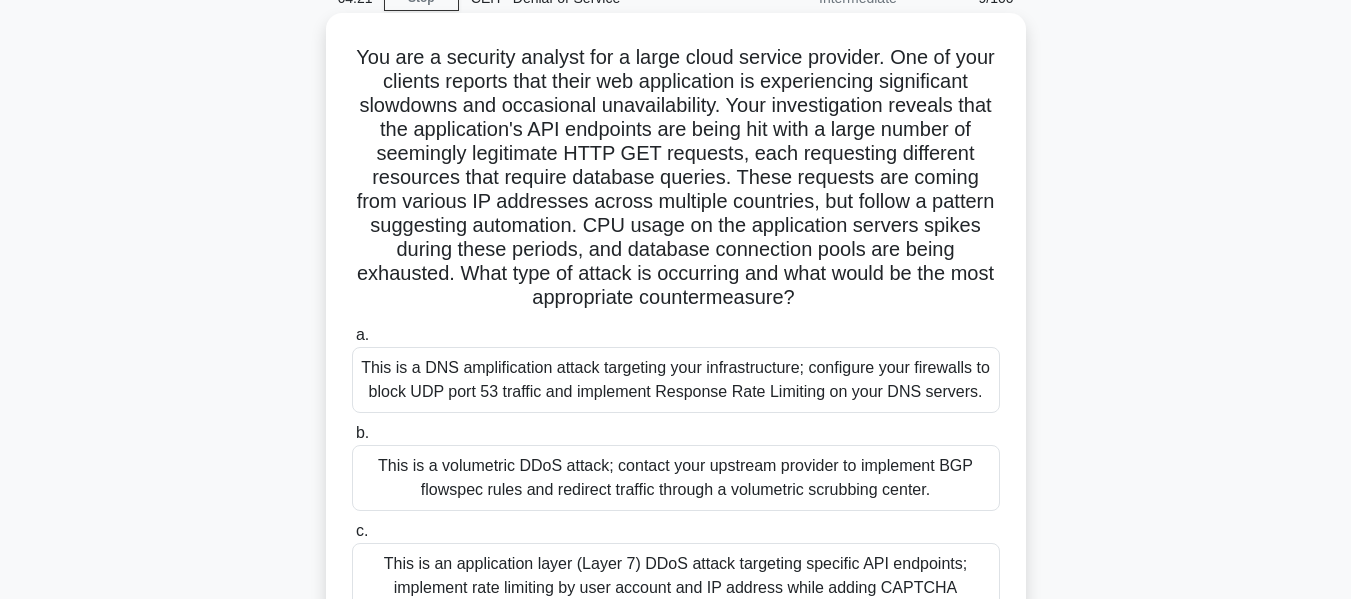 scroll, scrollTop: 98, scrollLeft: 0, axis: vertical 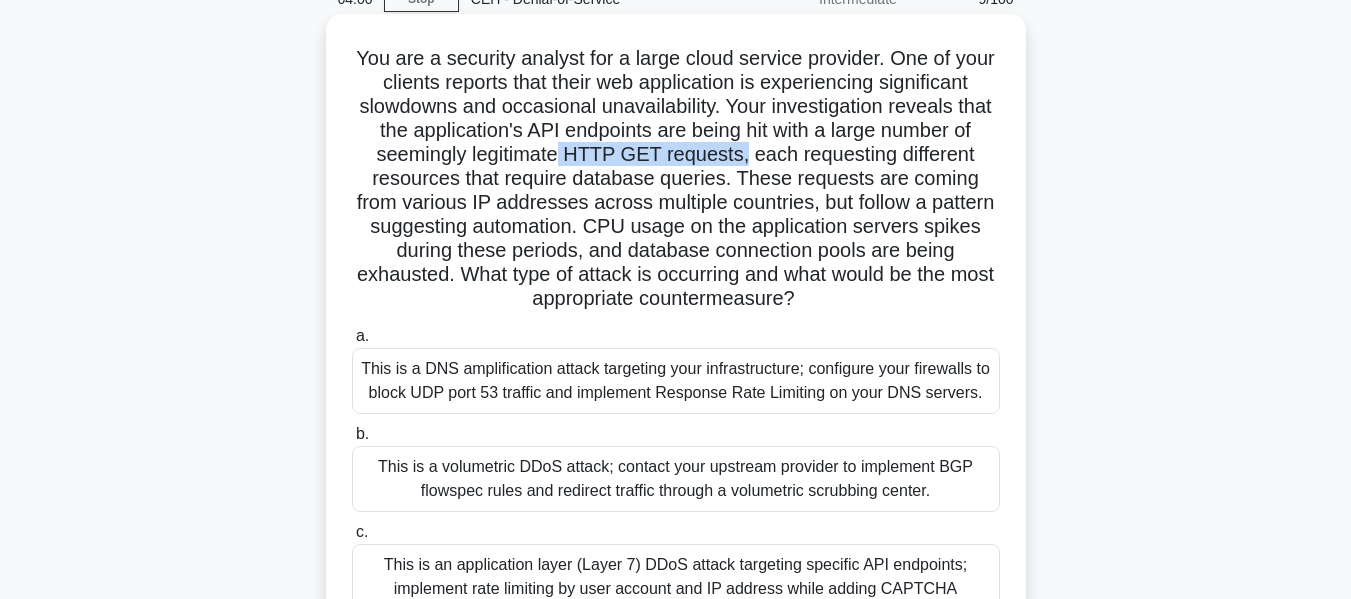 drag, startPoint x: 563, startPoint y: 154, endPoint x: 744, endPoint y: 157, distance: 181.02486 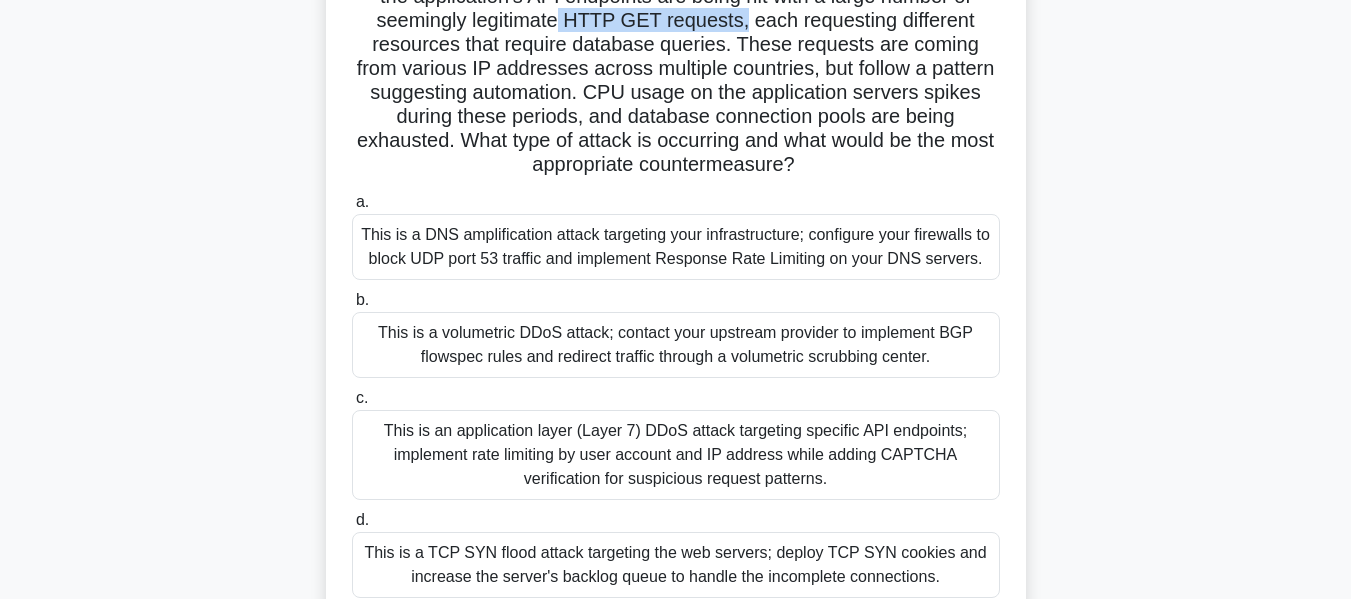 scroll, scrollTop: 231, scrollLeft: 0, axis: vertical 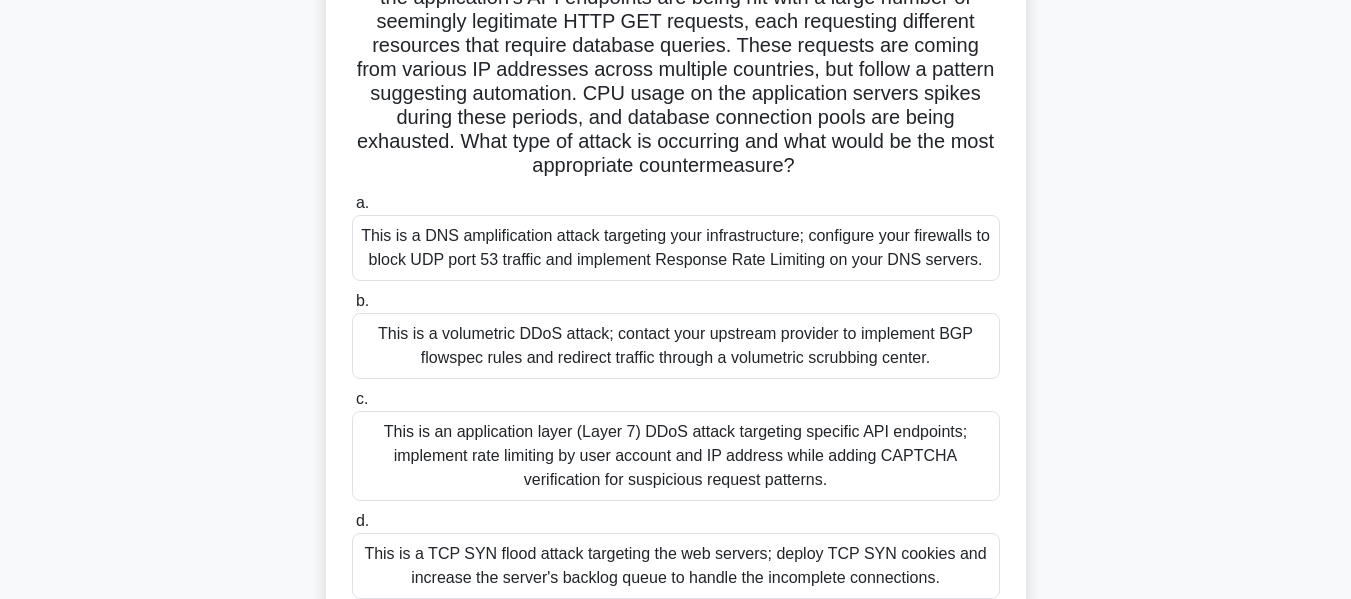 click on "This is an application layer (Layer 7) DDoS attack targeting specific API endpoints; implement rate limiting by user account and IP address while adding CAPTCHA verification for suspicious request patterns." at bounding box center (676, 456) 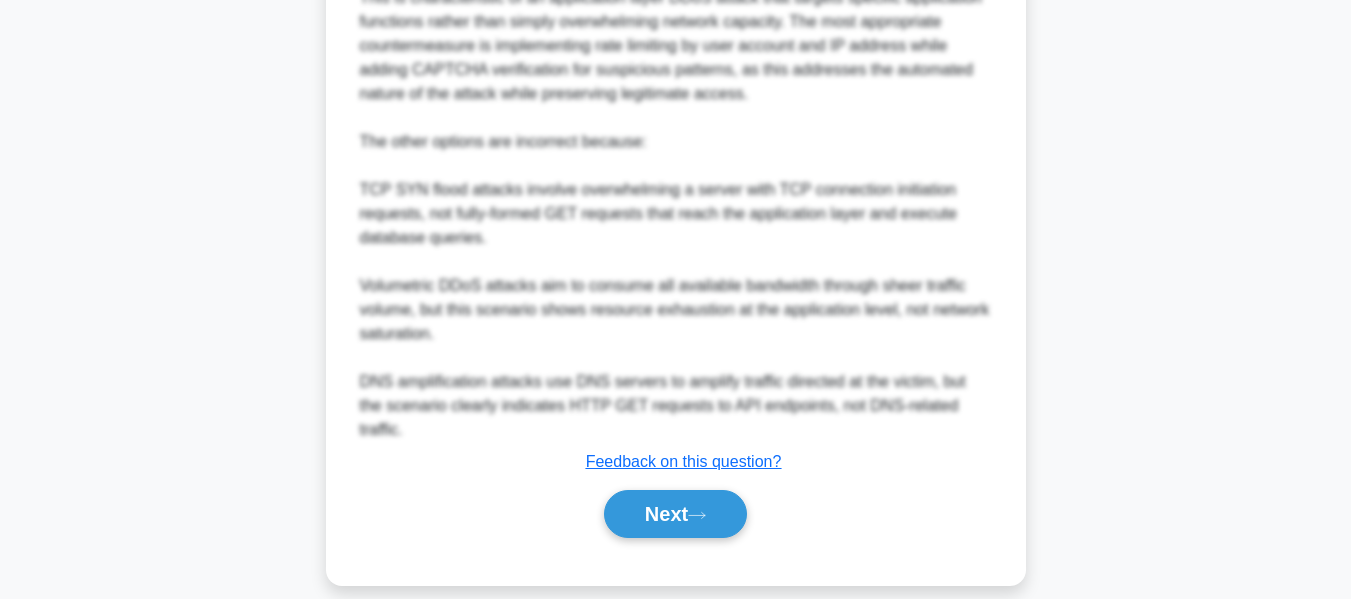 scroll, scrollTop: 1139, scrollLeft: 0, axis: vertical 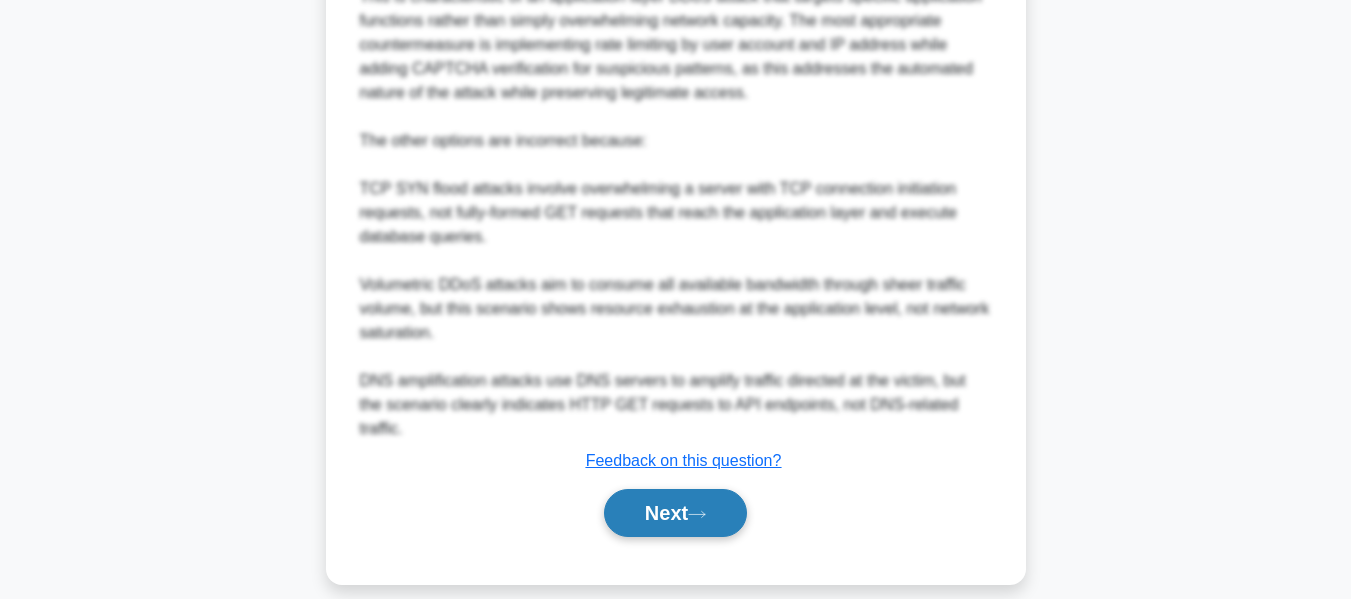 click on "Next" at bounding box center [675, 513] 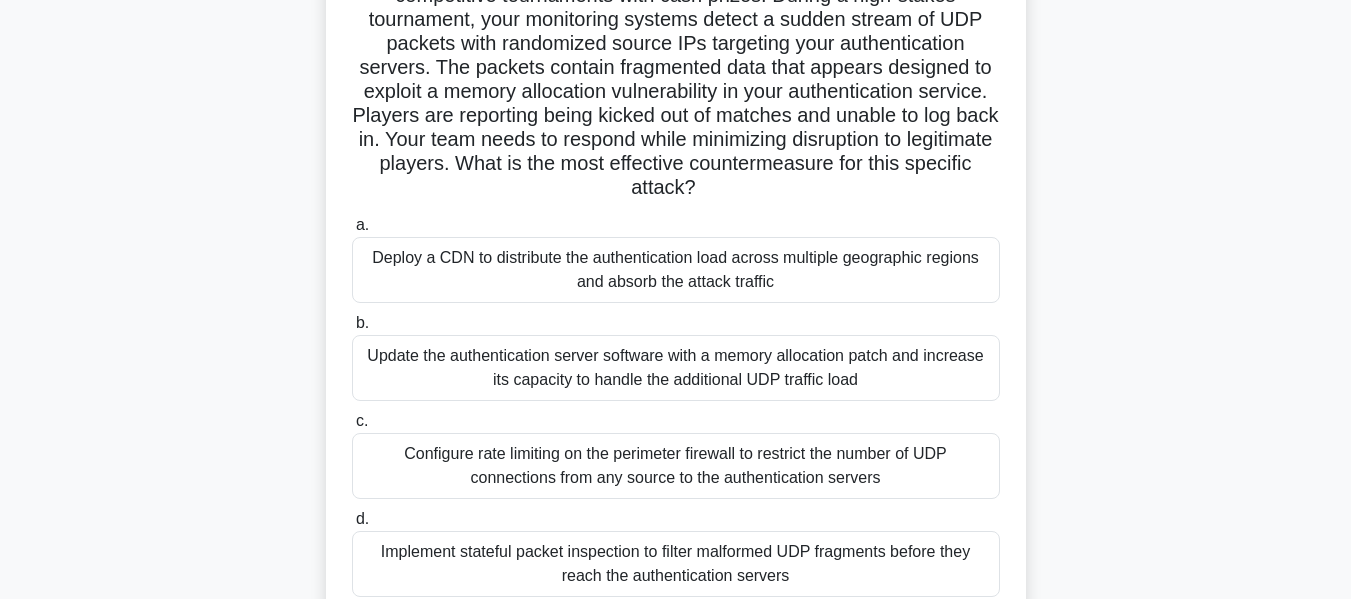 scroll, scrollTop: 243, scrollLeft: 0, axis: vertical 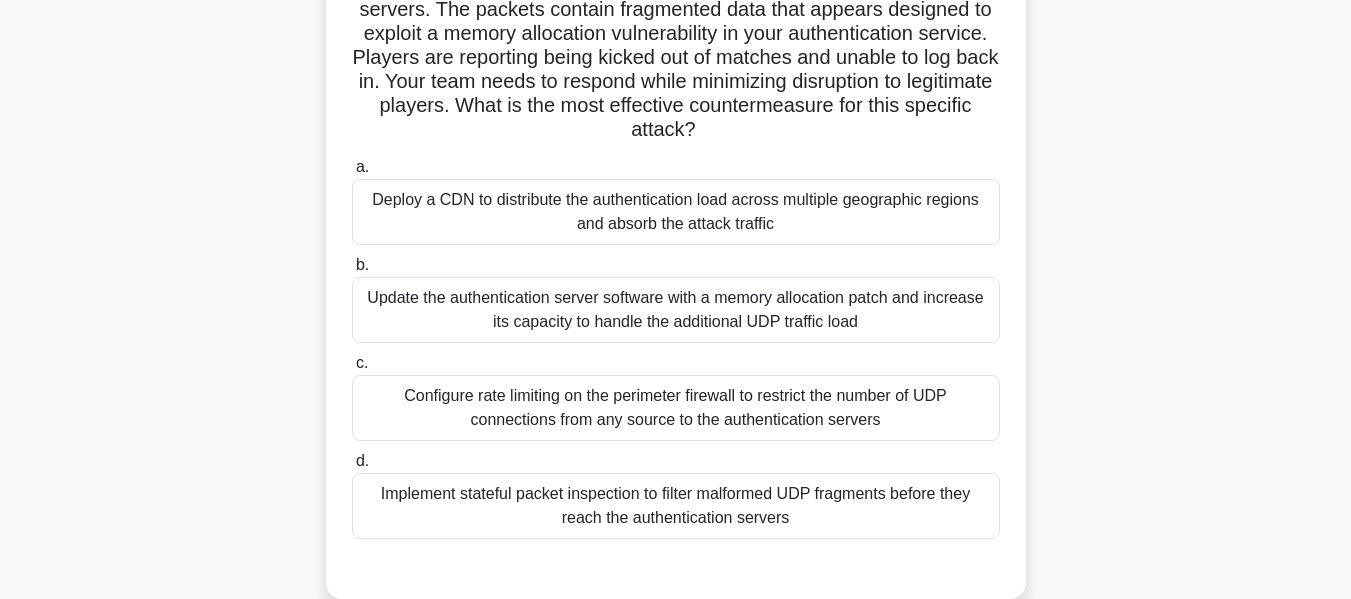 click on "Implement stateful packet inspection to filter malformed UDP fragments before they reach the authentication servers" at bounding box center (676, 506) 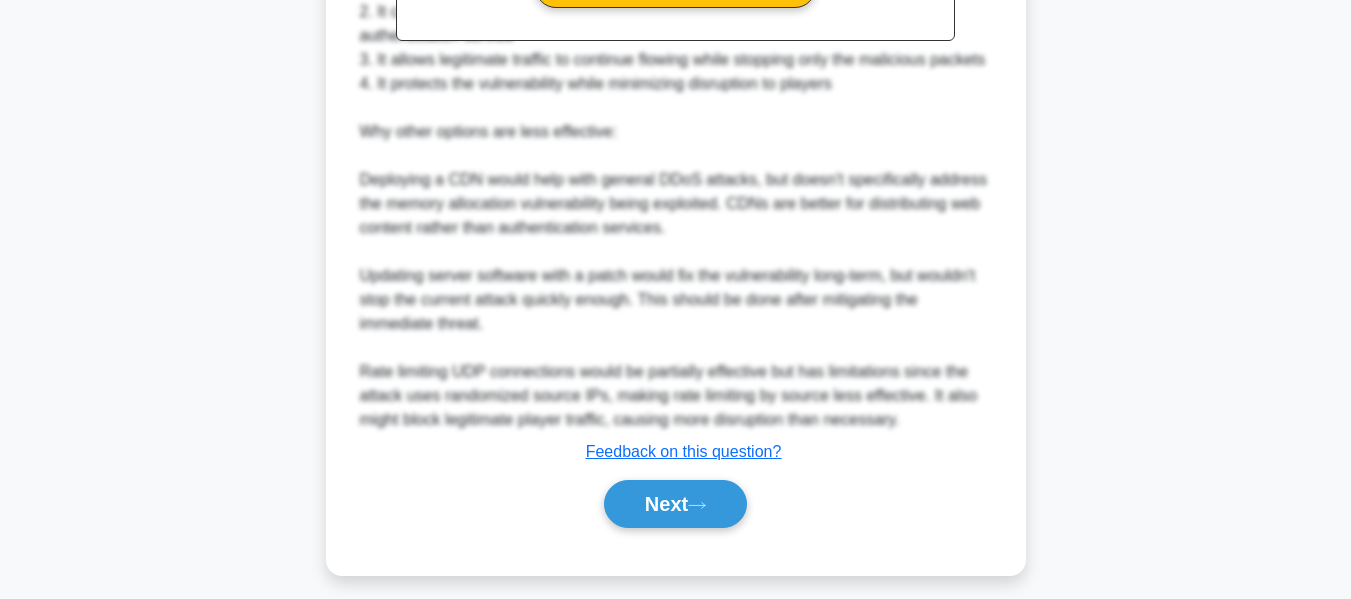 scroll, scrollTop: 1067, scrollLeft: 0, axis: vertical 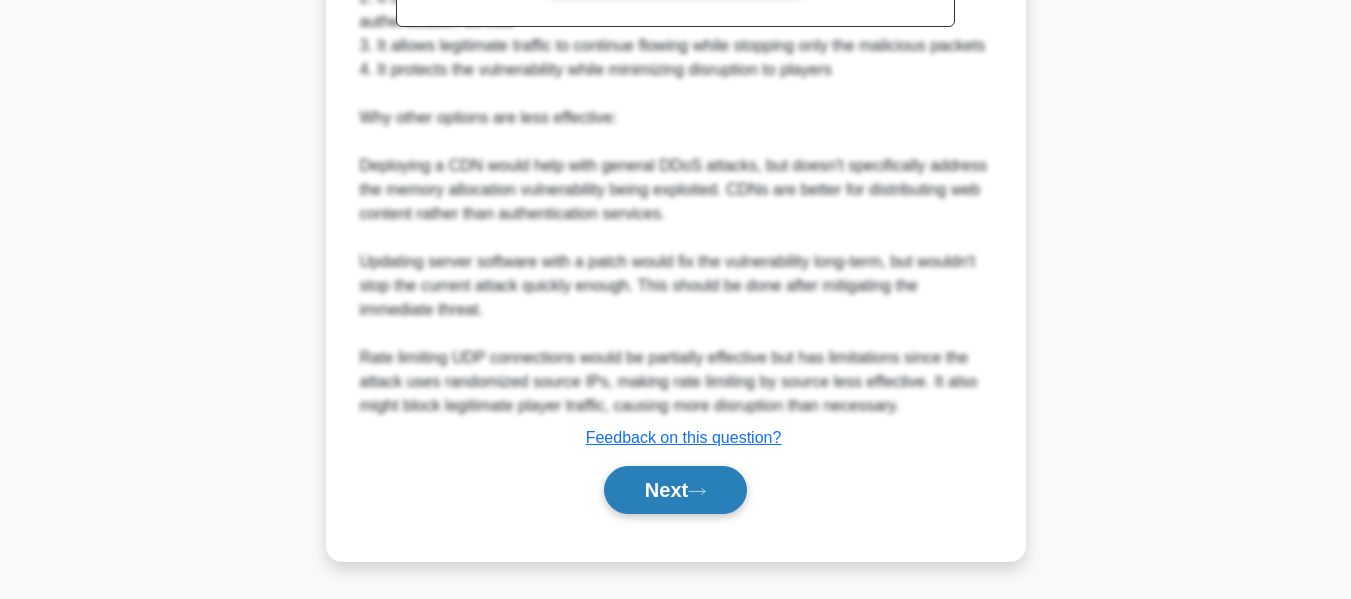 click on "Next" at bounding box center (675, 490) 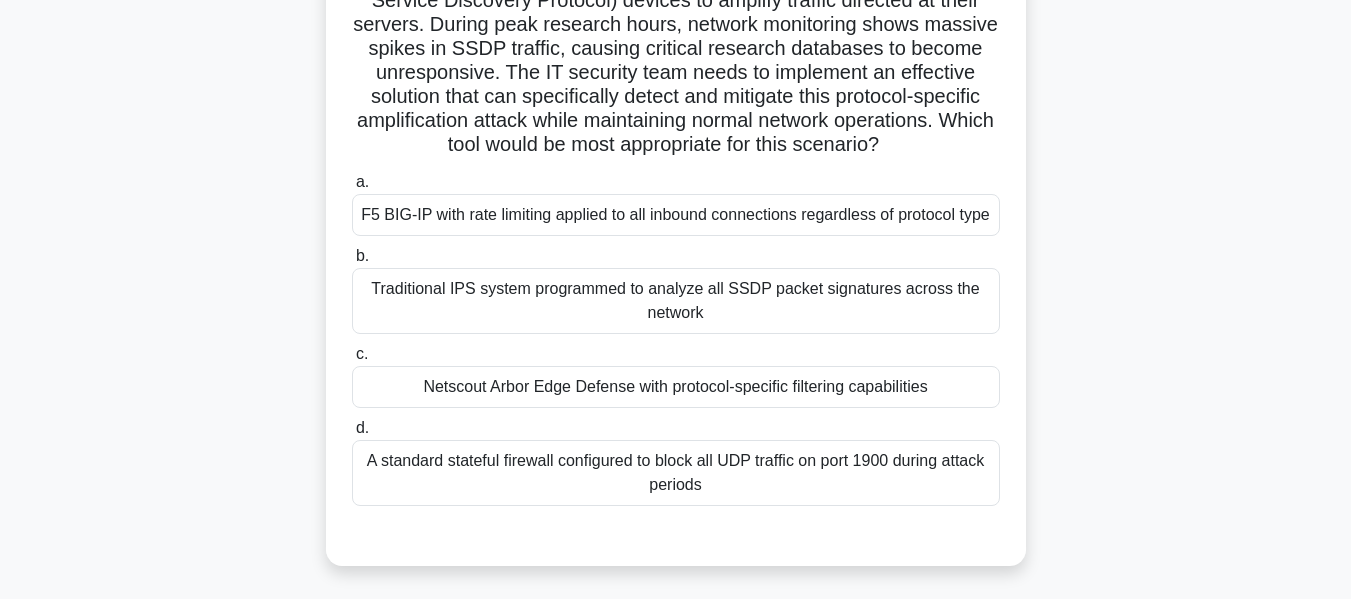 scroll, scrollTop: 217, scrollLeft: 0, axis: vertical 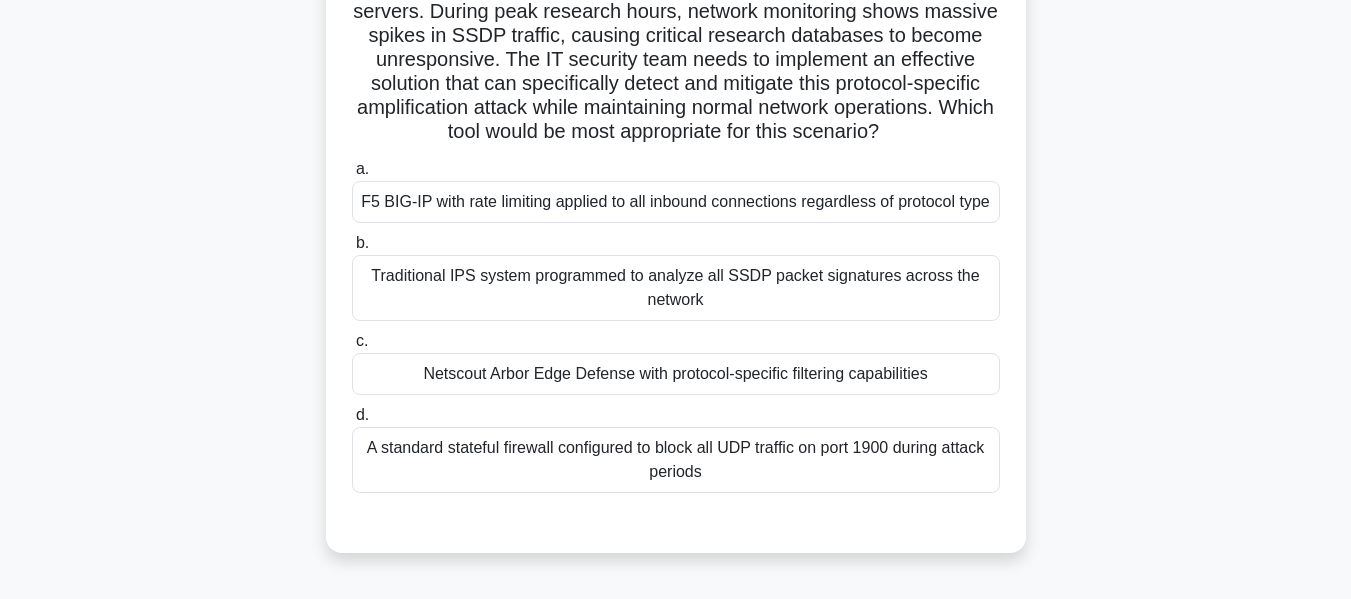 click on "F5 BIG-IP with rate limiting applied to all inbound connections regardless of protocol type" at bounding box center [676, 202] 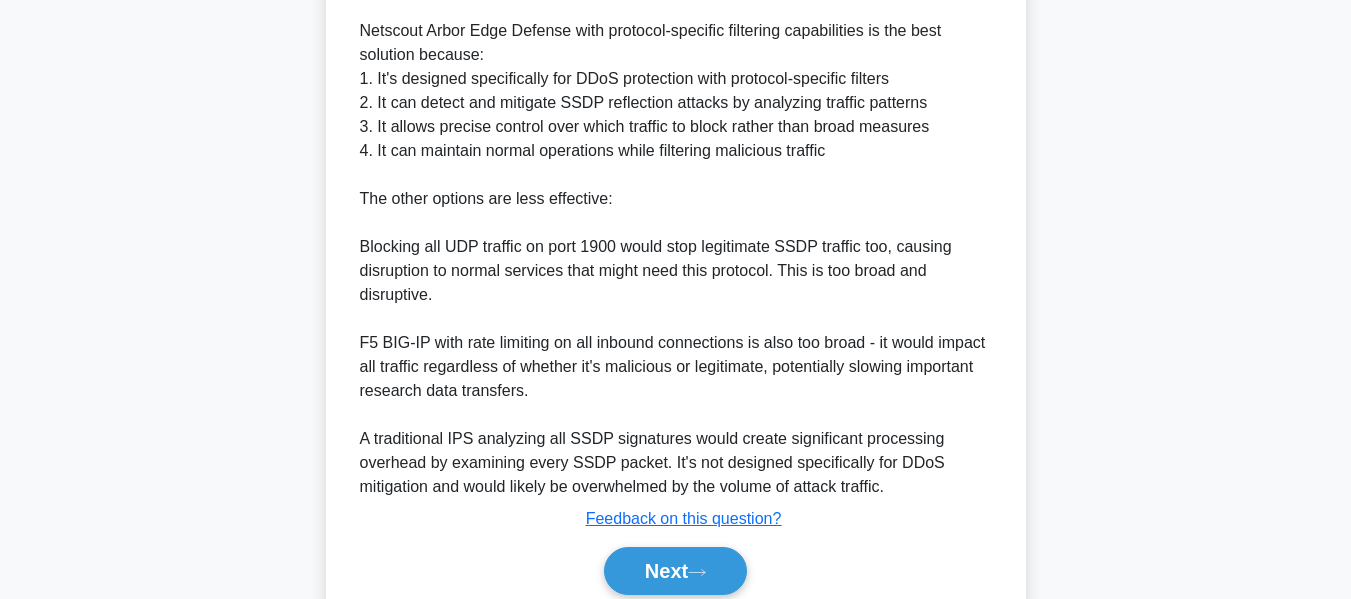 scroll, scrollTop: 892, scrollLeft: 0, axis: vertical 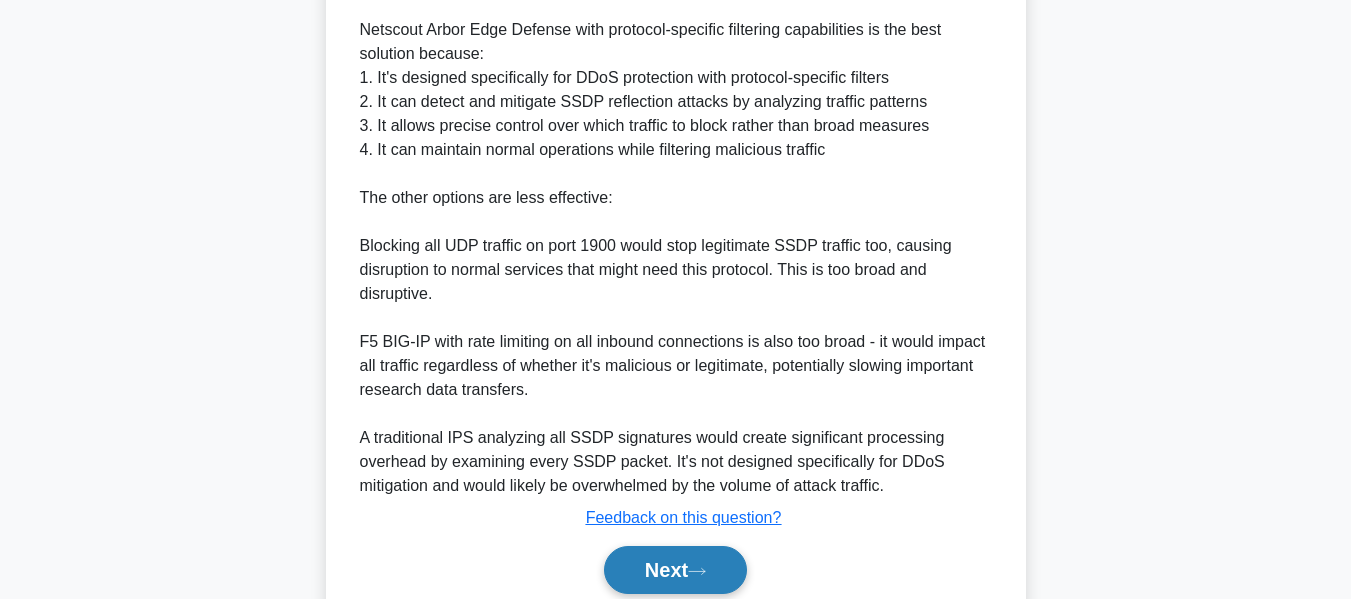 click on "Next" at bounding box center [675, 570] 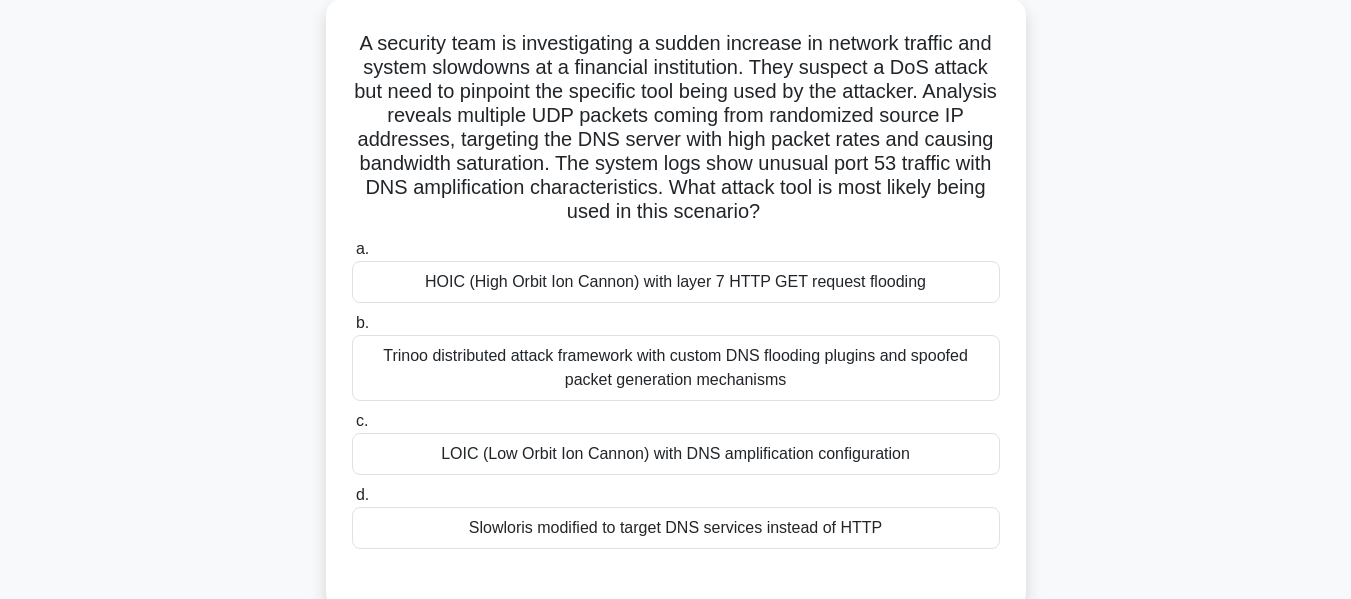 scroll, scrollTop: 117, scrollLeft: 0, axis: vertical 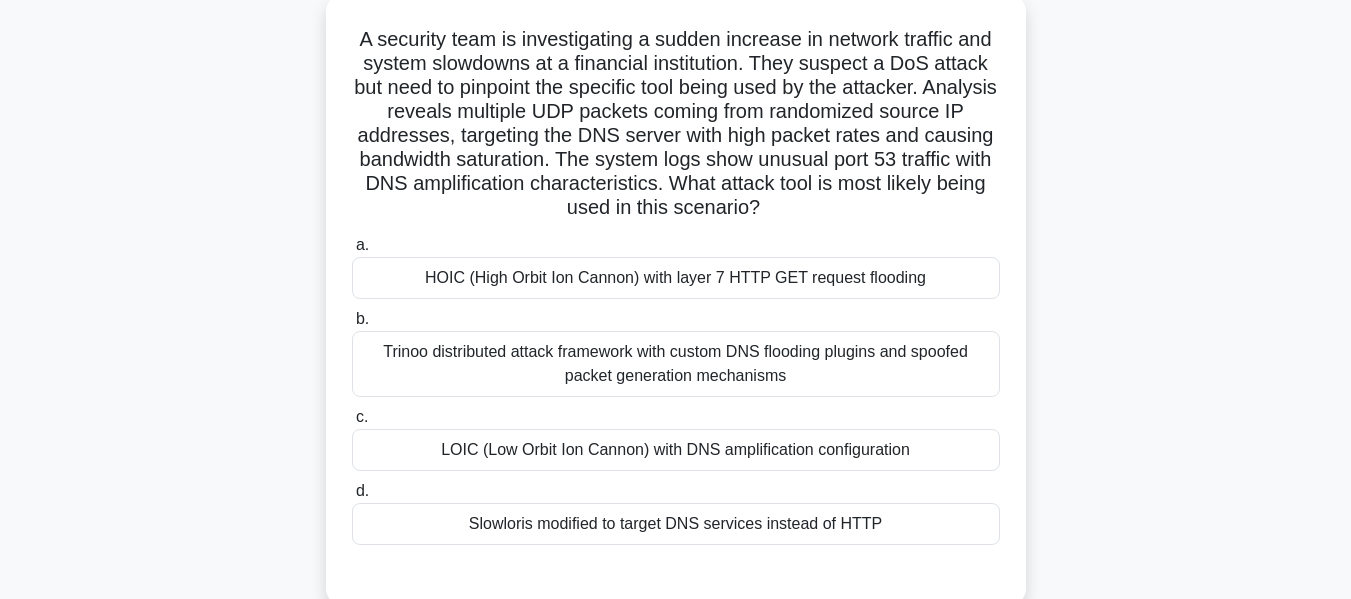 click on "LOIC (Low Orbit Ion Cannon) with DNS amplification configuration" at bounding box center [676, 450] 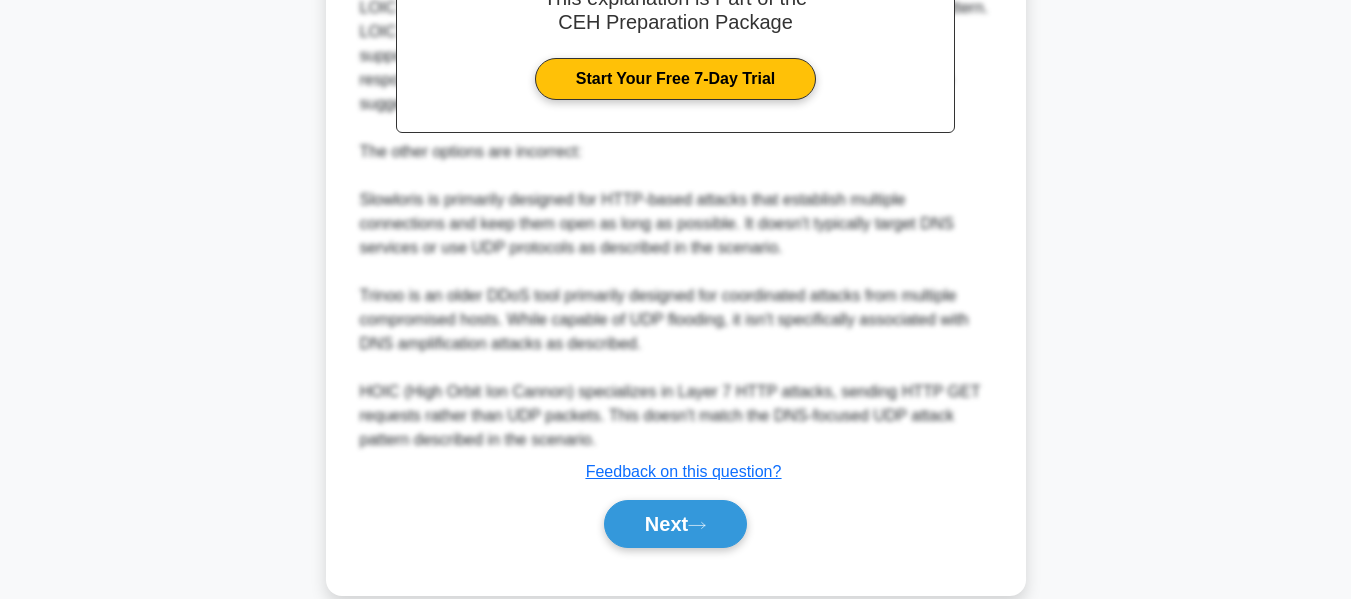 scroll, scrollTop: 851, scrollLeft: 0, axis: vertical 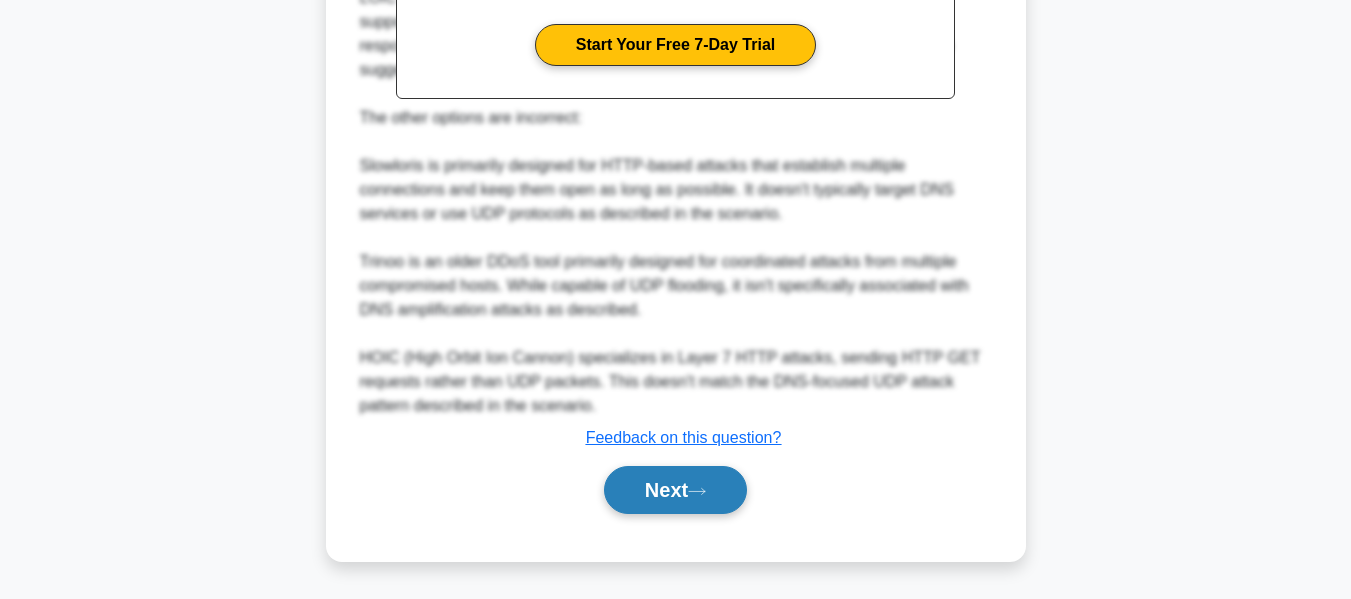 click on "Next" at bounding box center (675, 490) 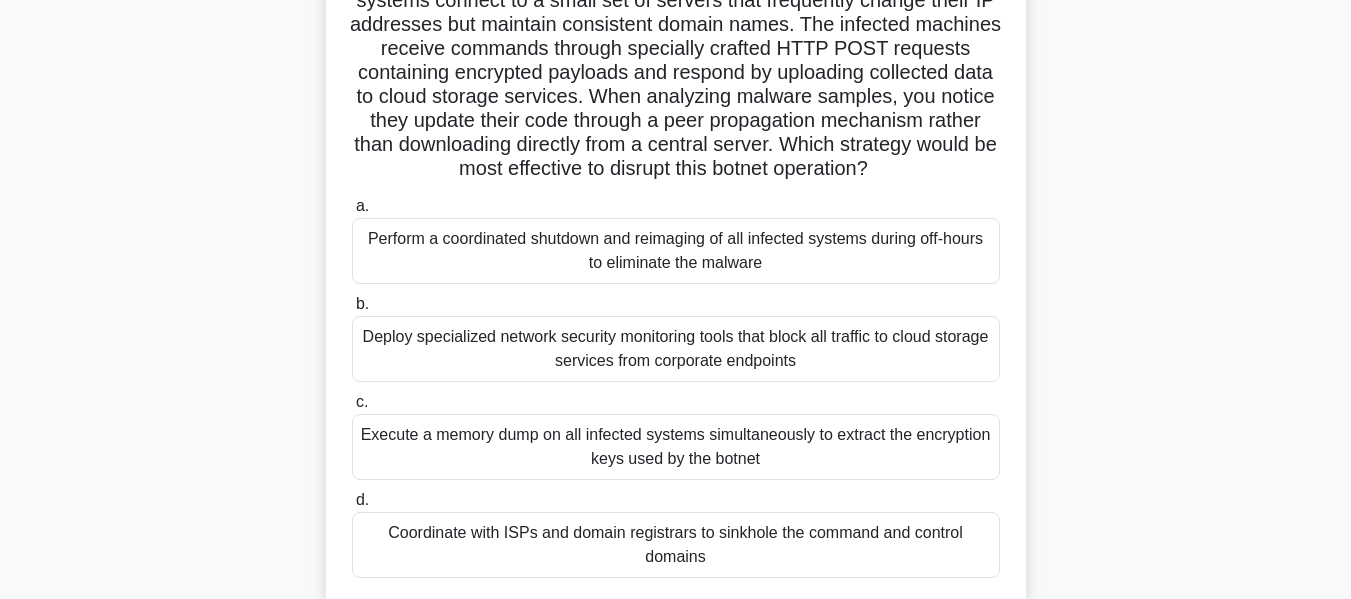 scroll, scrollTop: 203, scrollLeft: 0, axis: vertical 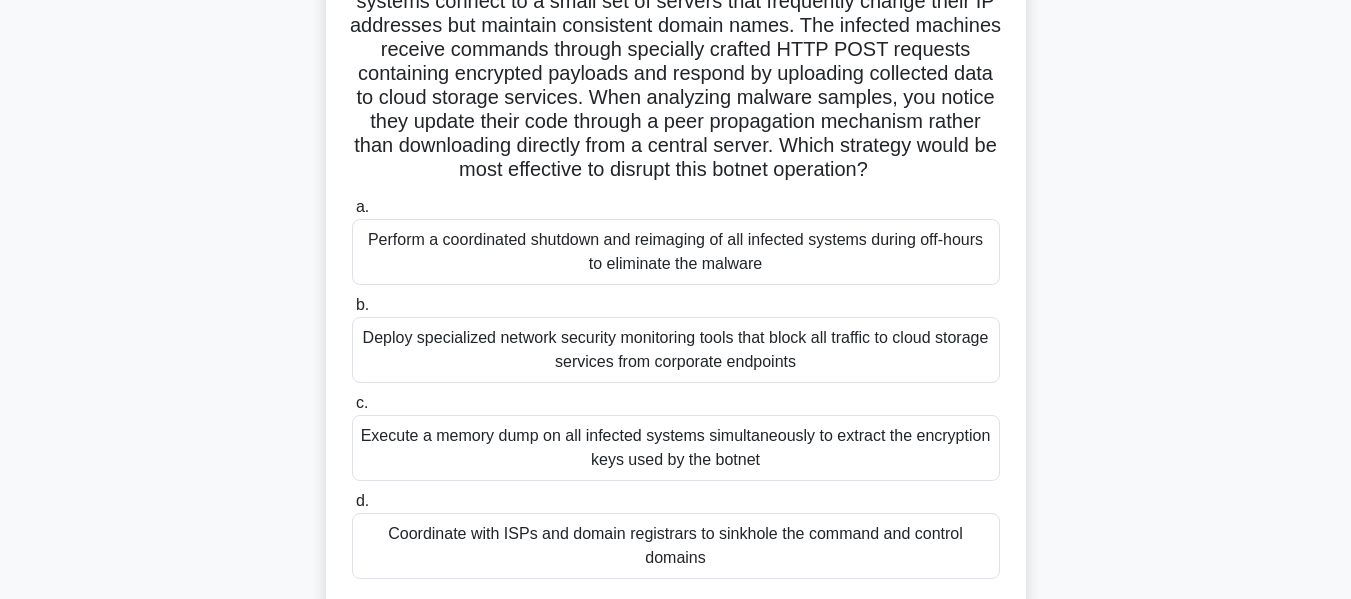 click on "Deploy specialized network security monitoring tools that block all traffic to cloud storage services from corporate endpoints" at bounding box center (676, 350) 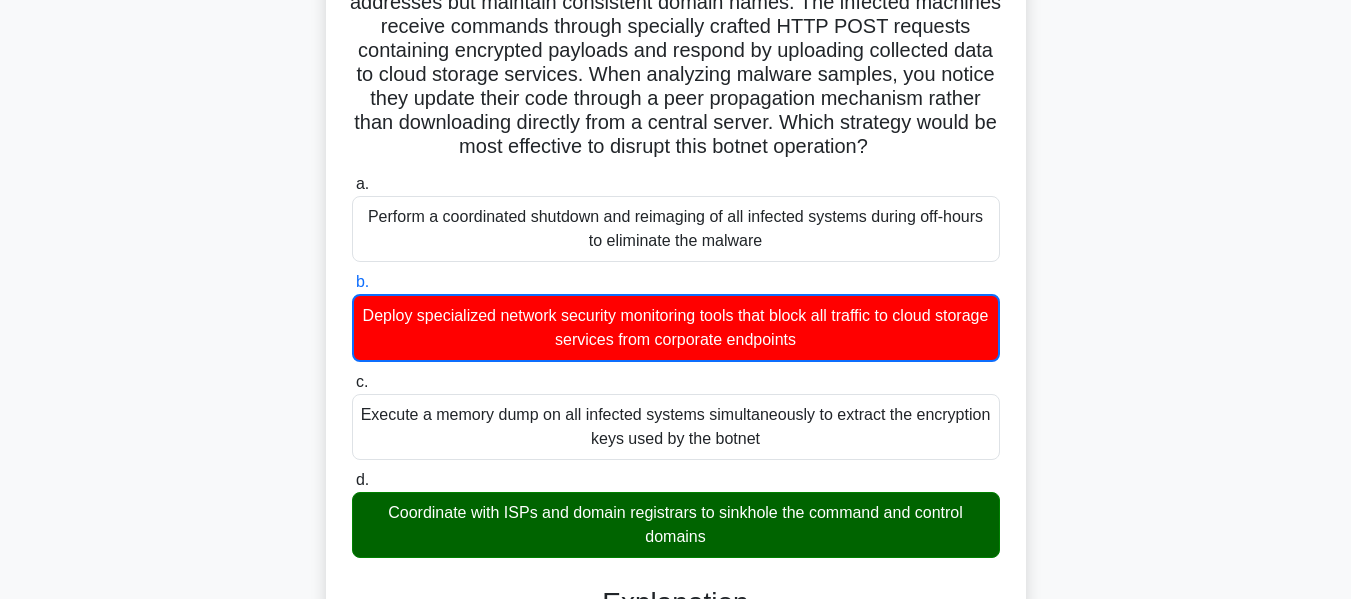 scroll, scrollTop: 227, scrollLeft: 0, axis: vertical 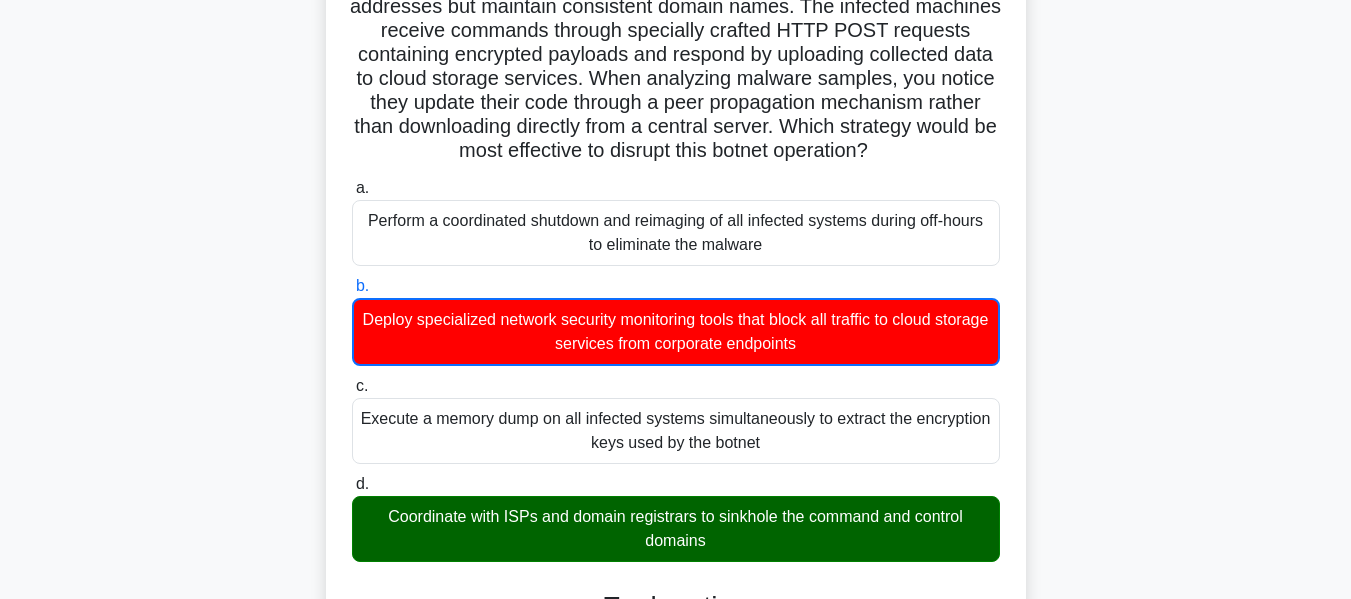click on "You're a security researcher examining a compromised corporate network where hundreds of systems show signs of infection. These systems connect to a small set of servers that frequently change their IP addresses but maintain consistent domain names. The infected machines receive commands through specially crafted HTTP POST requests containing encrypted payloads and respond by uploading collected data to cloud storage services. When analyzing malware samples, you notice they update their code through a peer propagation mechanism rather than downloading directly from a central server. Which strategy would be most effective to disrupt this botnet operation?
.spinner_0XTQ{transform-origin:center;animation:spinner_y6GP .75s linear infinite}@keyframes spinner_y6GP{100%{transform:rotate(360deg)}}
a. b. c. d." at bounding box center [676, 576] 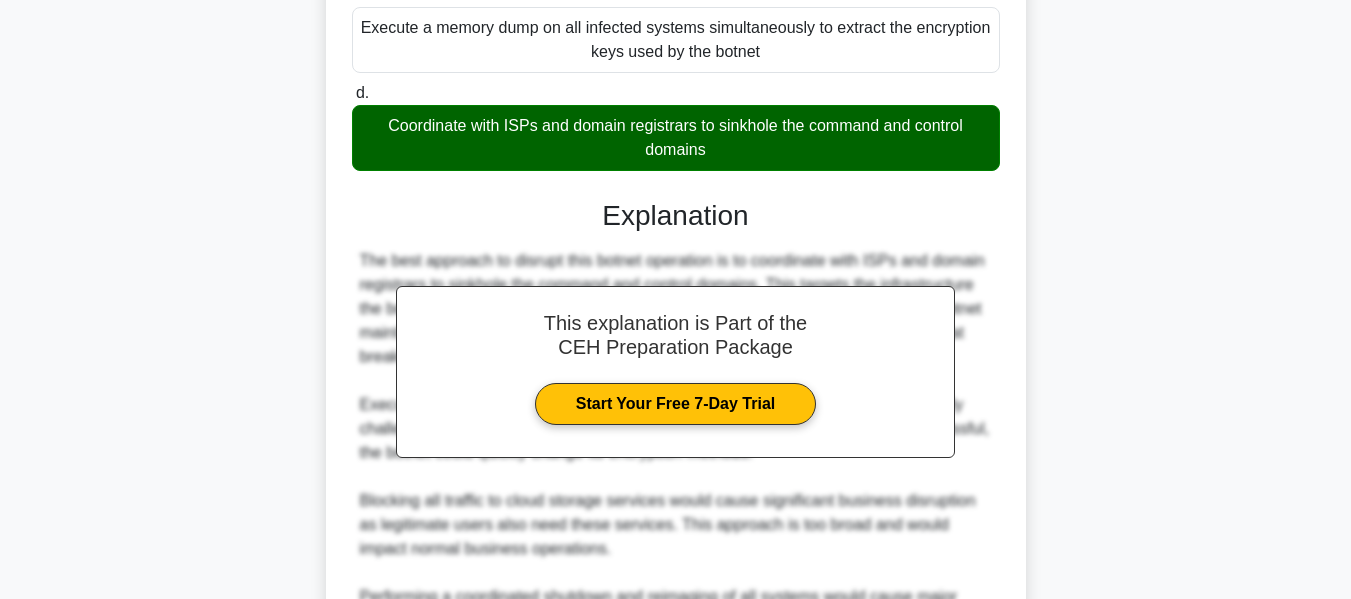 scroll, scrollTop: 925, scrollLeft: 0, axis: vertical 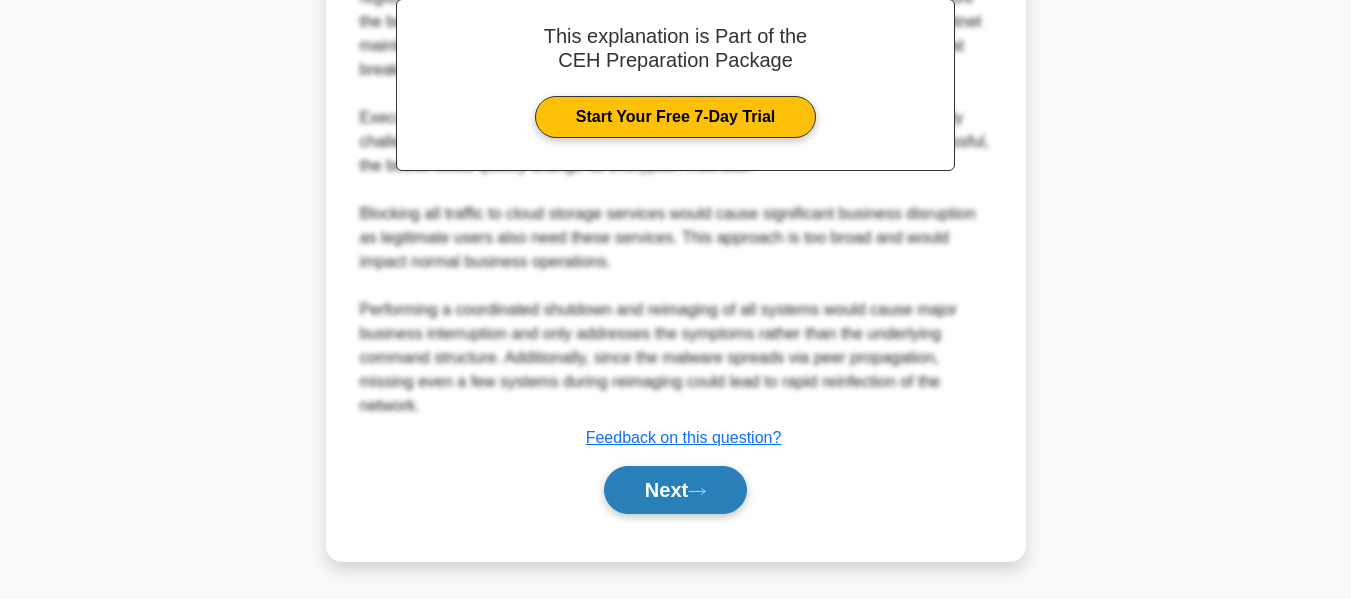click on "Next" at bounding box center (675, 490) 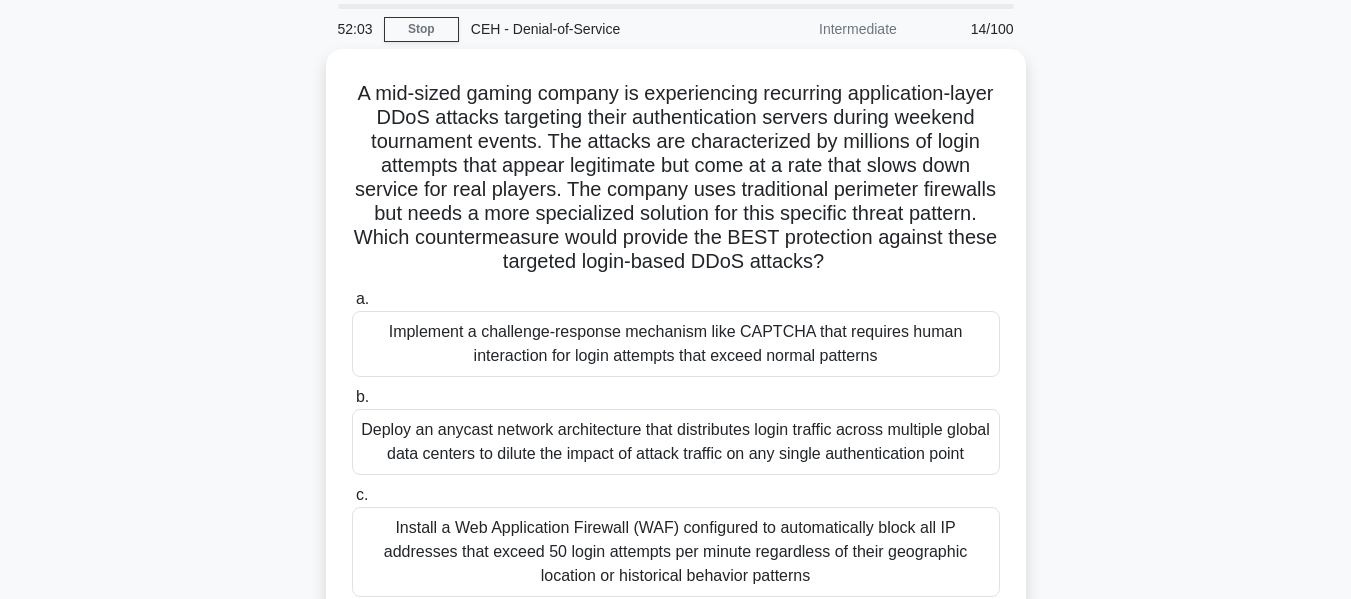 scroll, scrollTop: 67, scrollLeft: 0, axis: vertical 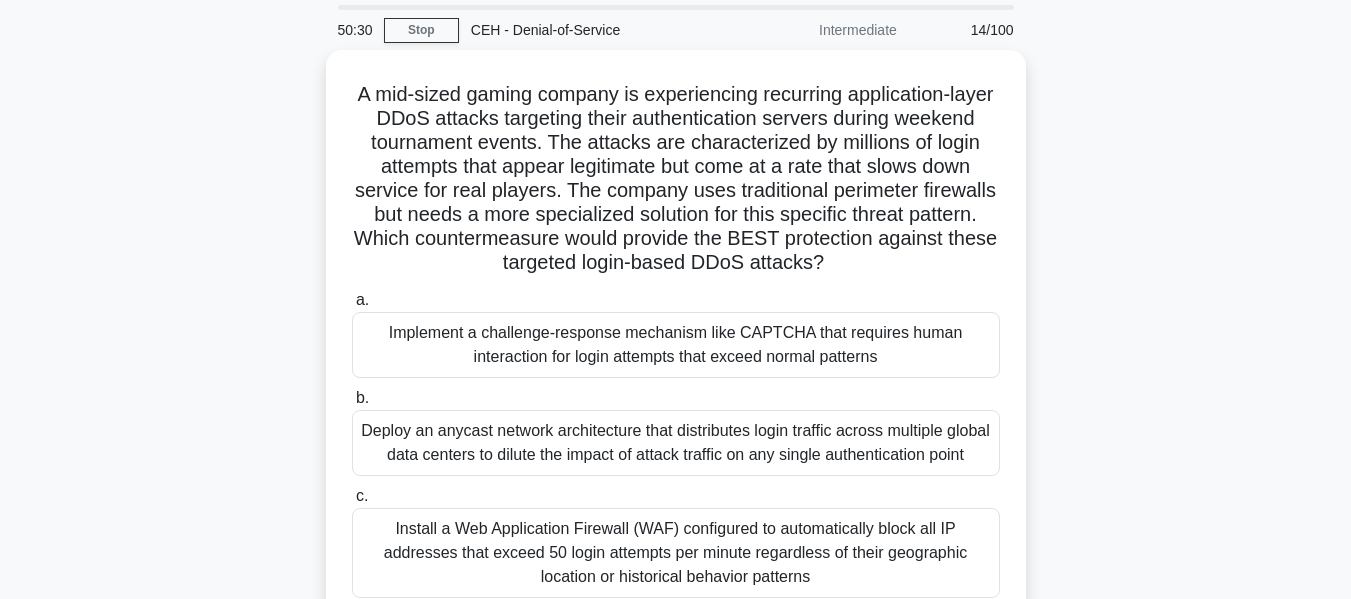 click on "A mid-sized gaming company is experiencing recurring application-layer DDoS attacks targeting their authentication servers during weekend tournament events. The attacks are characterized by millions of login attempts that appear legitimate but come at a rate that slows down service for real players. The company uses traditional perimeter firewalls but needs a more specialized solution for this specific threat pattern. Which countermeasure would provide the BEST protection against these targeted login-based DDoS attacks?
.spinner_0XTQ{transform-origin:center;animation:spinner_y6GP .75s linear infinite}@keyframes spinner_y6GP{100%{transform:rotate(360deg)}}
a. b. c. d." at bounding box center [676, 427] 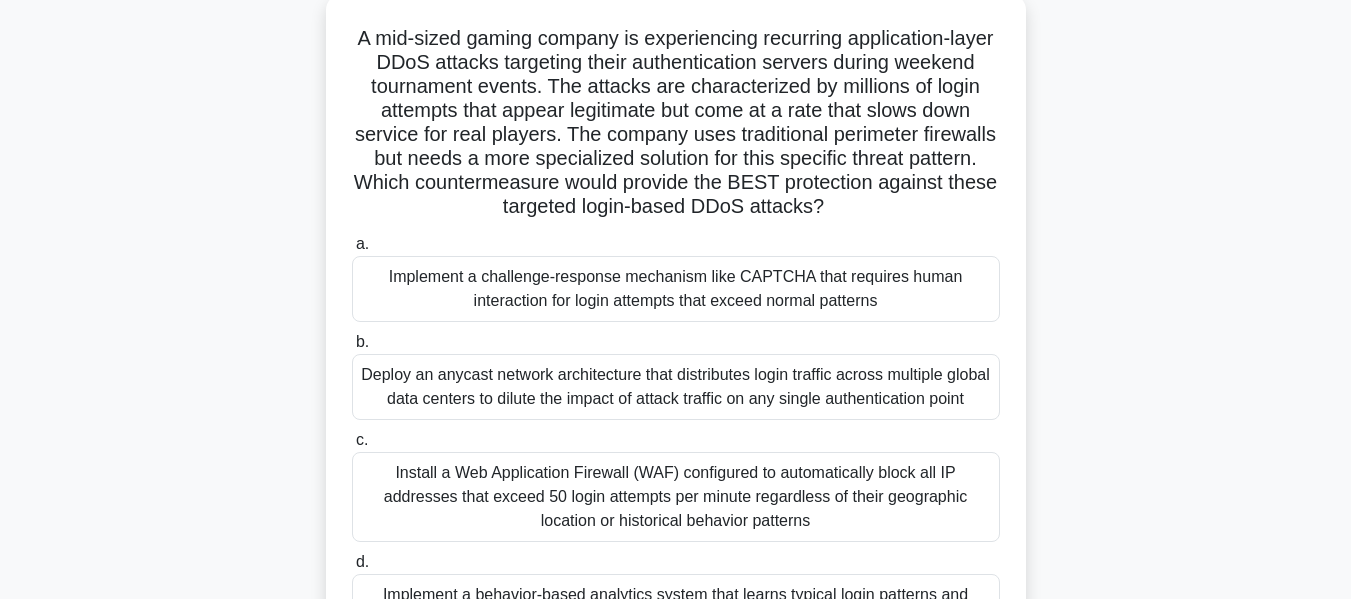scroll, scrollTop: 117, scrollLeft: 0, axis: vertical 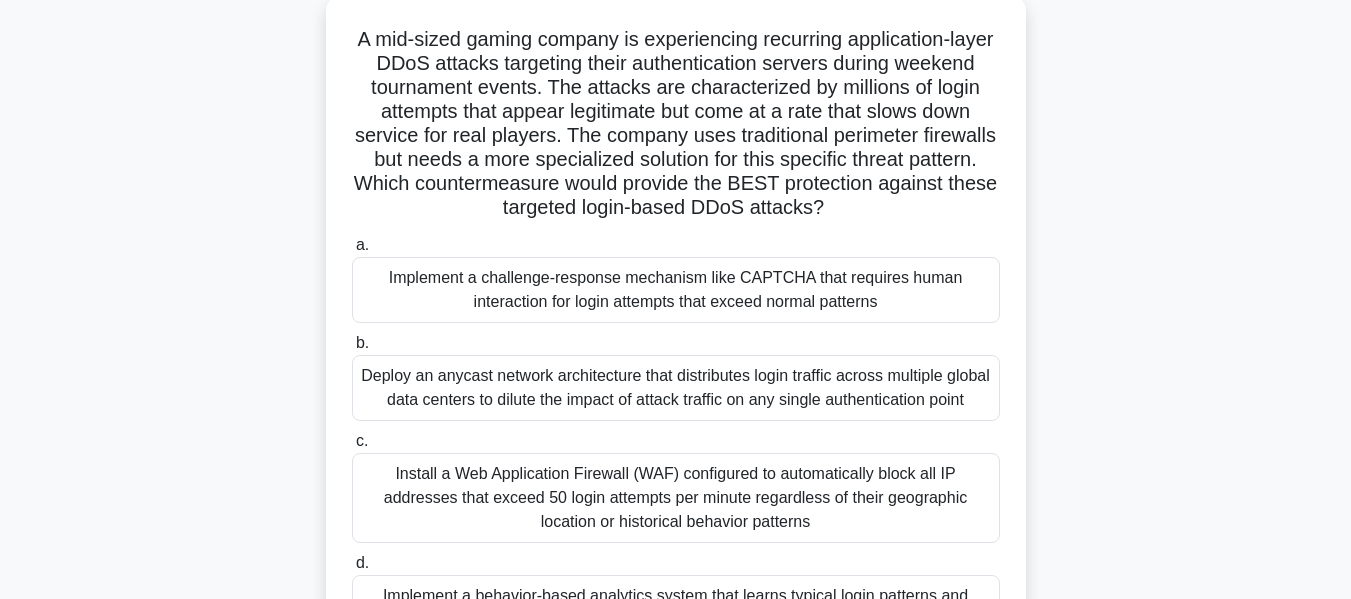 click on "Deploy an anycast network architecture that distributes login traffic across multiple global data centers to dilute the impact of attack traffic on any single authentication point" at bounding box center (676, 388) 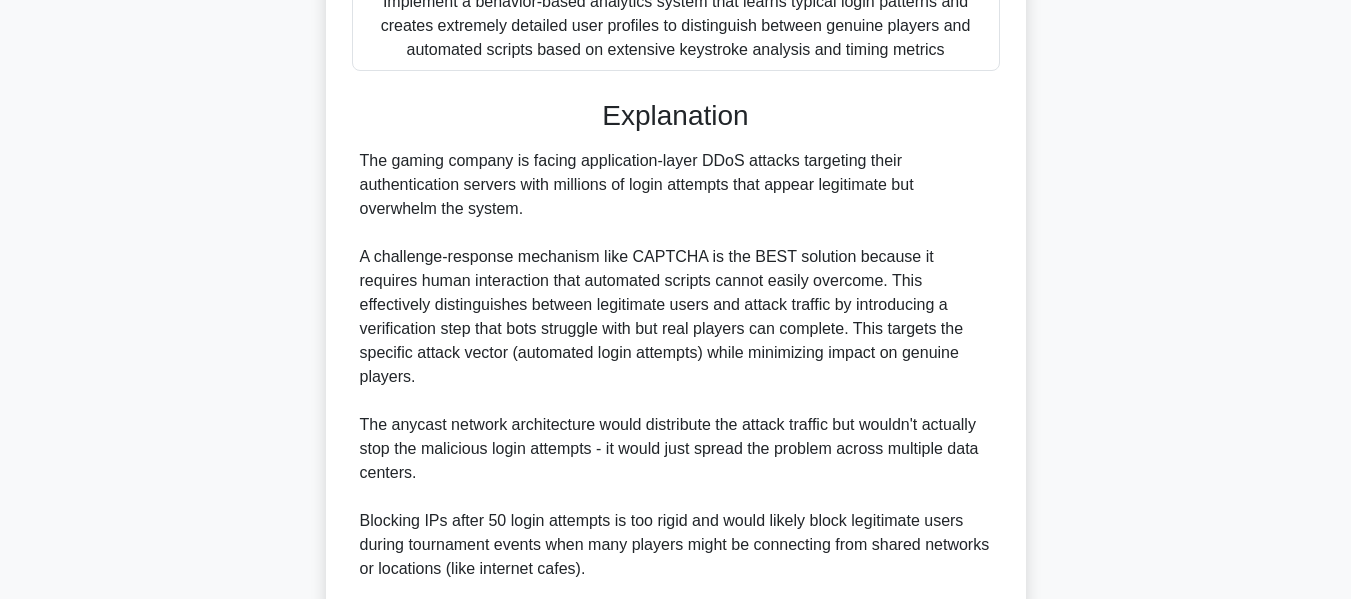 scroll, scrollTop: 945, scrollLeft: 0, axis: vertical 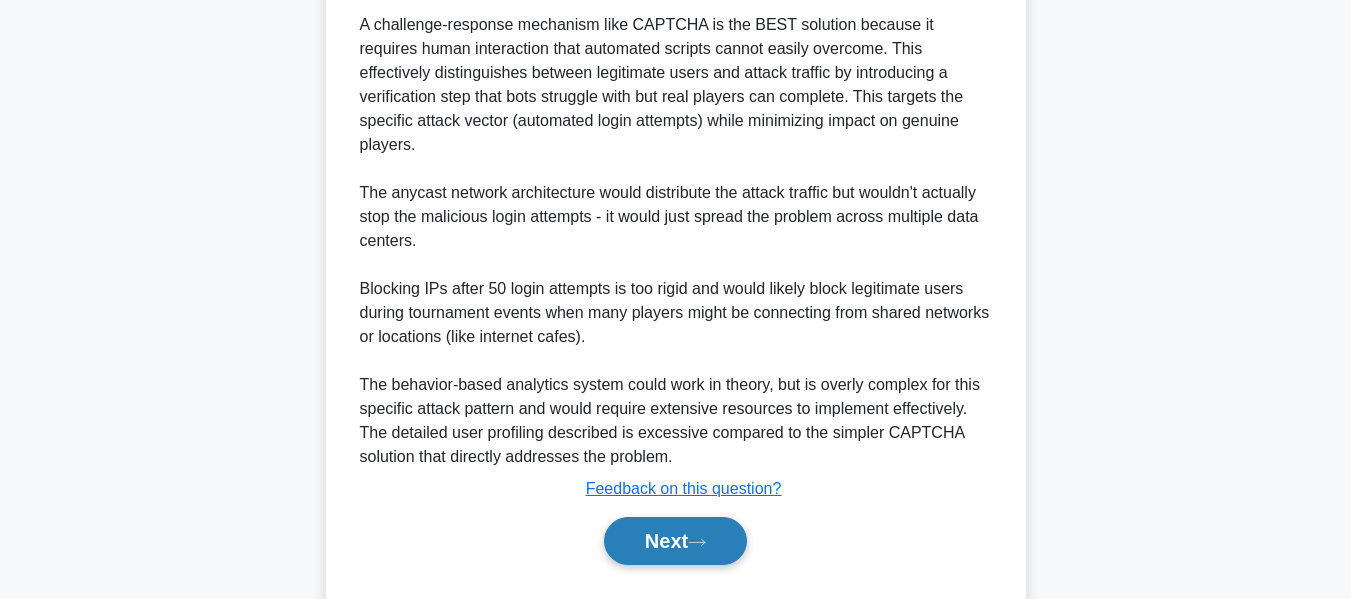 click on "Next" at bounding box center [675, 541] 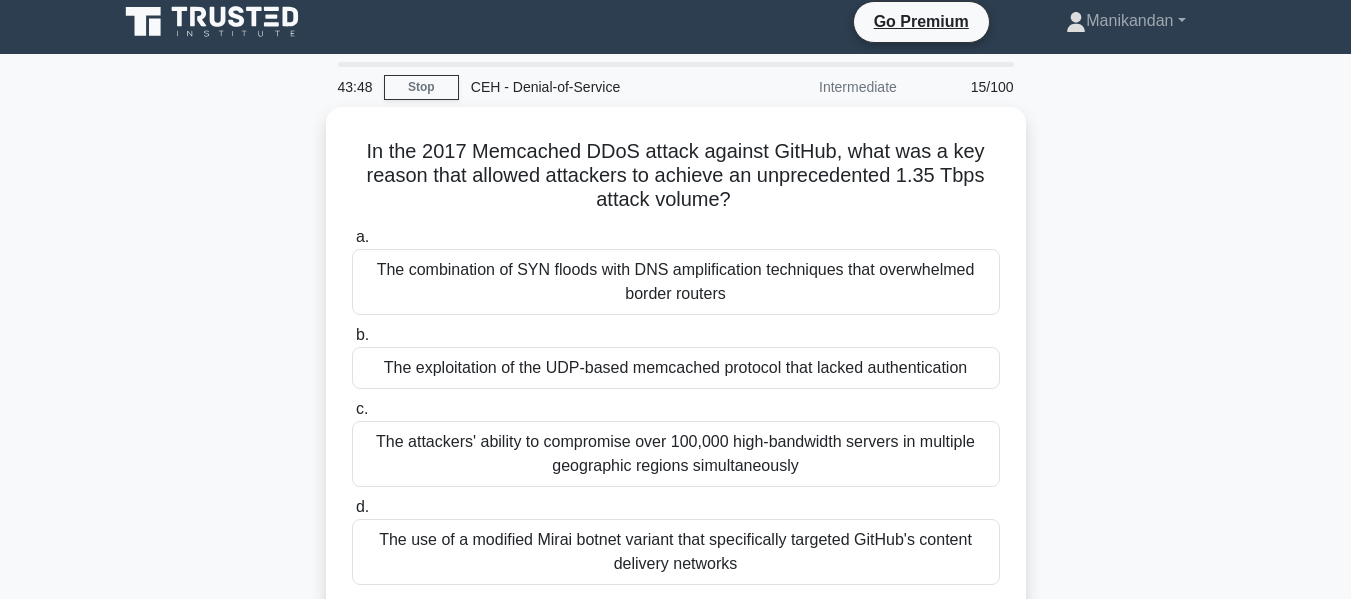 scroll, scrollTop: 11, scrollLeft: 0, axis: vertical 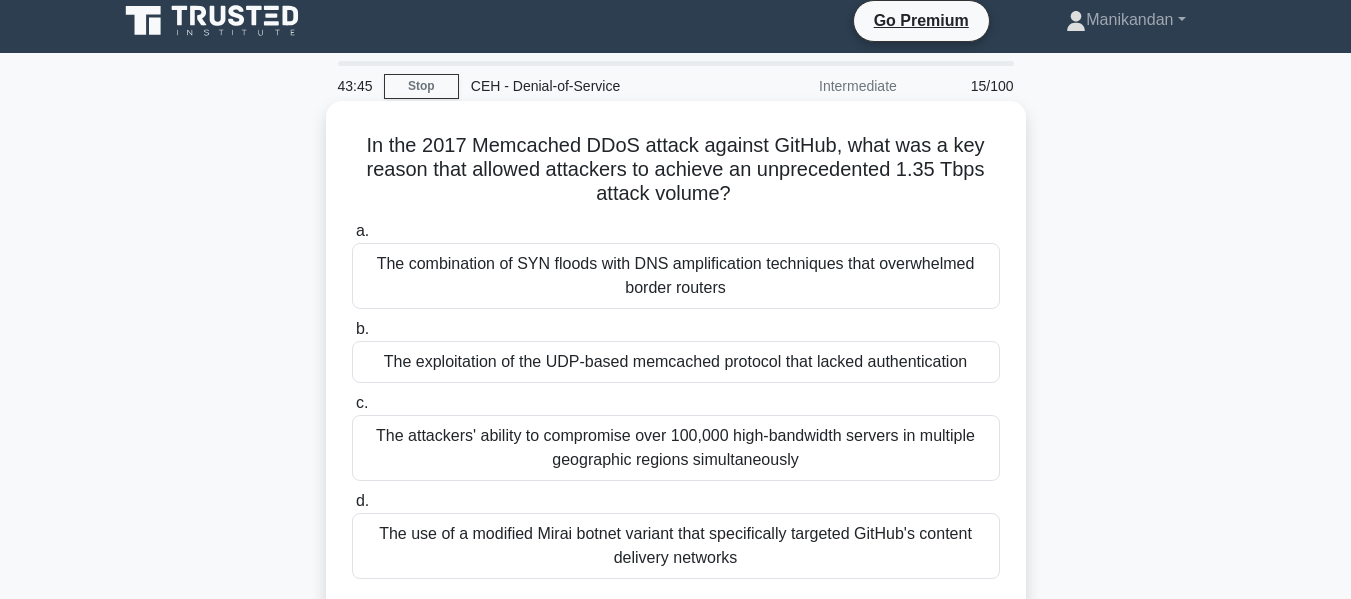 click on "The combination of SYN floods with DNS amplification techniques that overwhelmed border routers" at bounding box center [676, 276] 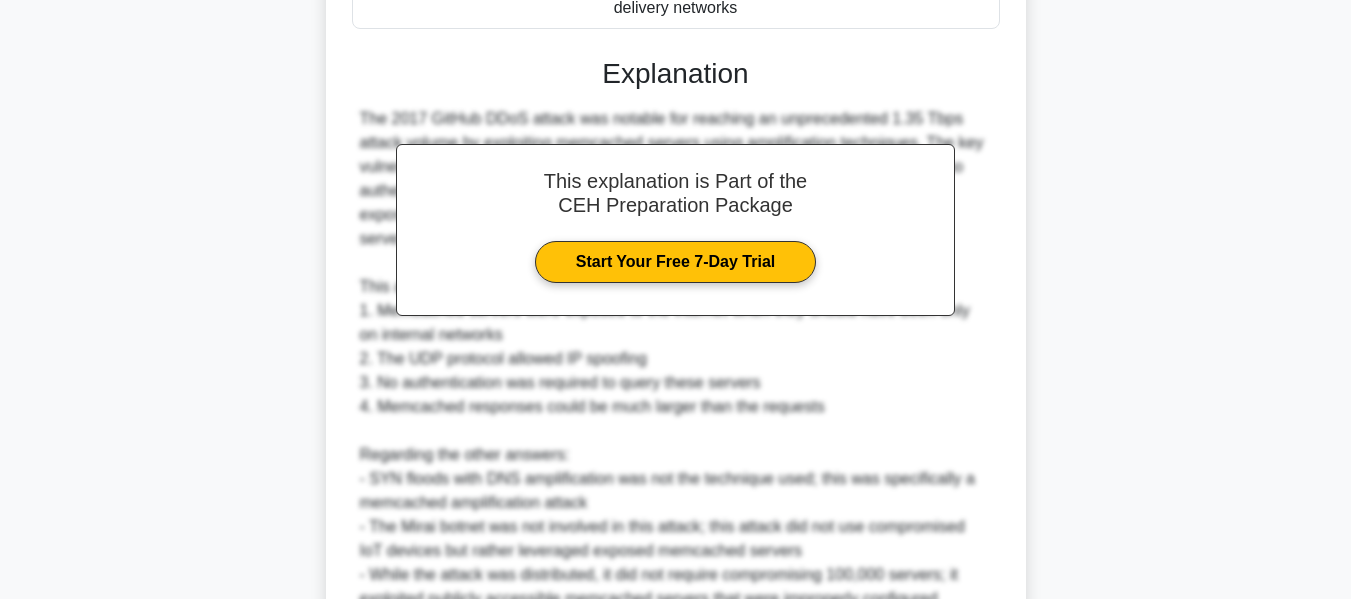 scroll, scrollTop: 757, scrollLeft: 0, axis: vertical 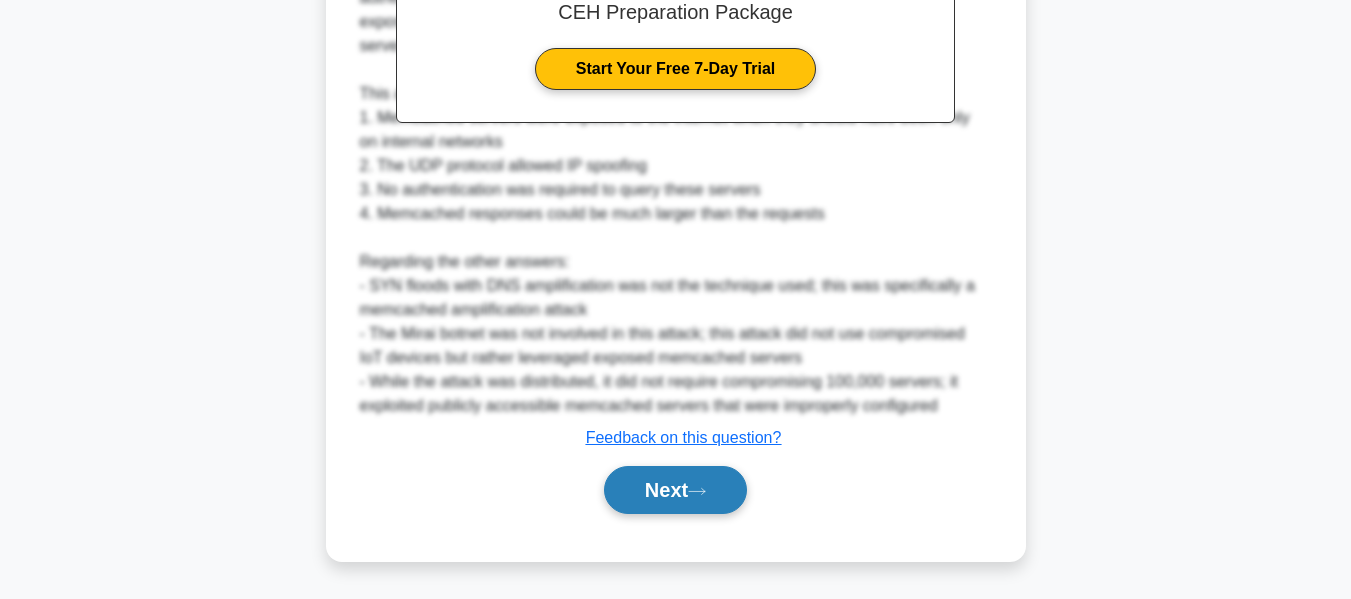 click on "Next" at bounding box center [675, 490] 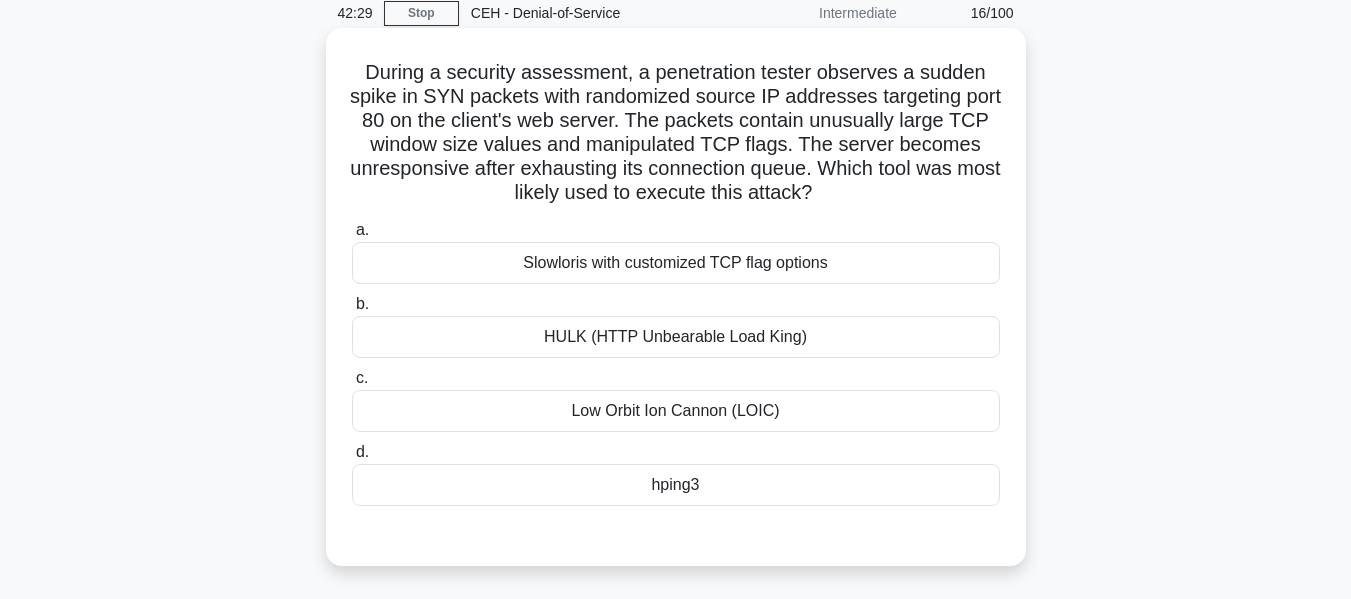 scroll, scrollTop: 83, scrollLeft: 0, axis: vertical 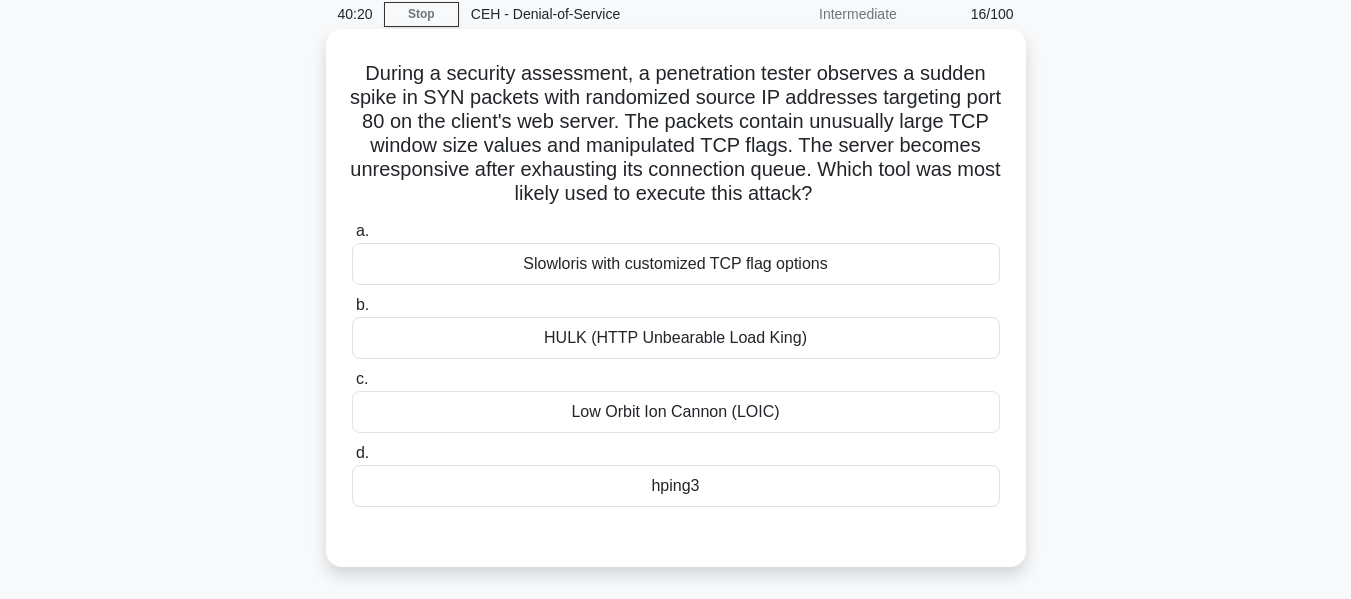 click on "HULK (HTTP Unbearable Load King)" at bounding box center (676, 338) 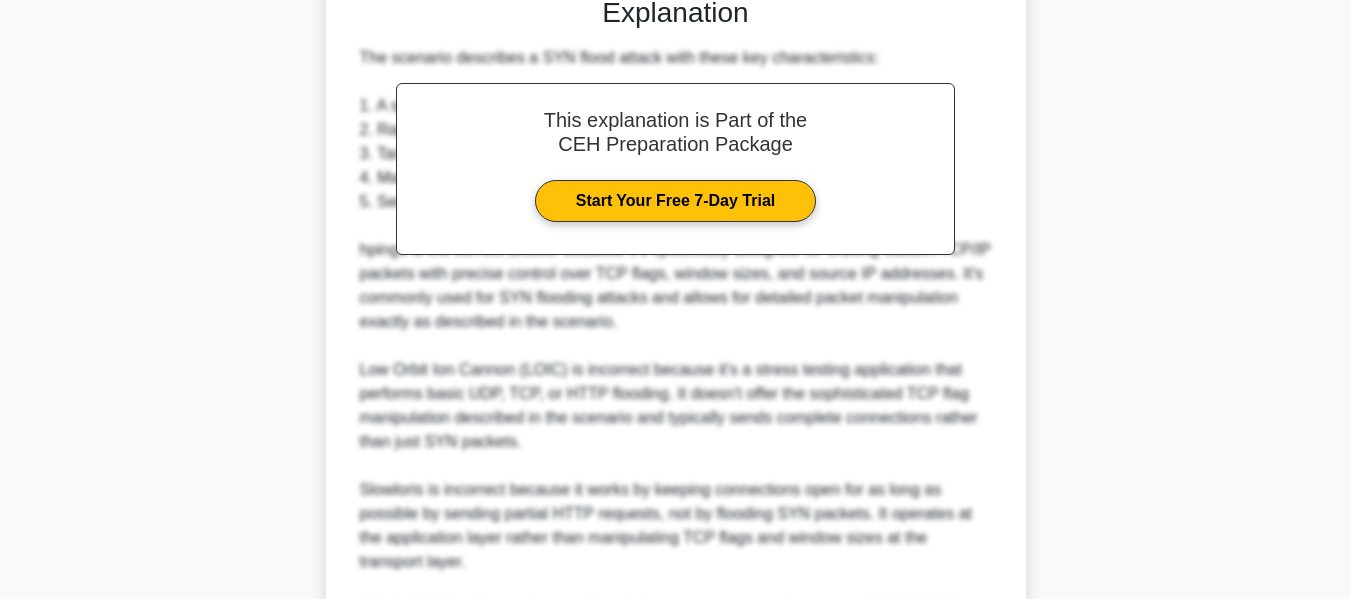 scroll, scrollTop: 817, scrollLeft: 0, axis: vertical 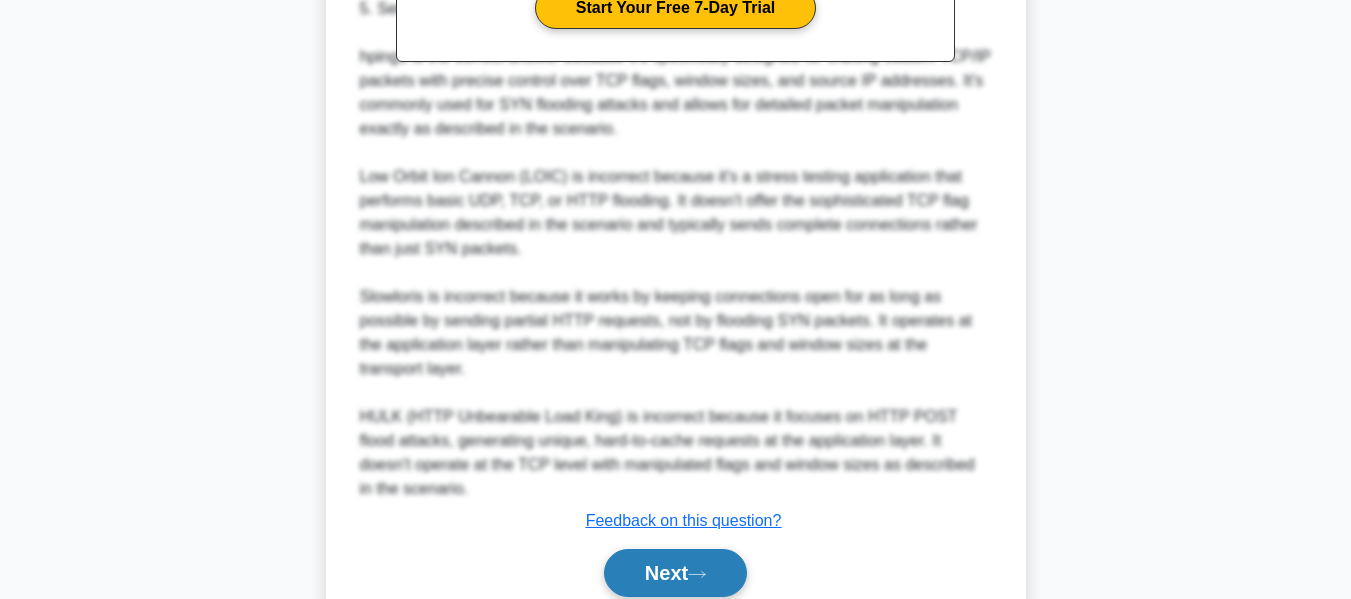 click on "Next" at bounding box center (675, 573) 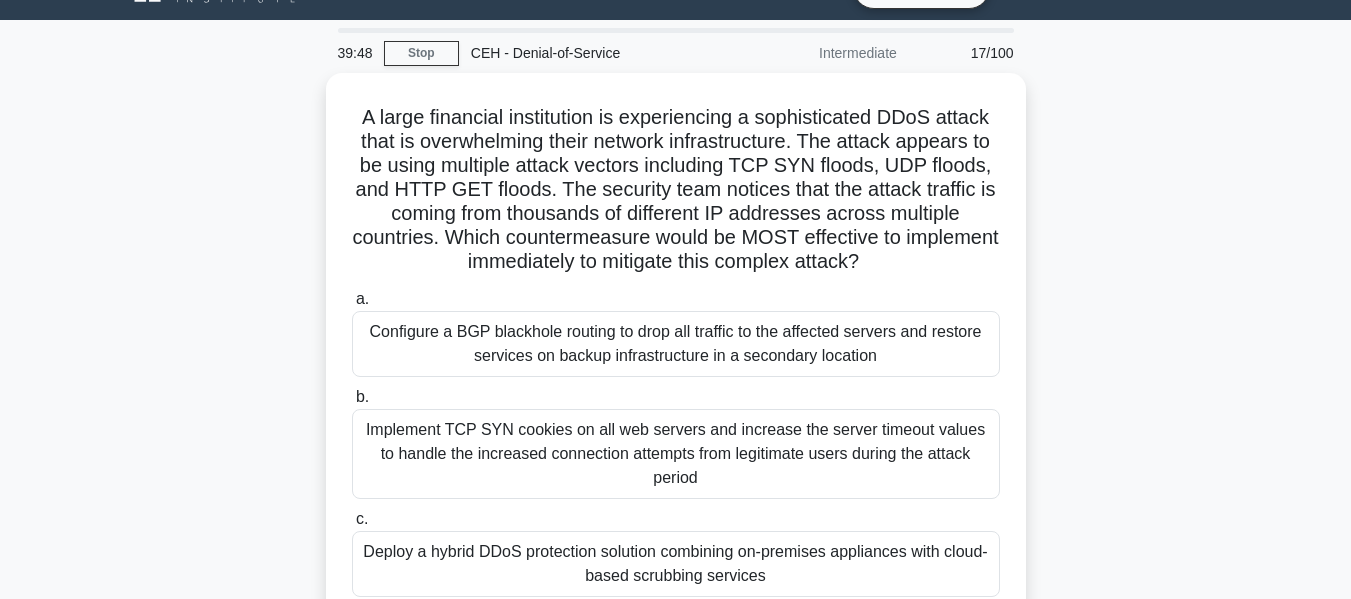 scroll, scrollTop: 45, scrollLeft: 0, axis: vertical 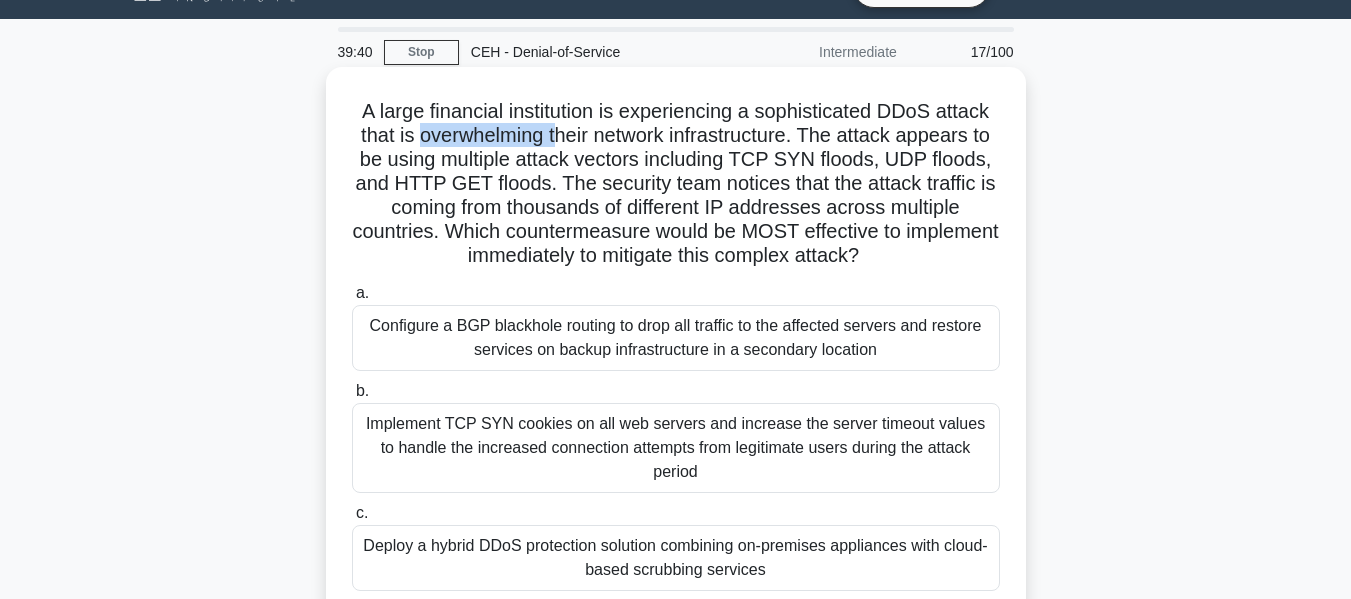 drag, startPoint x: 426, startPoint y: 136, endPoint x: 562, endPoint y: 140, distance: 136.0588 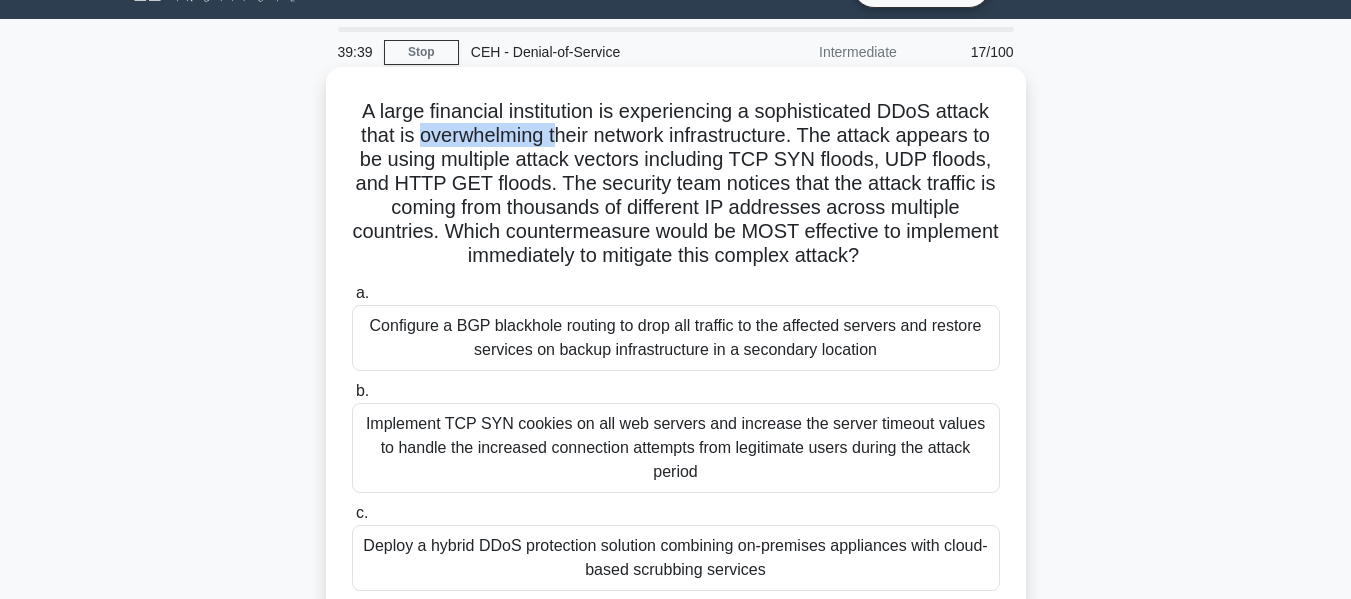 copy on "overwhelming t" 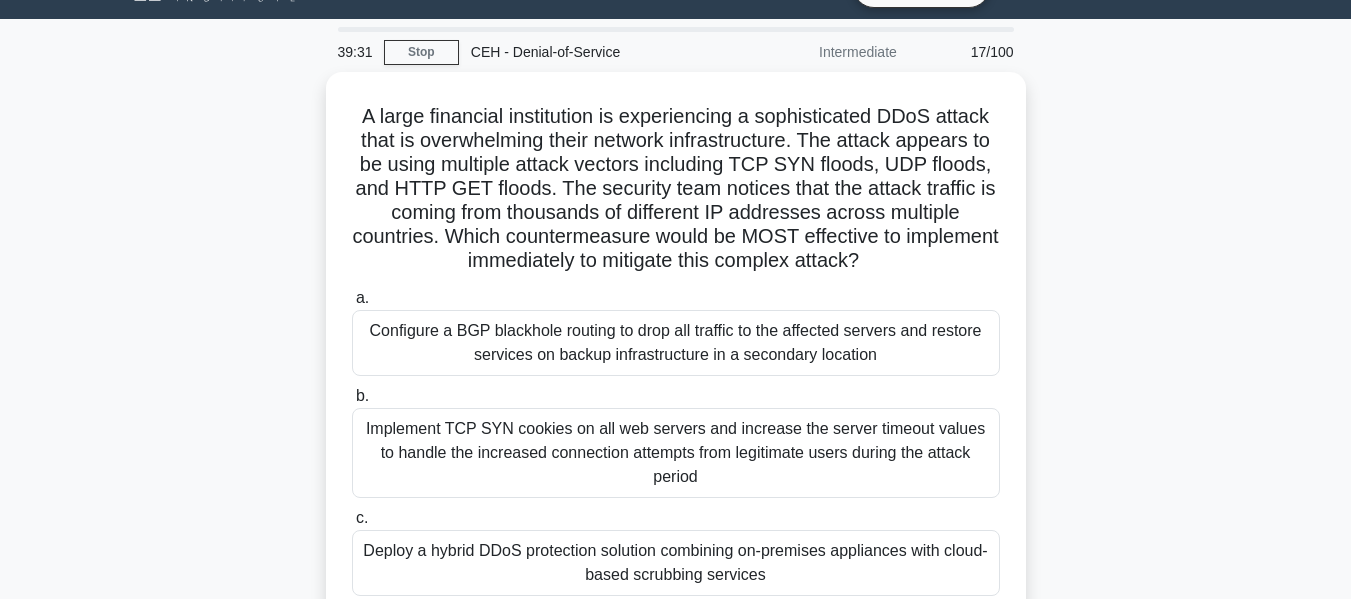 click on "A large financial institution is experiencing a sophisticated DDoS attack that is overwhelming their network infrastructure. The attack appears to be using multiple attack vectors including TCP SYN floods, UDP floods, and HTTP GET floods. The security team notices that the attack traffic is coming from thousands of different IP addresses across multiple countries. Which countermeasure would be MOST effective to implement immediately to mitigate this complex attack?
.spinner_0XTQ{transform-origin:center;animation:spinner_y6GP .75s linear infinite}@keyframes spinner_y6GP{100%{transform:rotate(360deg)}}
a. b." at bounding box center (676, 425) 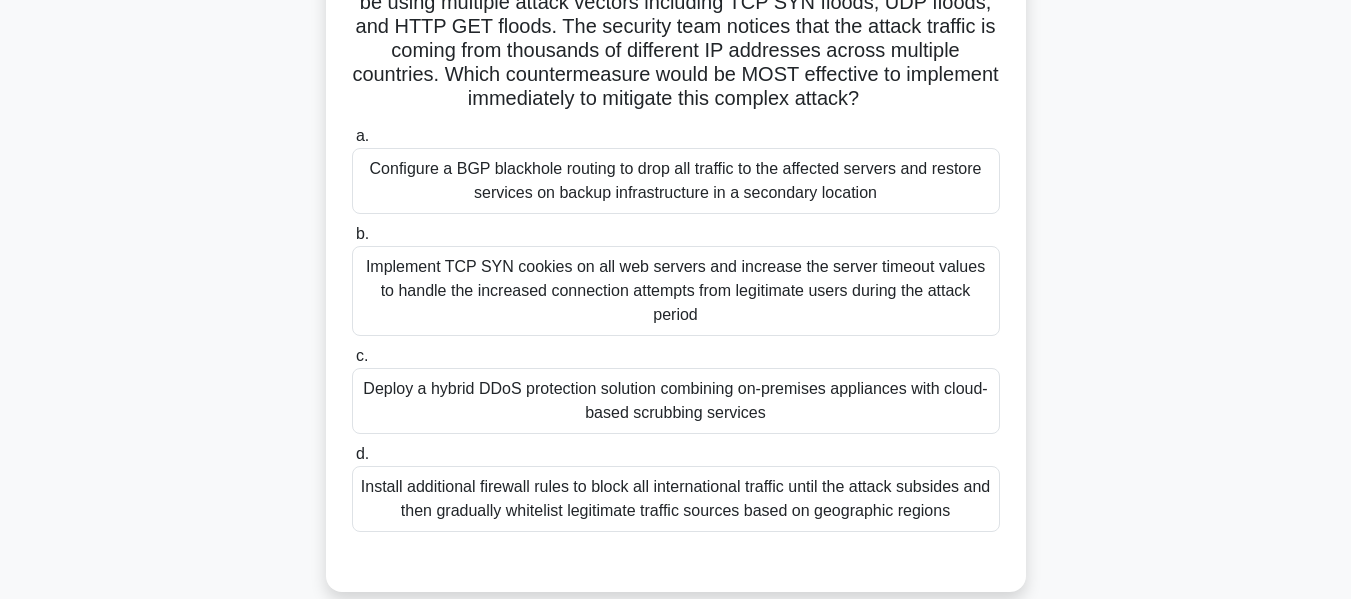 scroll, scrollTop: 203, scrollLeft: 0, axis: vertical 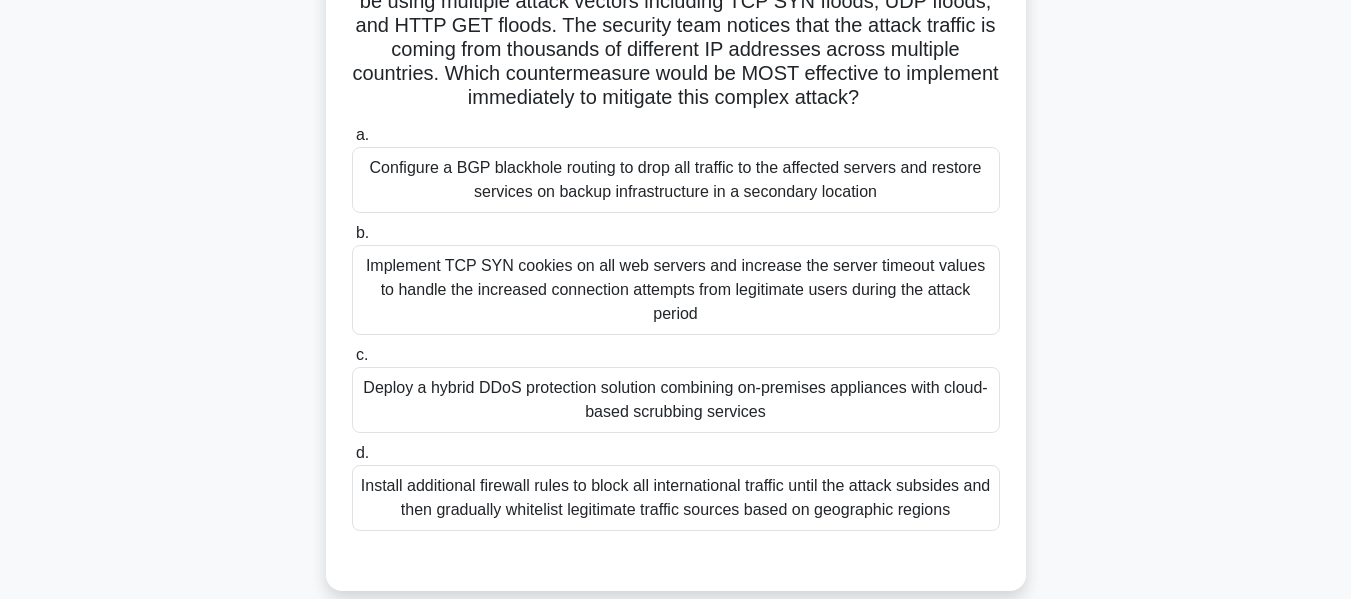click on "Deploy a hybrid DDoS protection solution combining on-premises appliances with cloud-based scrubbing services" at bounding box center [676, 400] 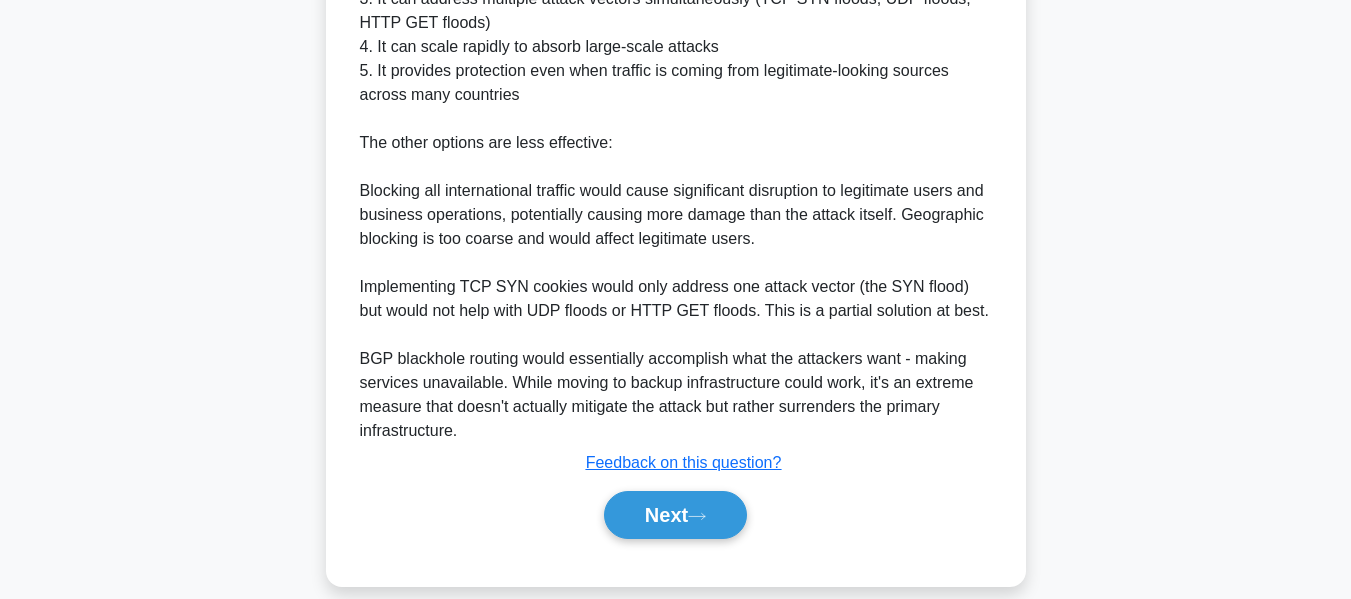 scroll, scrollTop: 1043, scrollLeft: 0, axis: vertical 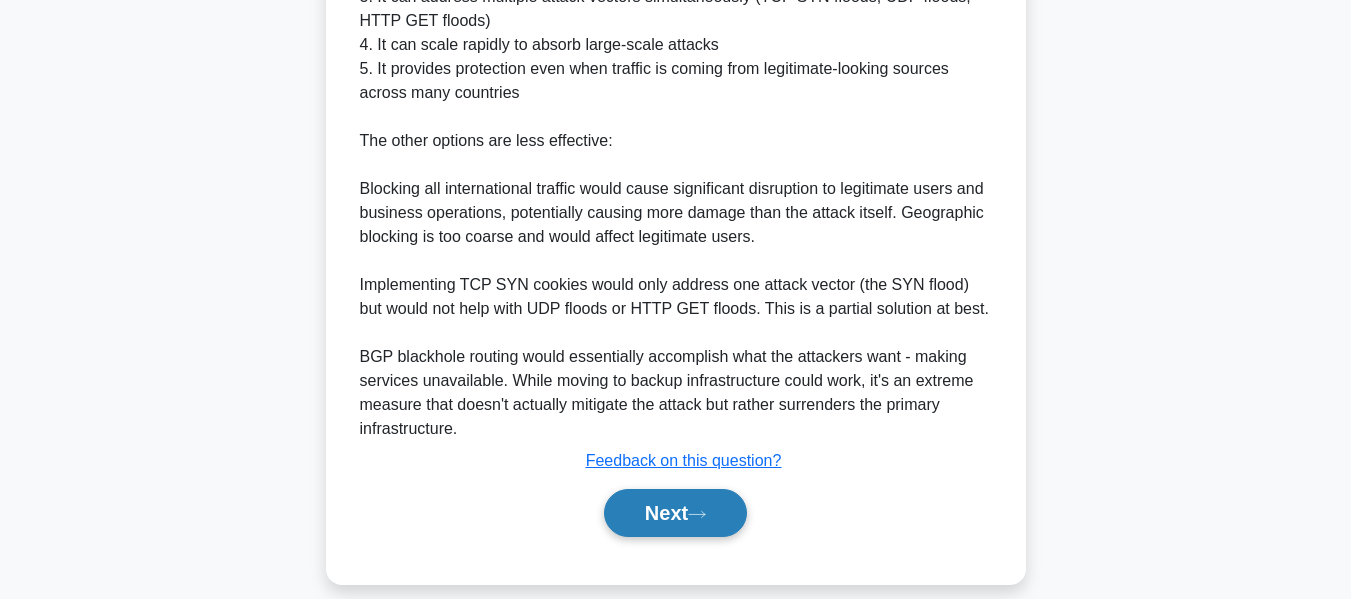type 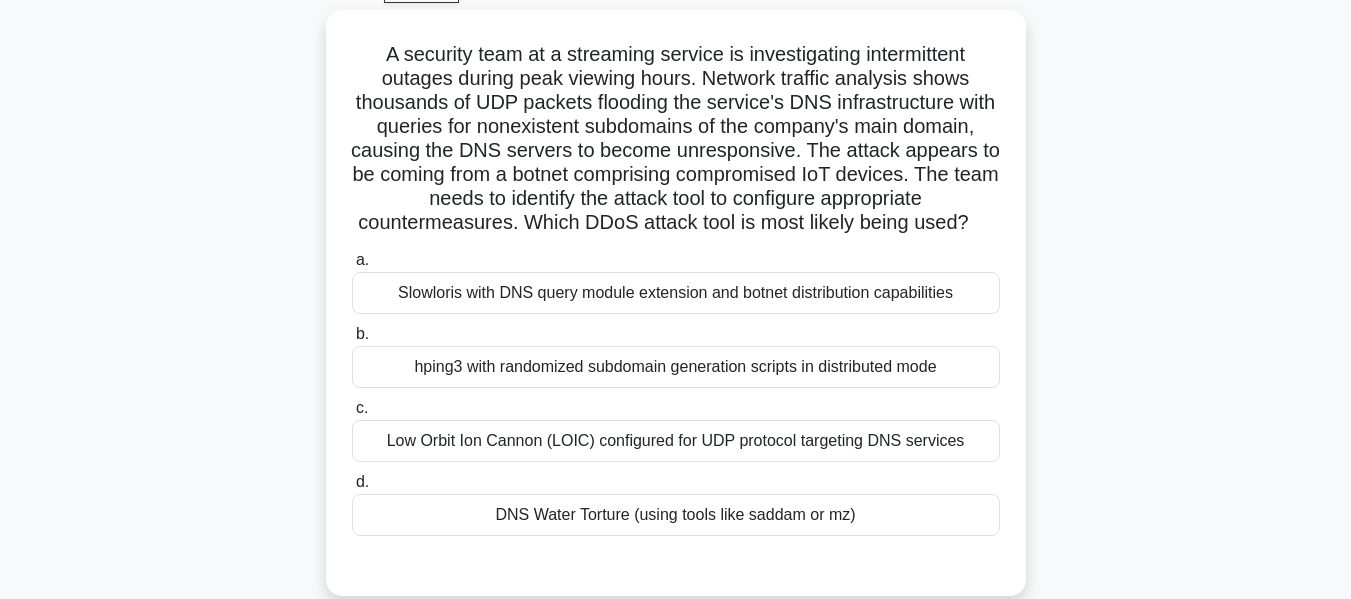 scroll, scrollTop: 106, scrollLeft: 0, axis: vertical 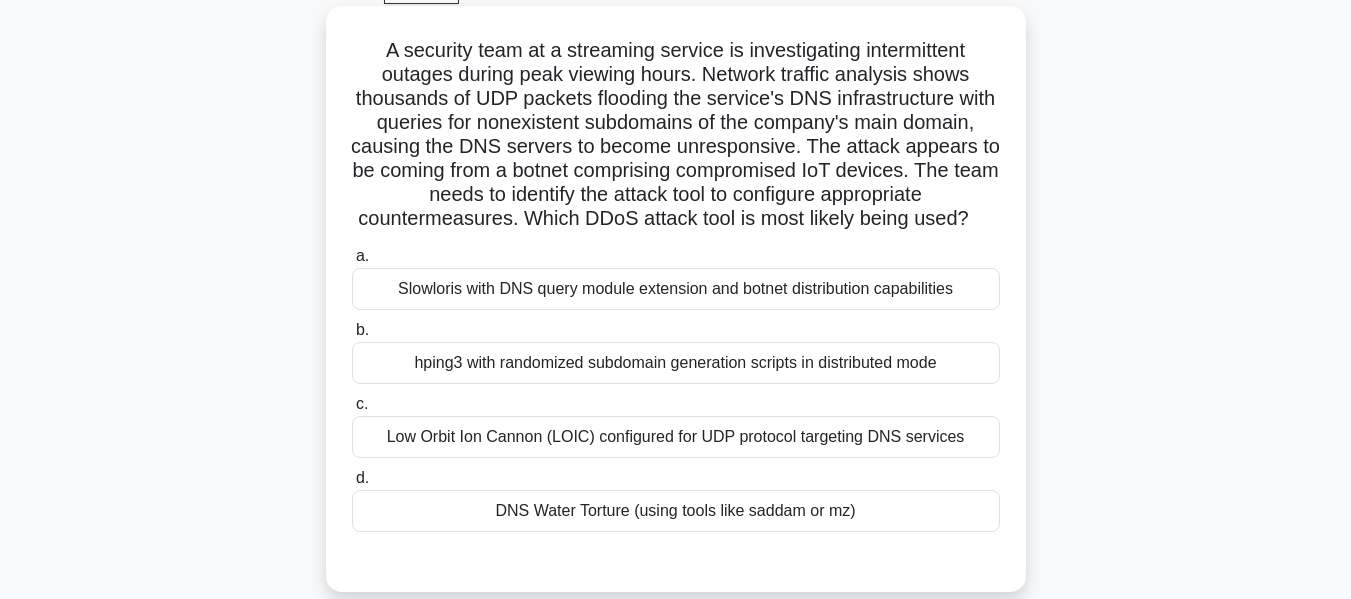 click on "A security team at a streaming service is investigating intermittent outages during peak viewing hours. Network traffic analysis shows thousands of UDP packets flooding the service's DNS infrastructure with queries for nonexistent subdomains of the company's main domain, causing the DNS servers to become unresponsive. The attack appears to be coming from a botnet comprising compromised IoT devices. The team needs to identify the attack tool to configure appropriate countermeasures. Which DDoS attack tool is most likely being used?
.spinner_0XTQ{transform-origin:center;animation:spinner_y6GP .75s linear infinite}@keyframes spinner_y6GP{100%{transform:rotate(360deg)}}" at bounding box center [676, 135] 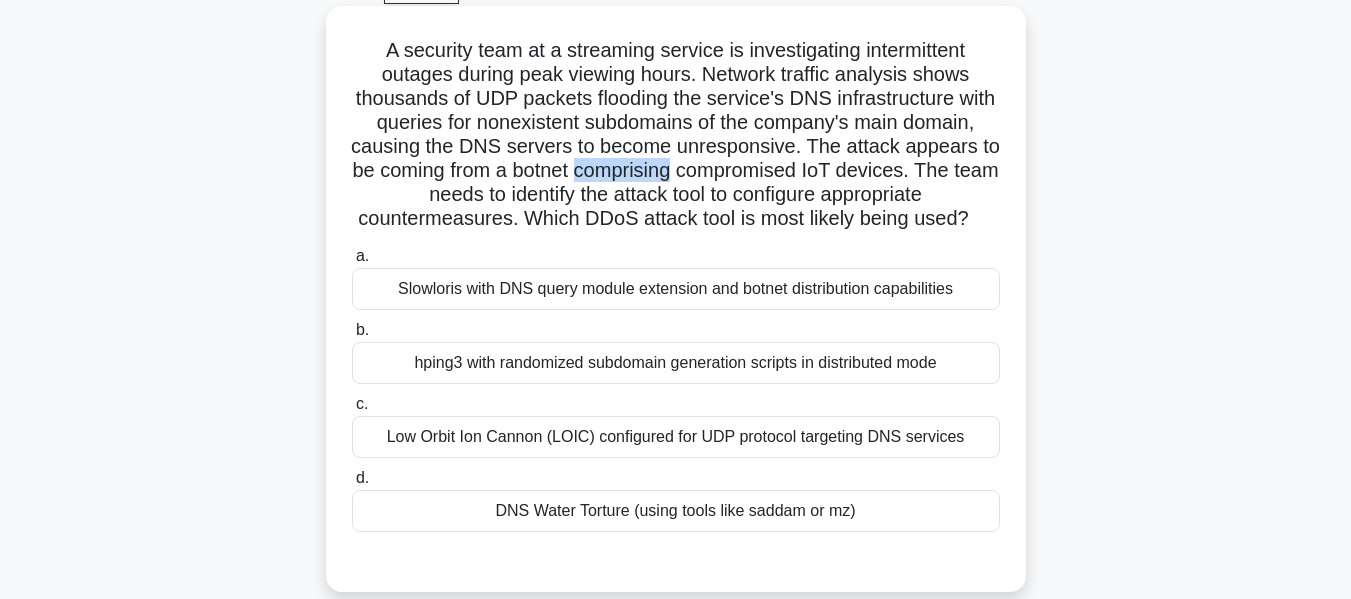 click on "A security team at a streaming service is investigating intermittent outages during peak viewing hours. Network traffic analysis shows thousands of UDP packets flooding the service's DNS infrastructure with queries for nonexistent subdomains of the company's main domain, causing the DNS servers to become unresponsive. The attack appears to be coming from a botnet comprising compromised IoT devices. The team needs to identify the attack tool to configure appropriate countermeasures. Which DDoS attack tool is most likely being used?
.spinner_0XTQ{transform-origin:center;animation:spinner_y6GP .75s linear infinite}@keyframes spinner_y6GP{100%{transform:rotate(360deg)}}" at bounding box center [676, 135] 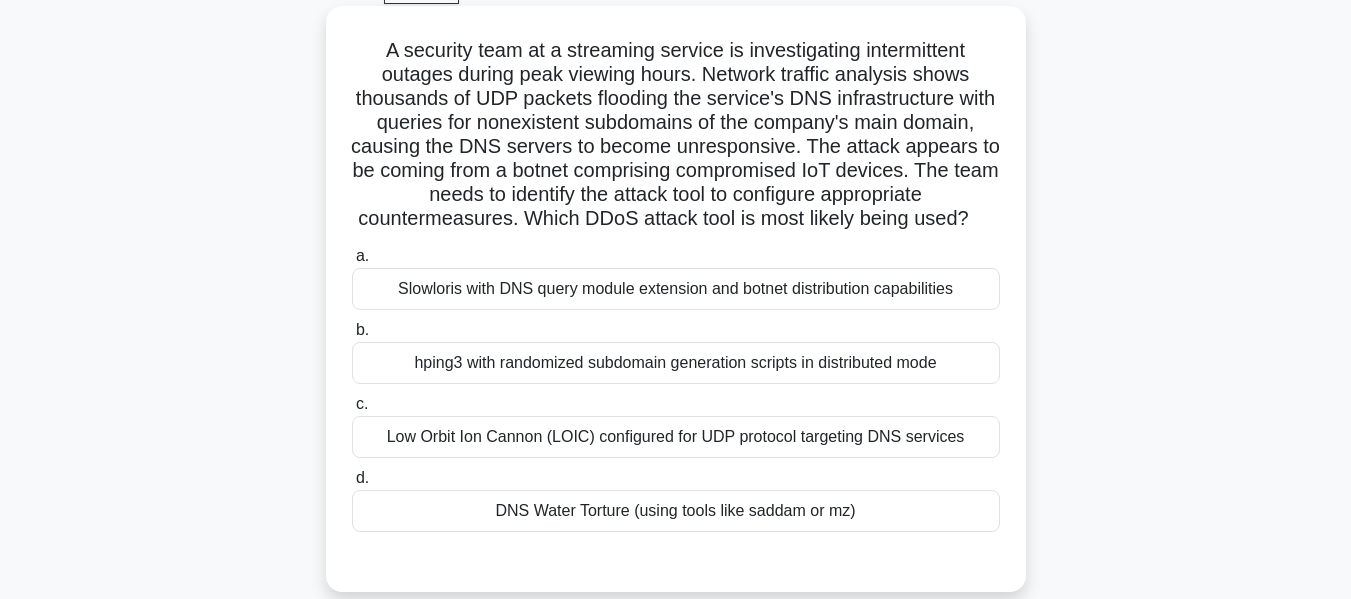 click on "hping3 with randomized subdomain generation scripts in distributed mode" at bounding box center (676, 363) 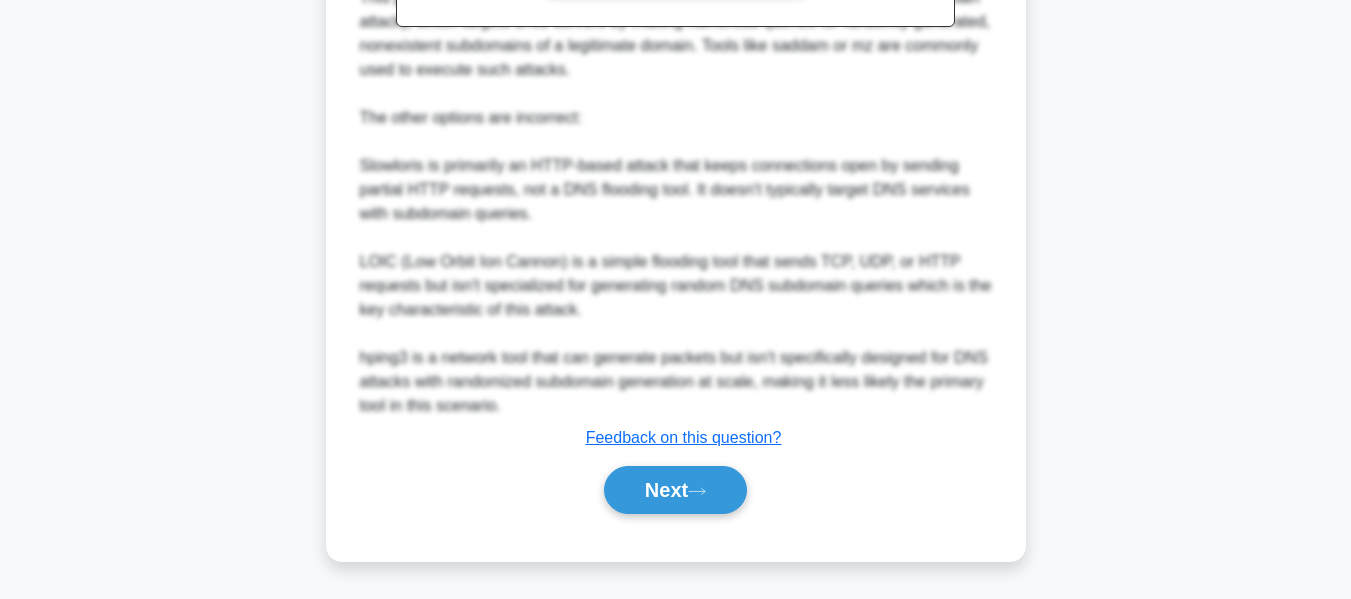 scroll, scrollTop: 924, scrollLeft: 0, axis: vertical 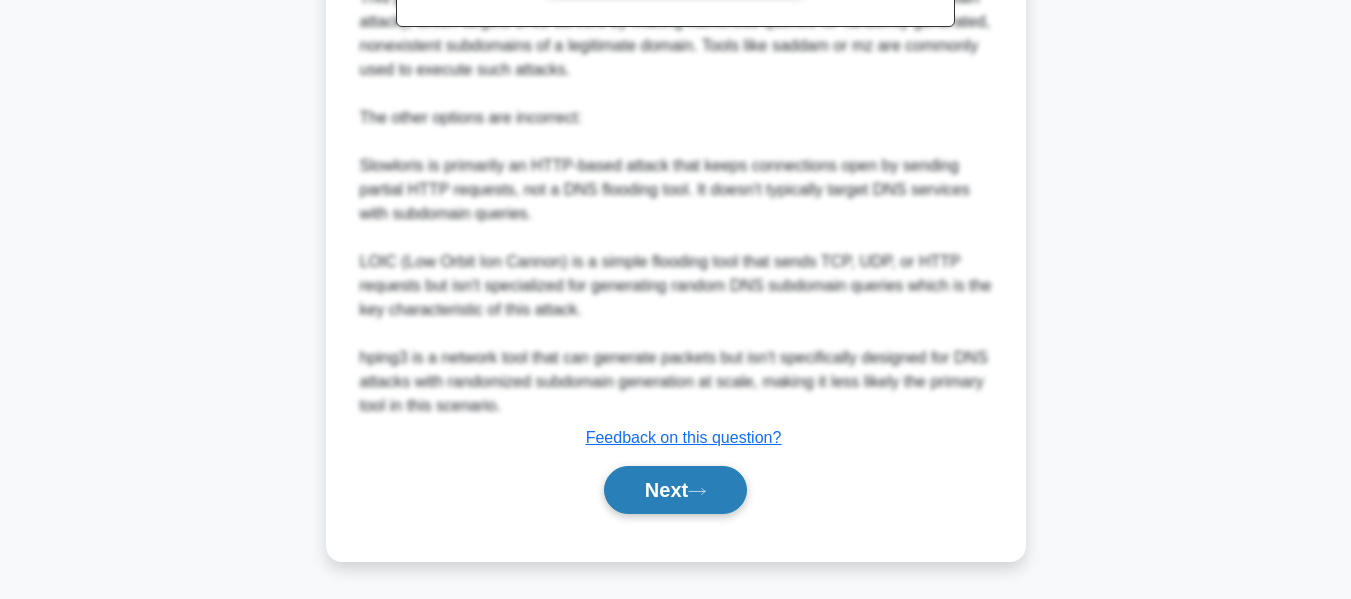 click on "Next" at bounding box center [675, 490] 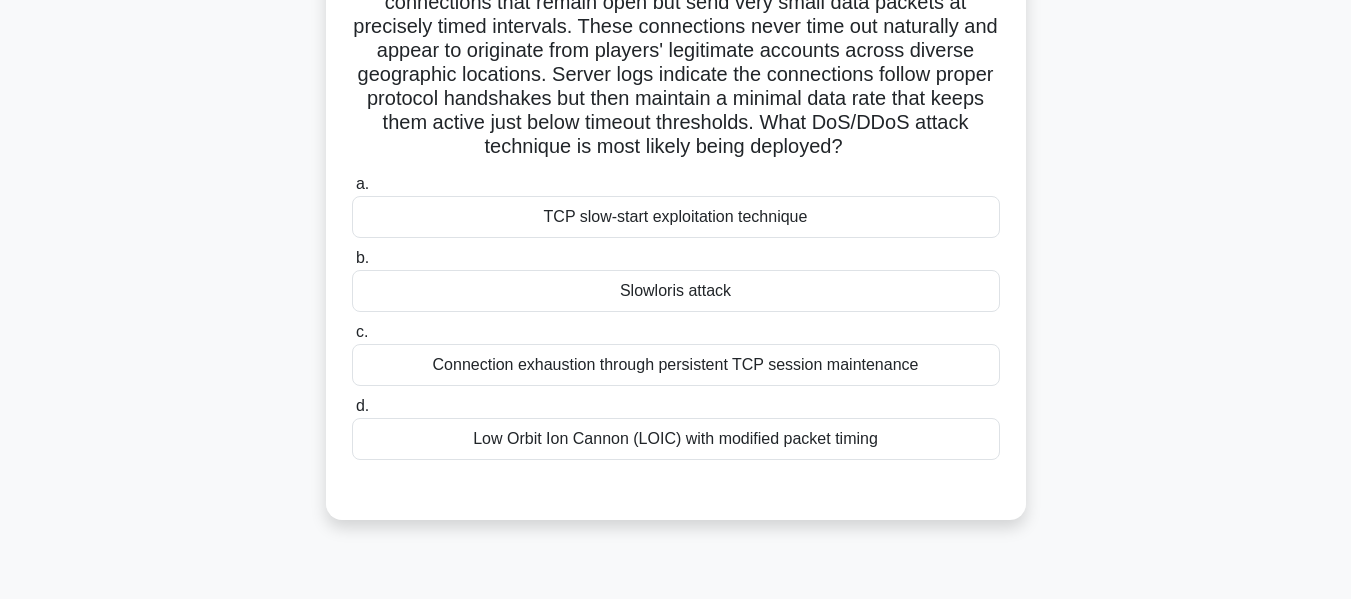 scroll, scrollTop: 63, scrollLeft: 0, axis: vertical 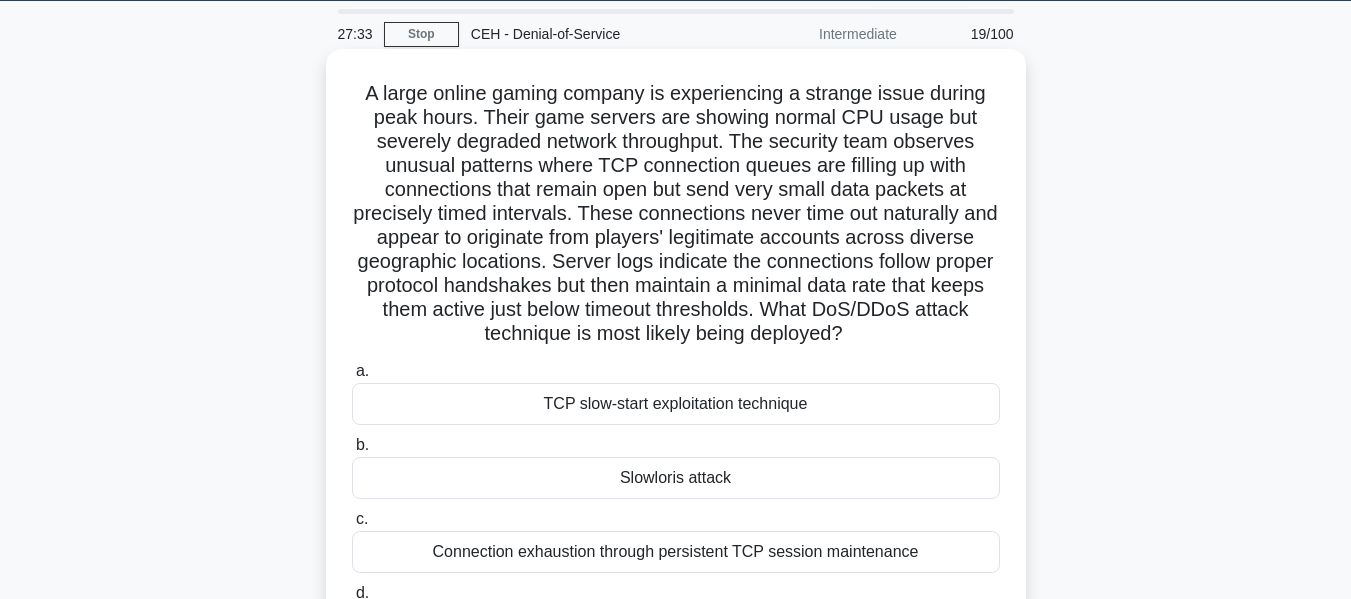 click on "A large online gaming company is experiencing a strange issue during peak hours. Their game servers are showing normal CPU usage but severely degraded network throughput. The security team observes unusual patterns where TCP connection queues are filling up with connections that remain open but send very small data packets at precisely timed intervals. These connections never time out naturally and appear to originate from players' legitimate accounts across diverse geographic locations. Server logs indicate the connections follow proper protocol handshakes but then maintain a minimal data rate that keeps them active just below timeout thresholds. What DoS/DDoS attack technique is most likely being deployed?
.spinner_0XTQ{transform-origin:center;animation:spinner_y6GP .75s linear infinite}@keyframes spinner_y6GP{100%{transform:rotate(360deg)}}" at bounding box center (676, 214) 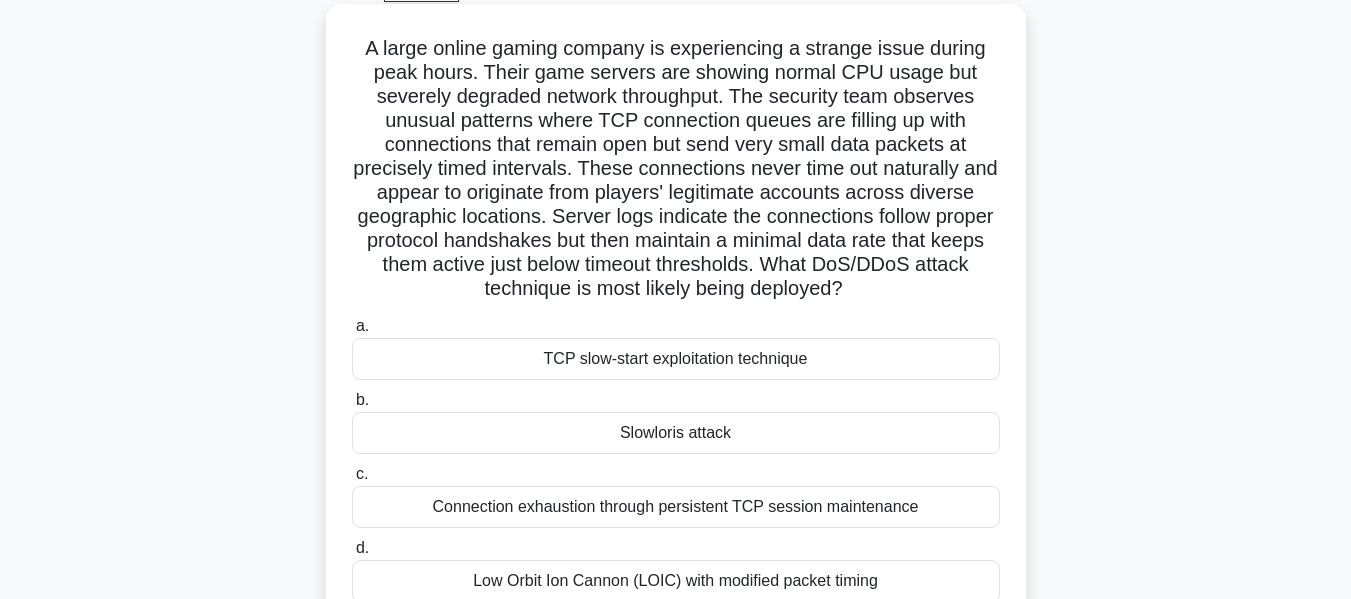 scroll, scrollTop: 107, scrollLeft: 0, axis: vertical 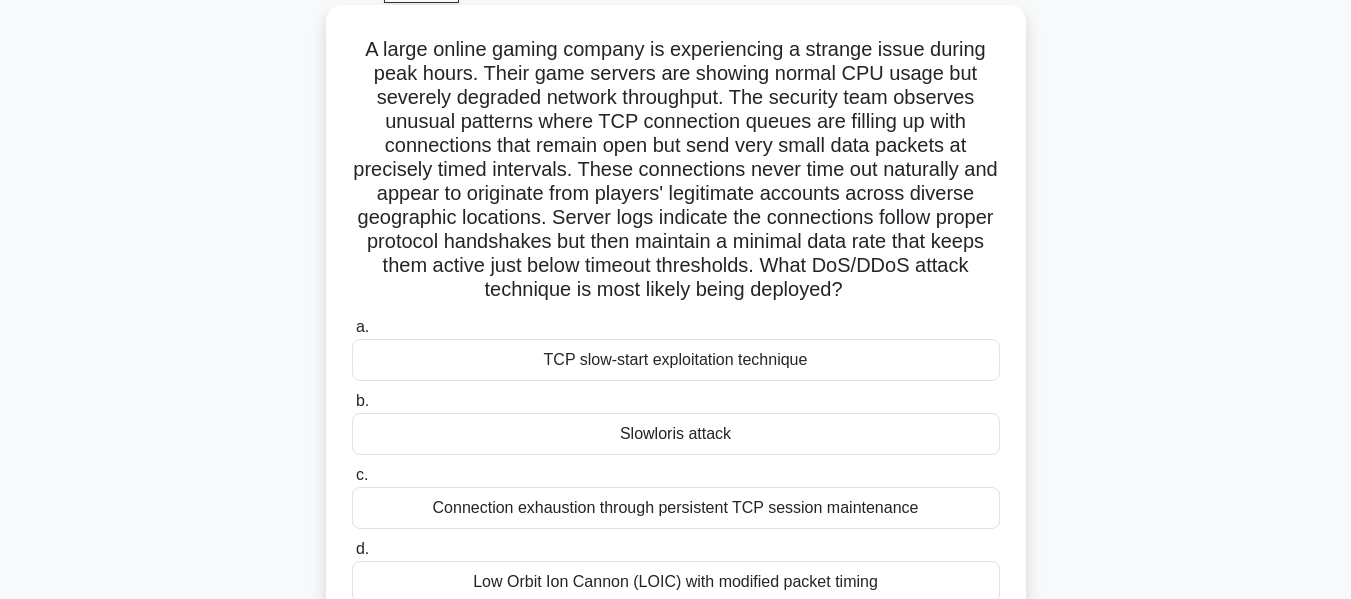 click on "TCP slow-start exploitation technique" at bounding box center [676, 360] 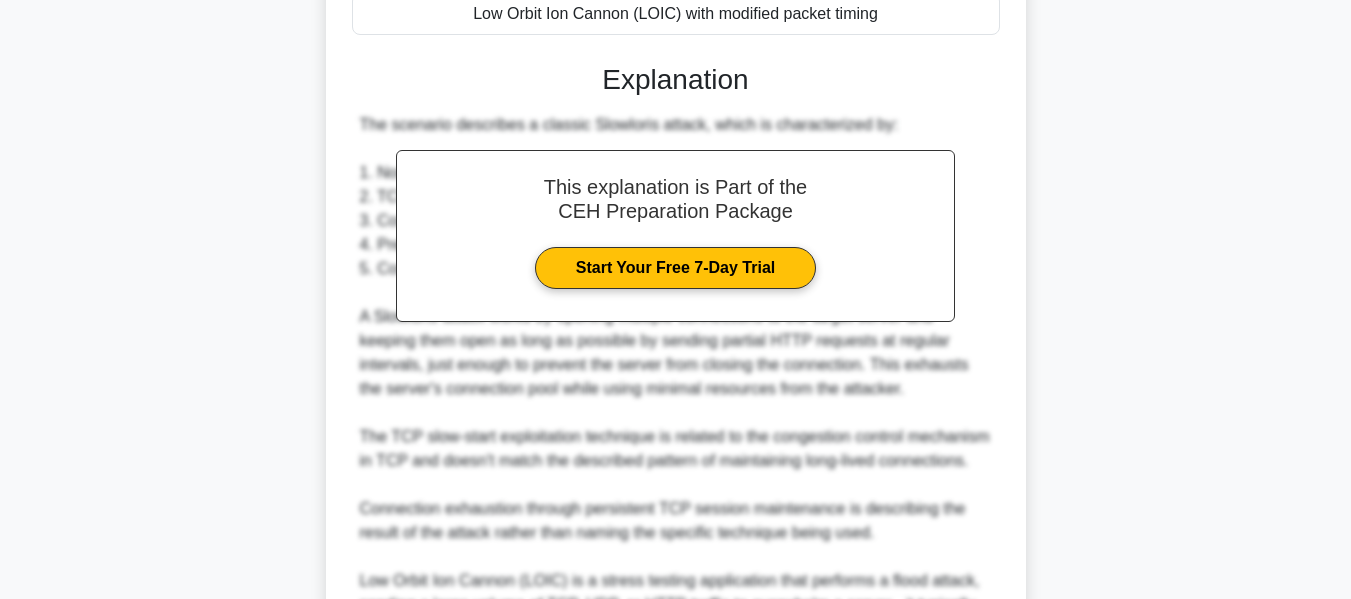 scroll, scrollTop: 925, scrollLeft: 0, axis: vertical 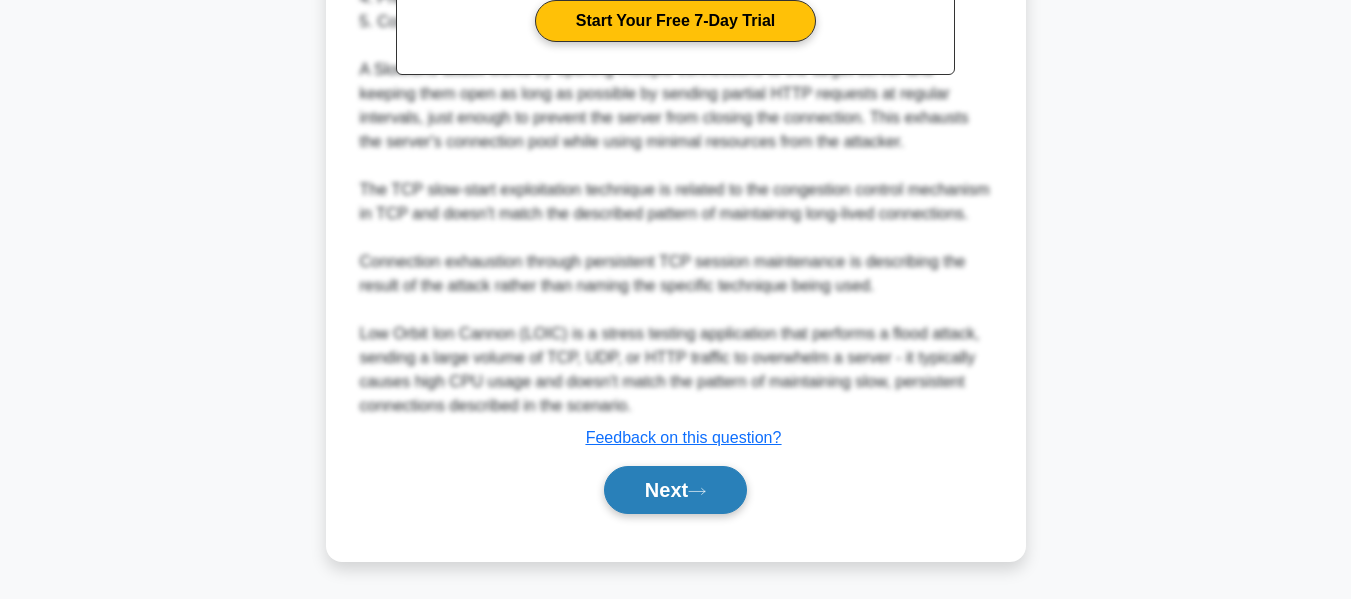 click on "Next" at bounding box center (675, 490) 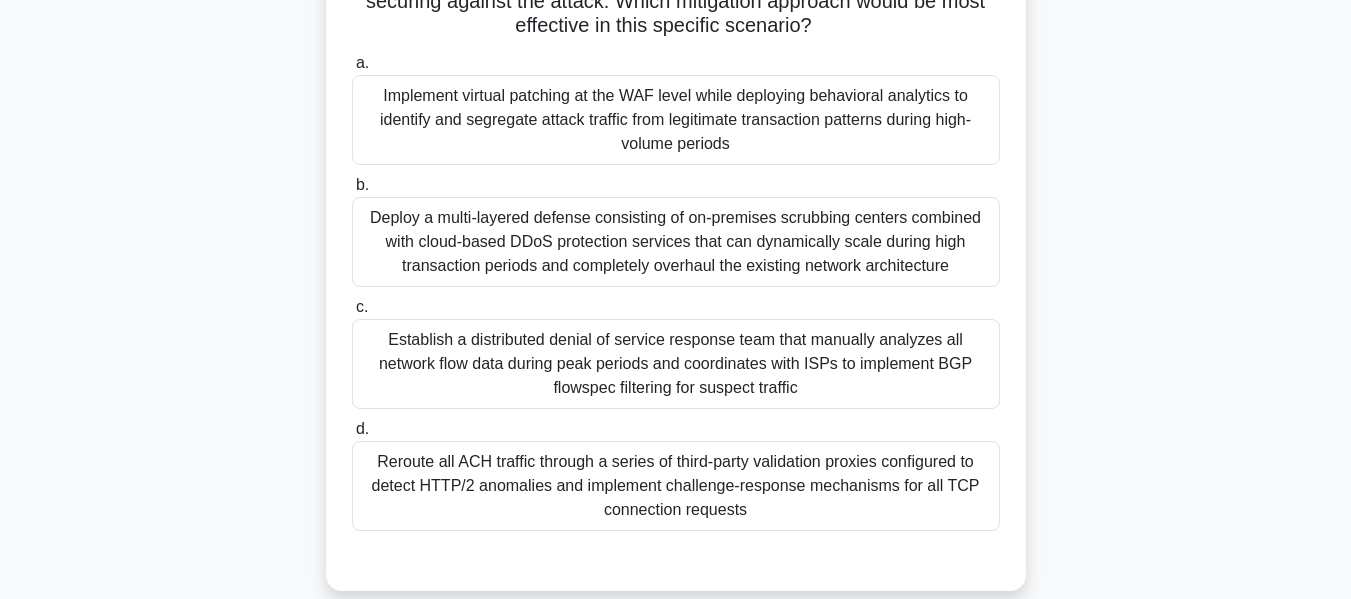 scroll, scrollTop: 463, scrollLeft: 0, axis: vertical 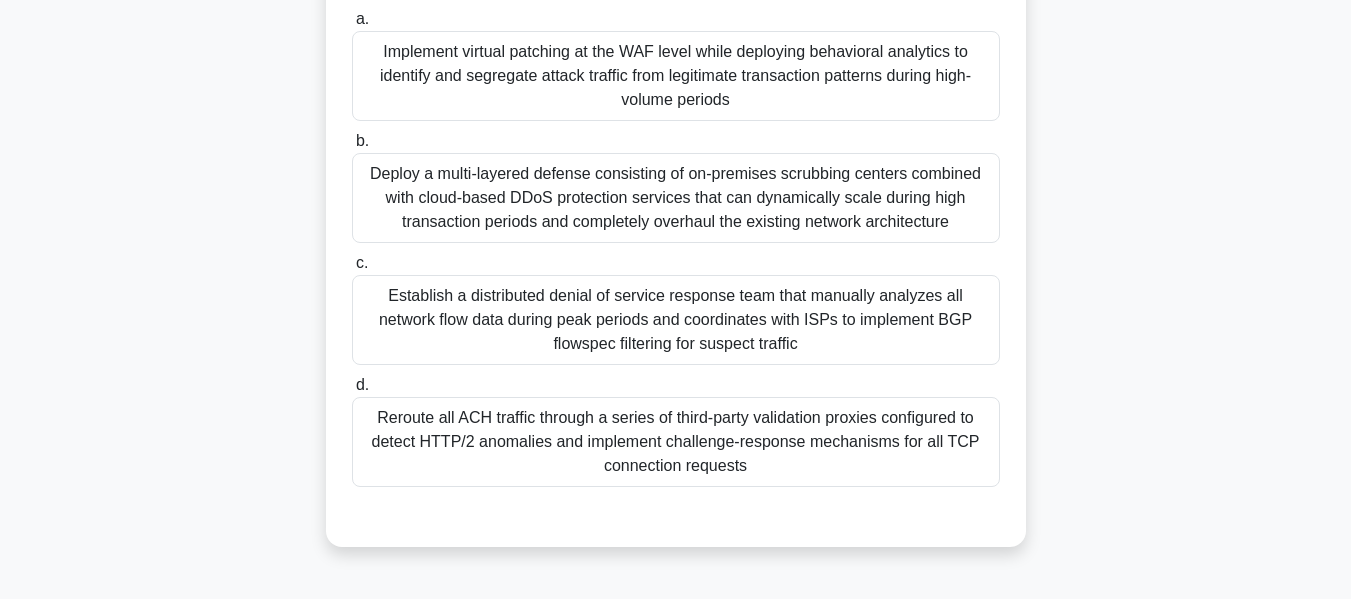 click on "Reroute all ACH traffic through a series of third-party validation proxies configured to detect HTTP/2 anomalies and implement challenge-response mechanisms for all TCP connection requests" at bounding box center (676, 442) 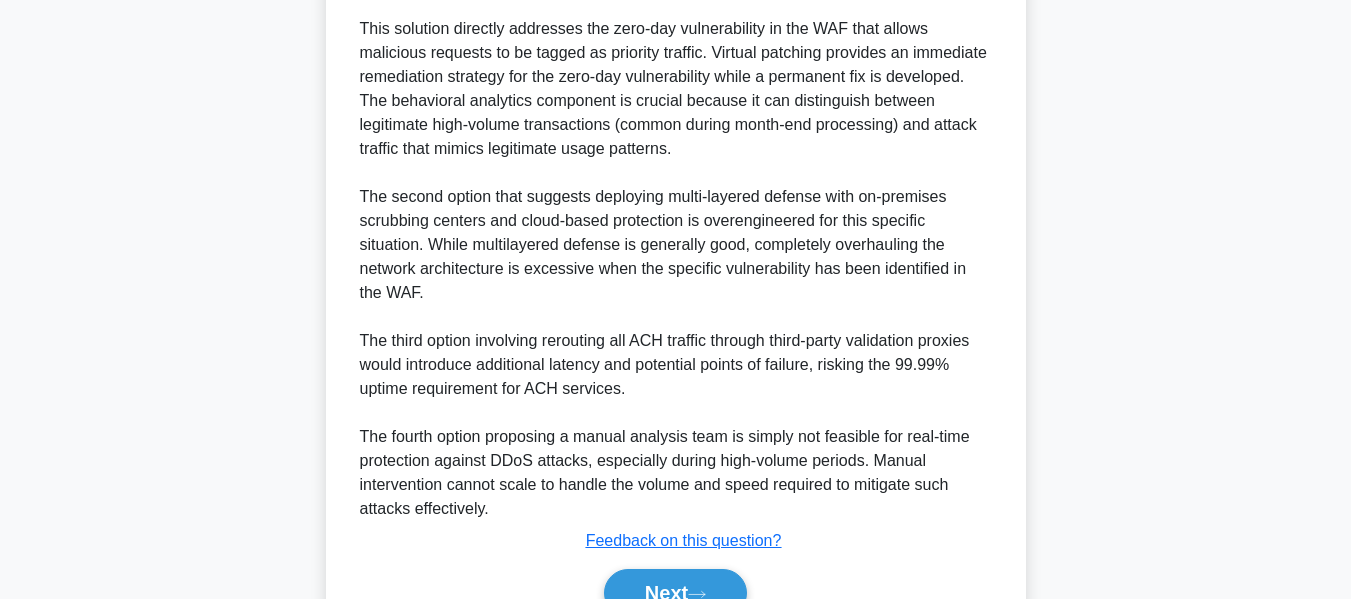 scroll, scrollTop: 1211, scrollLeft: 0, axis: vertical 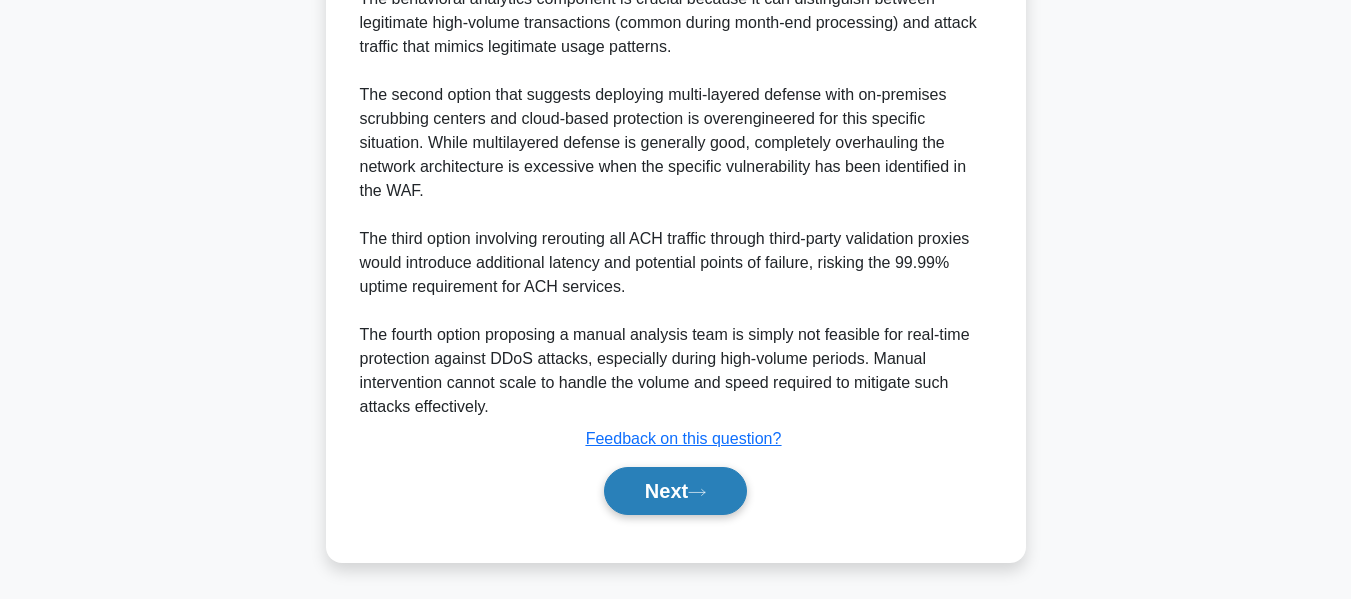 click on "Next" at bounding box center (675, 491) 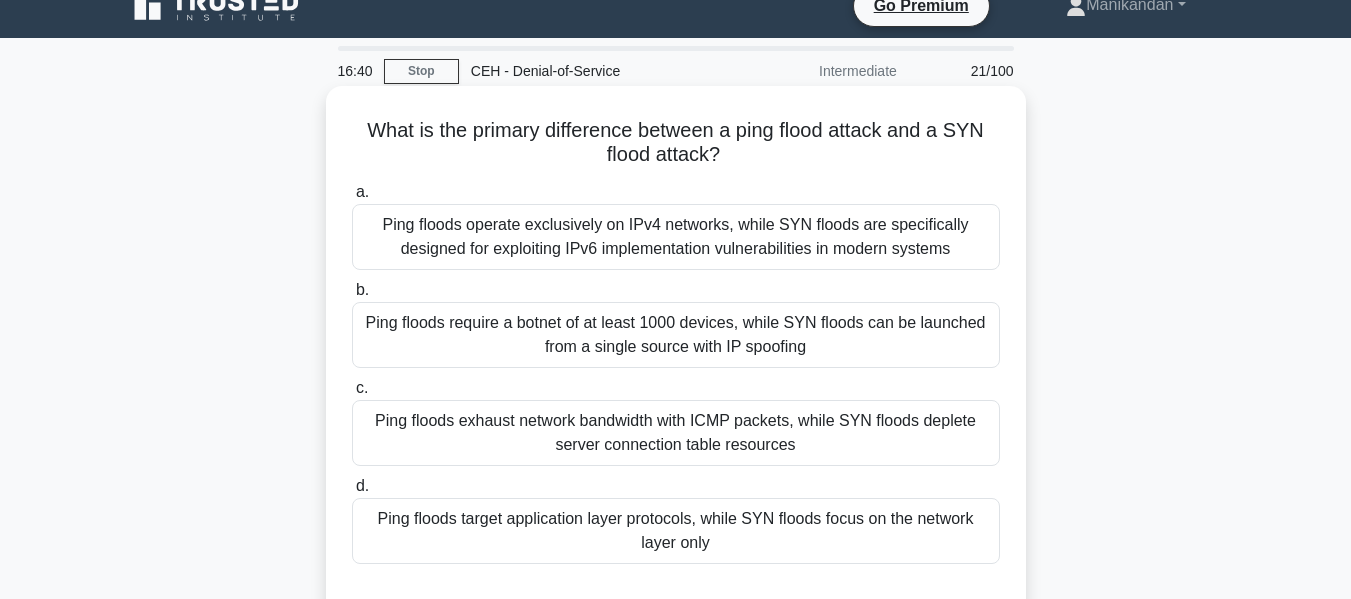 scroll, scrollTop: 88, scrollLeft: 0, axis: vertical 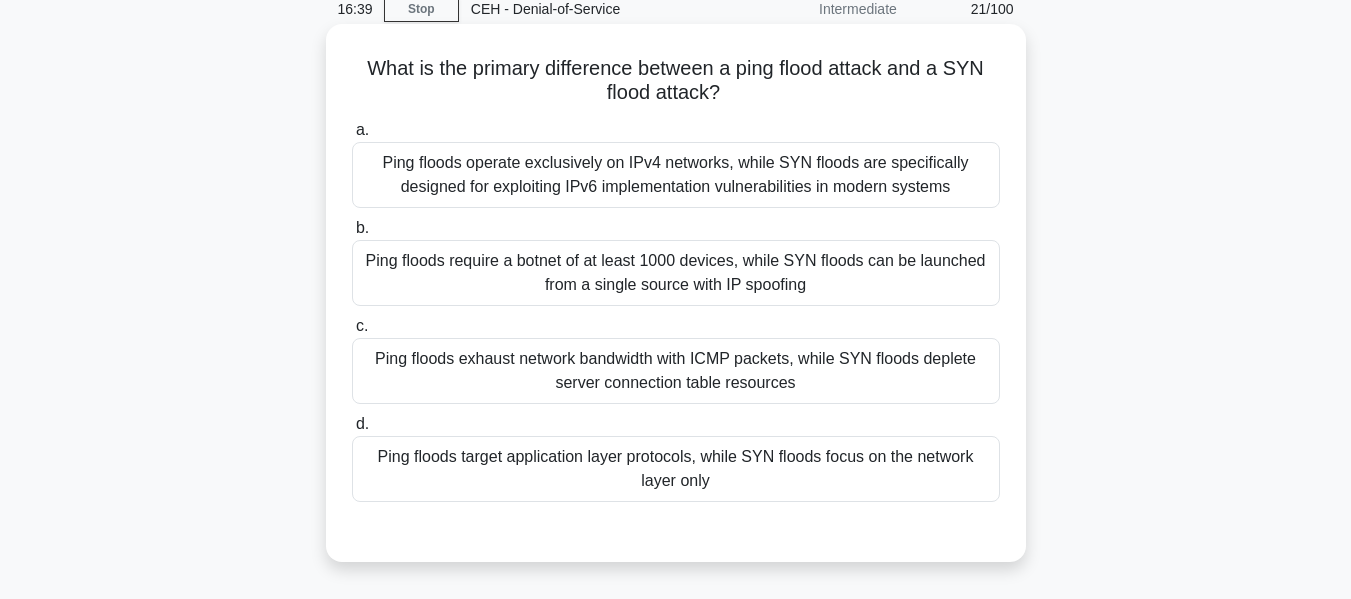 click on "Ping floods target application layer protocols, while SYN floods focus on the network layer only" at bounding box center [676, 469] 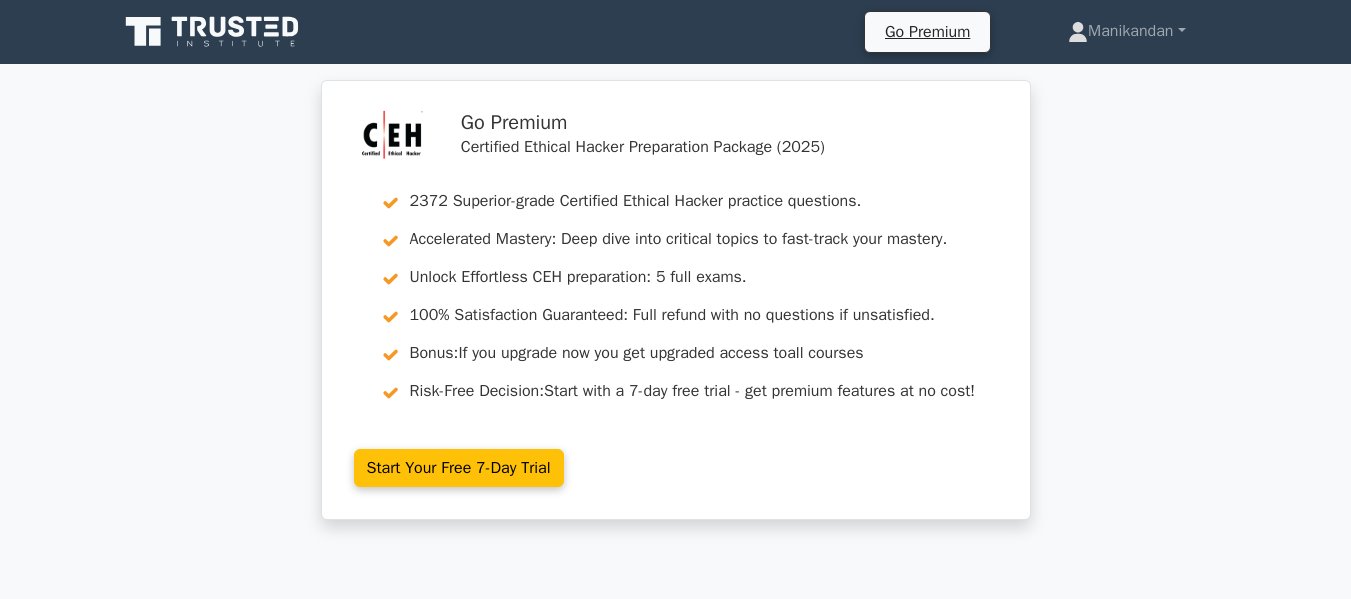 scroll, scrollTop: 0, scrollLeft: 0, axis: both 